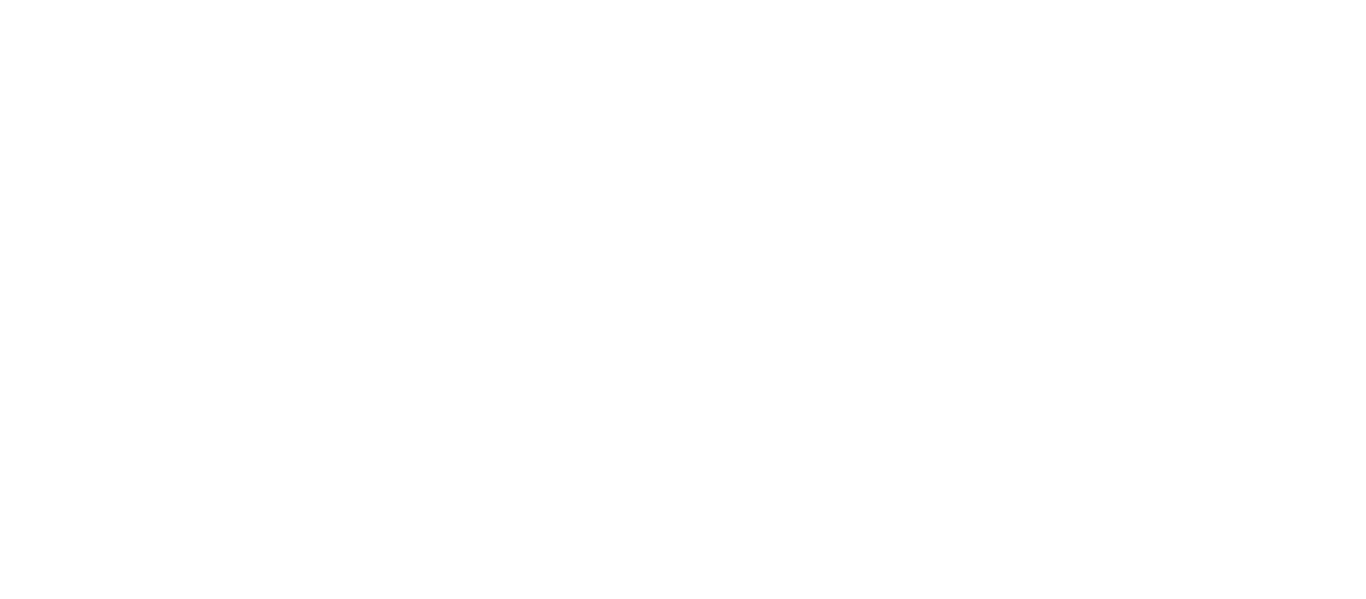 scroll, scrollTop: 0, scrollLeft: 0, axis: both 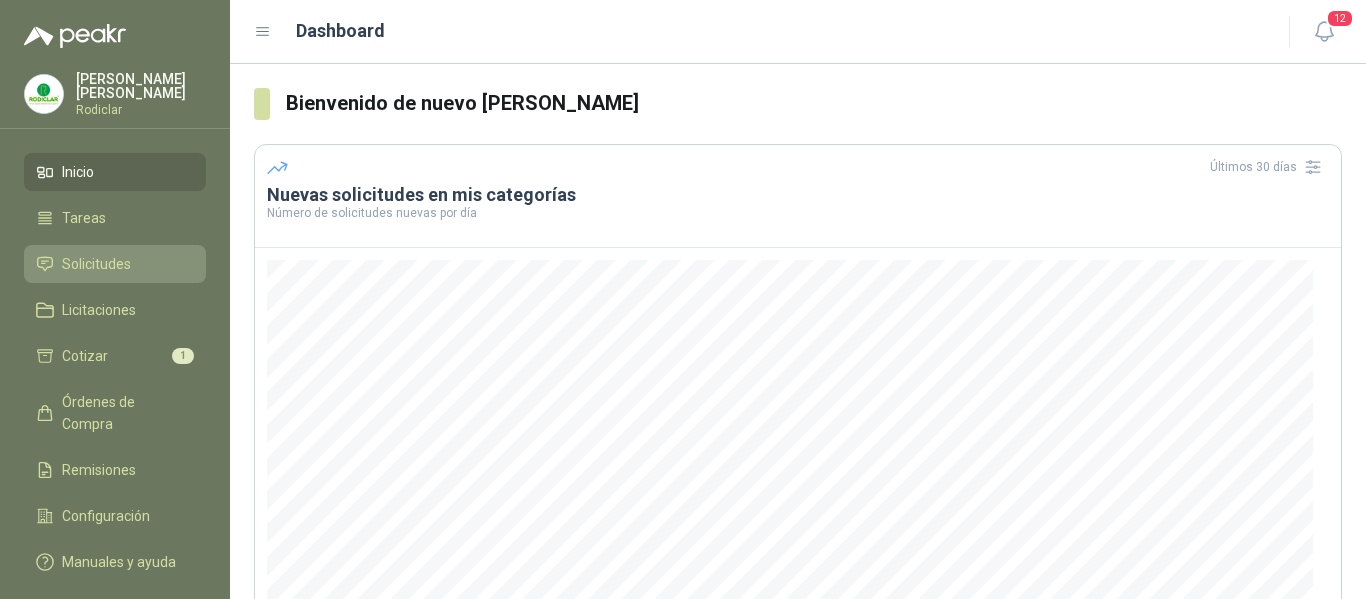 click on "Solicitudes" at bounding box center [96, 264] 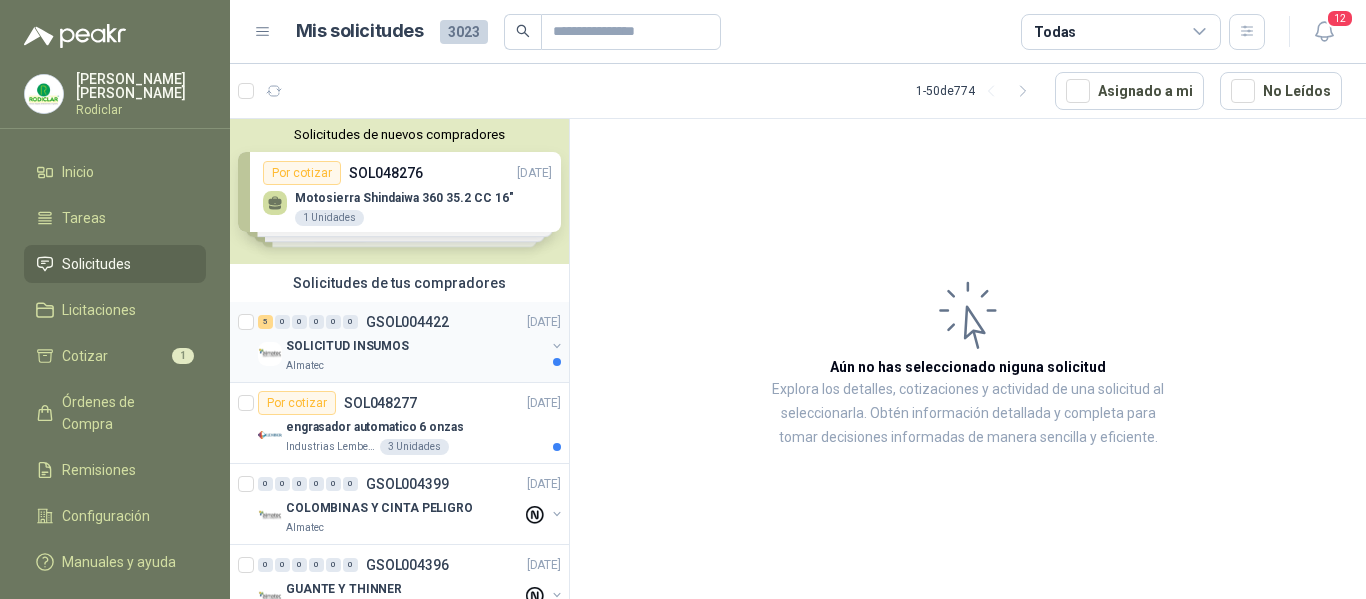 click on "SOLICITUD INSUMOS" at bounding box center [415, 346] 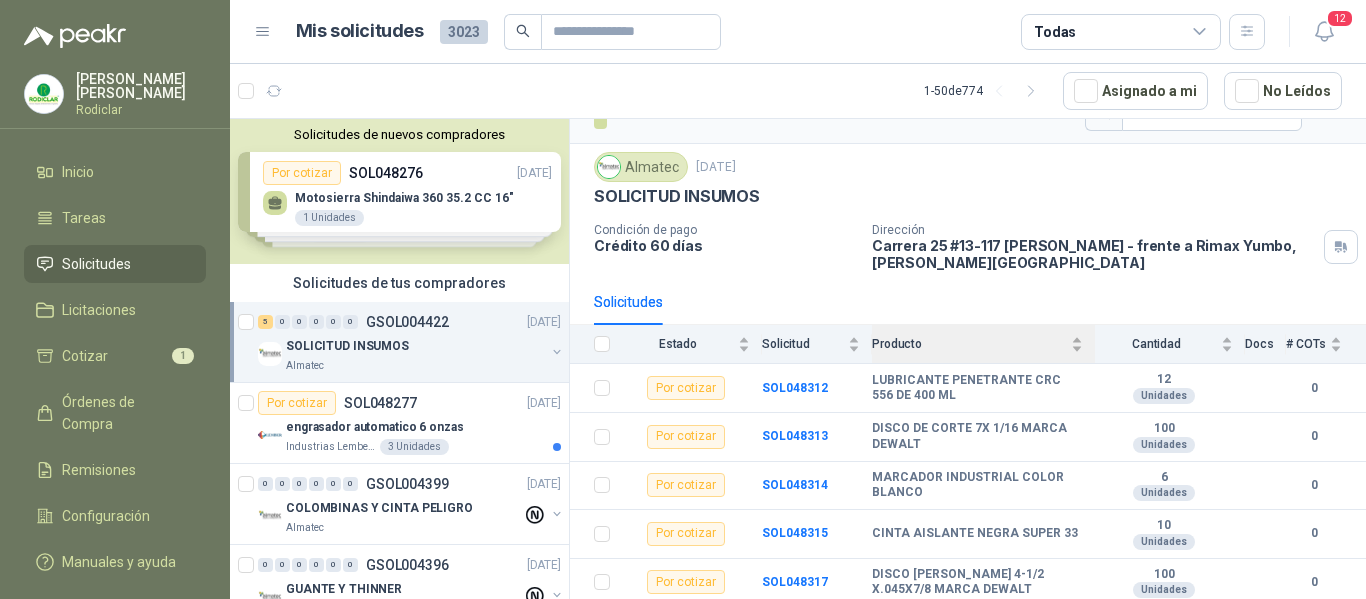 scroll, scrollTop: 37, scrollLeft: 0, axis: vertical 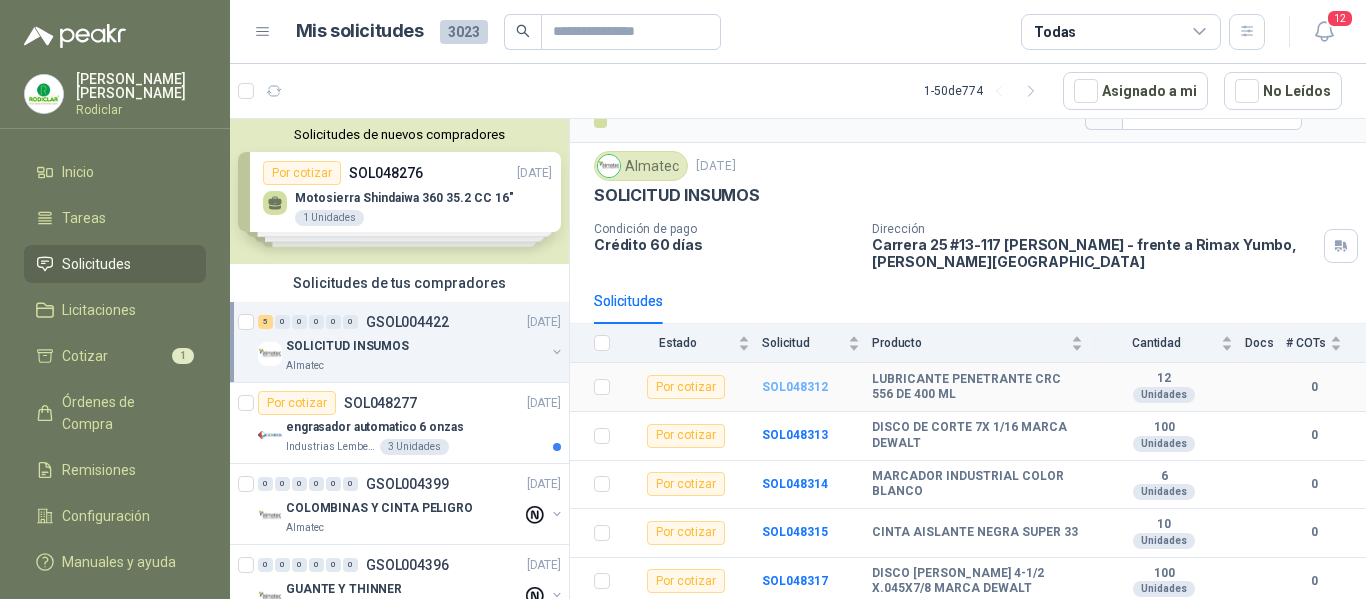 click on "SOL048312" at bounding box center [795, 387] 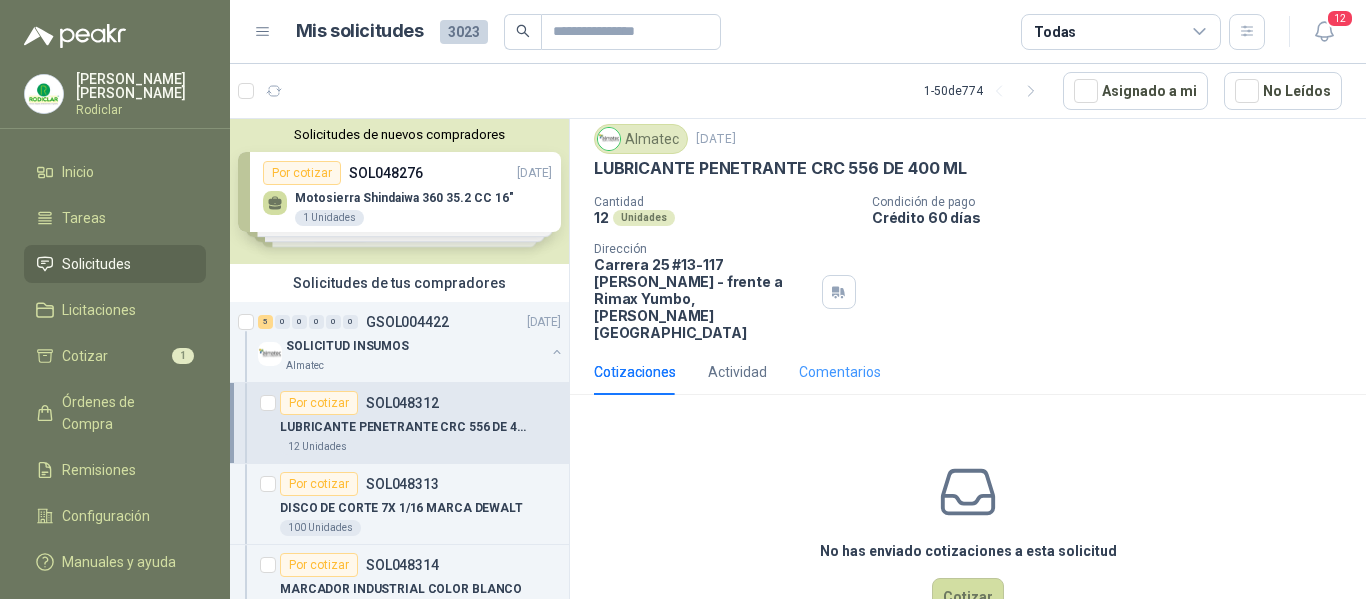 scroll, scrollTop: 87, scrollLeft: 0, axis: vertical 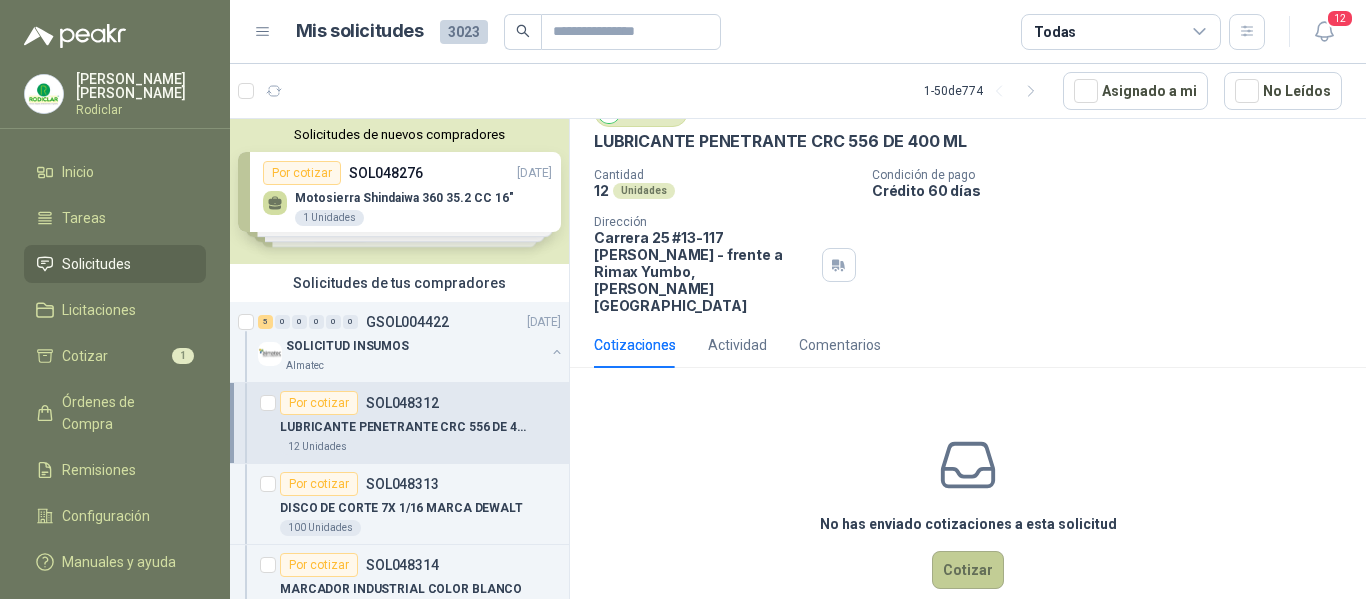 click on "Cotizar" at bounding box center [968, 570] 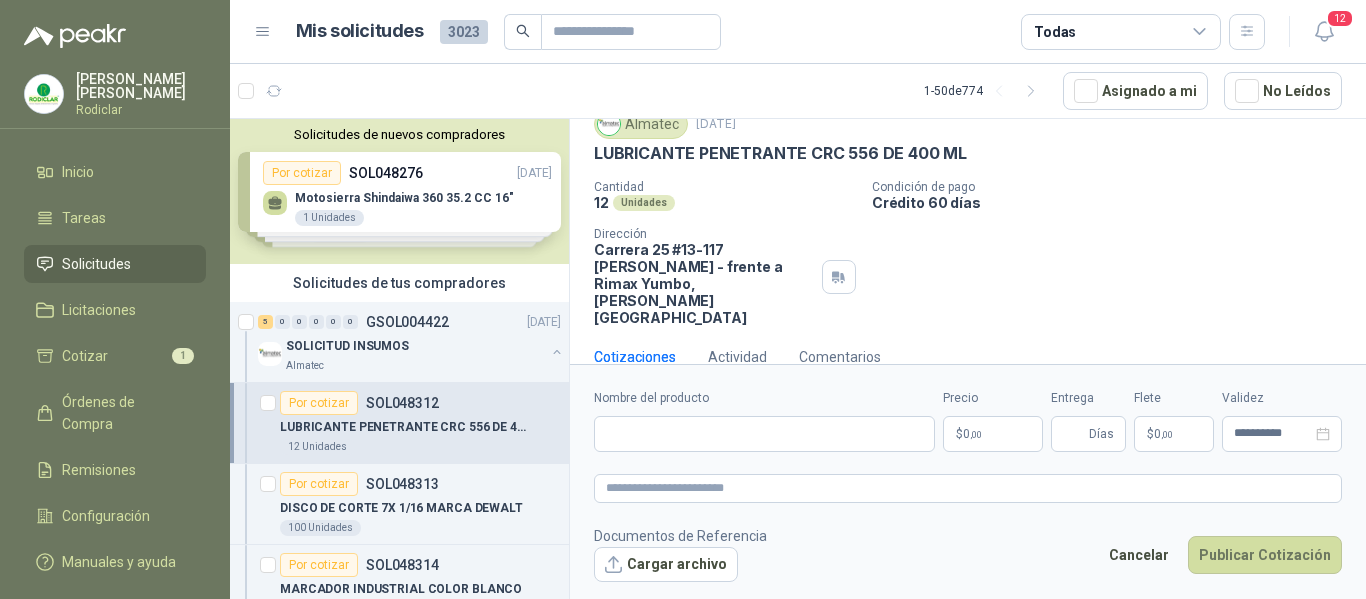 type 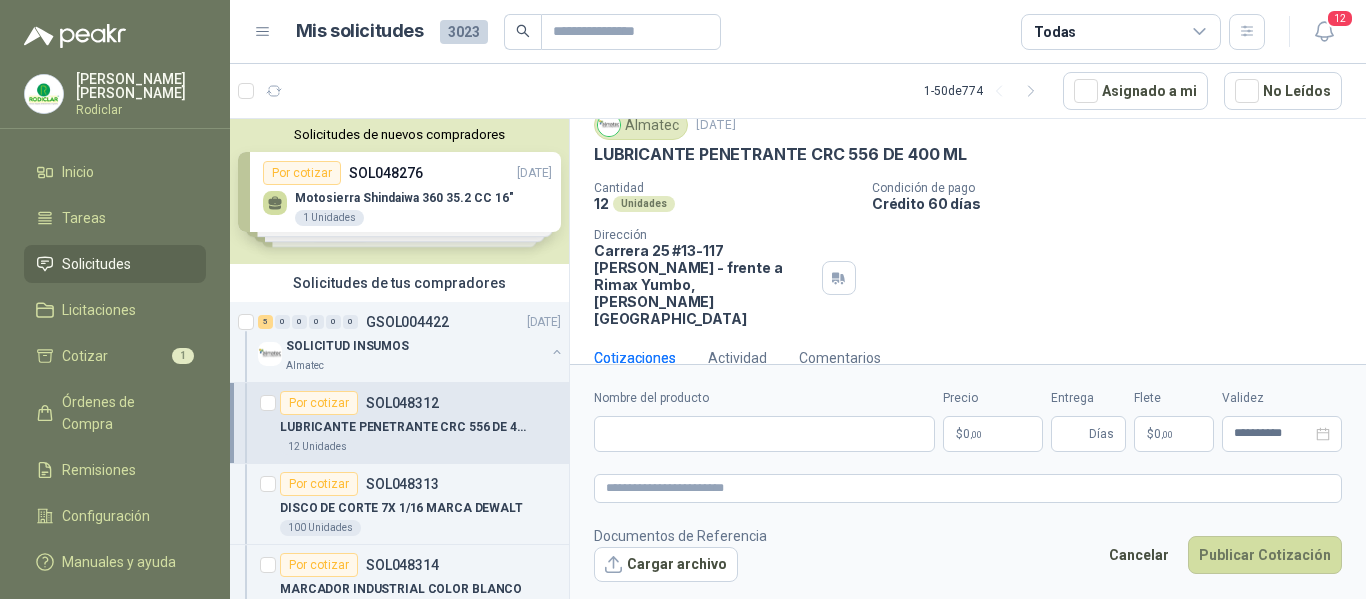 scroll, scrollTop: 73, scrollLeft: 0, axis: vertical 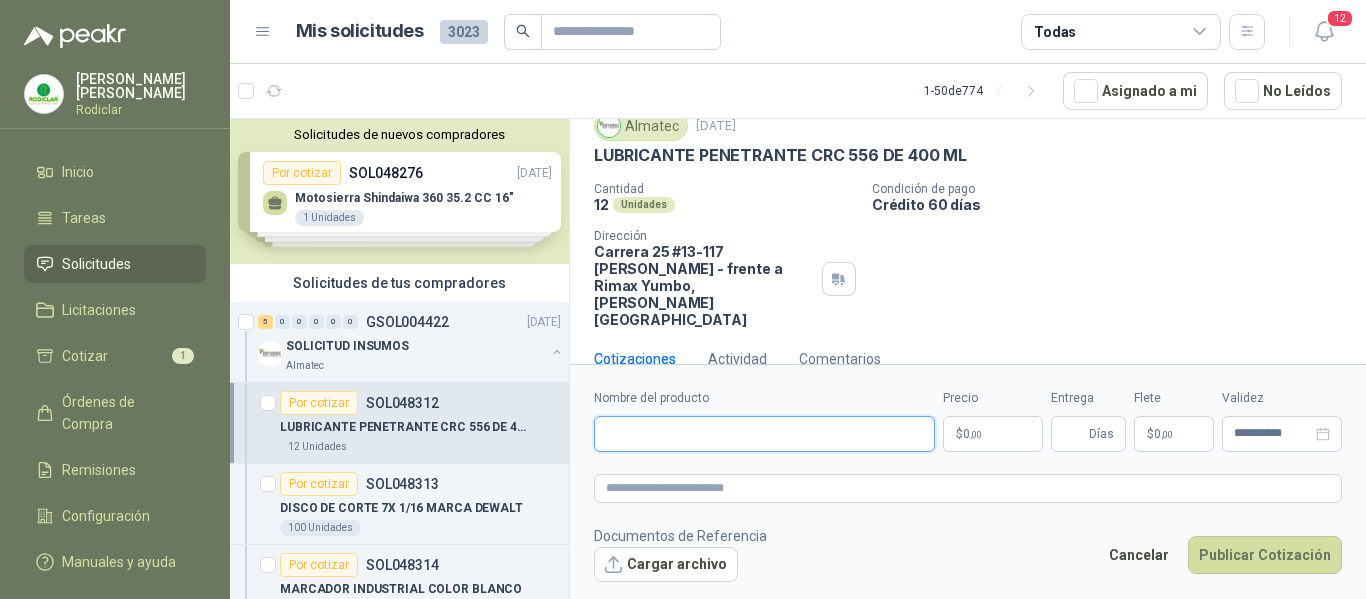 click on "Nombre del producto" at bounding box center (764, 434) 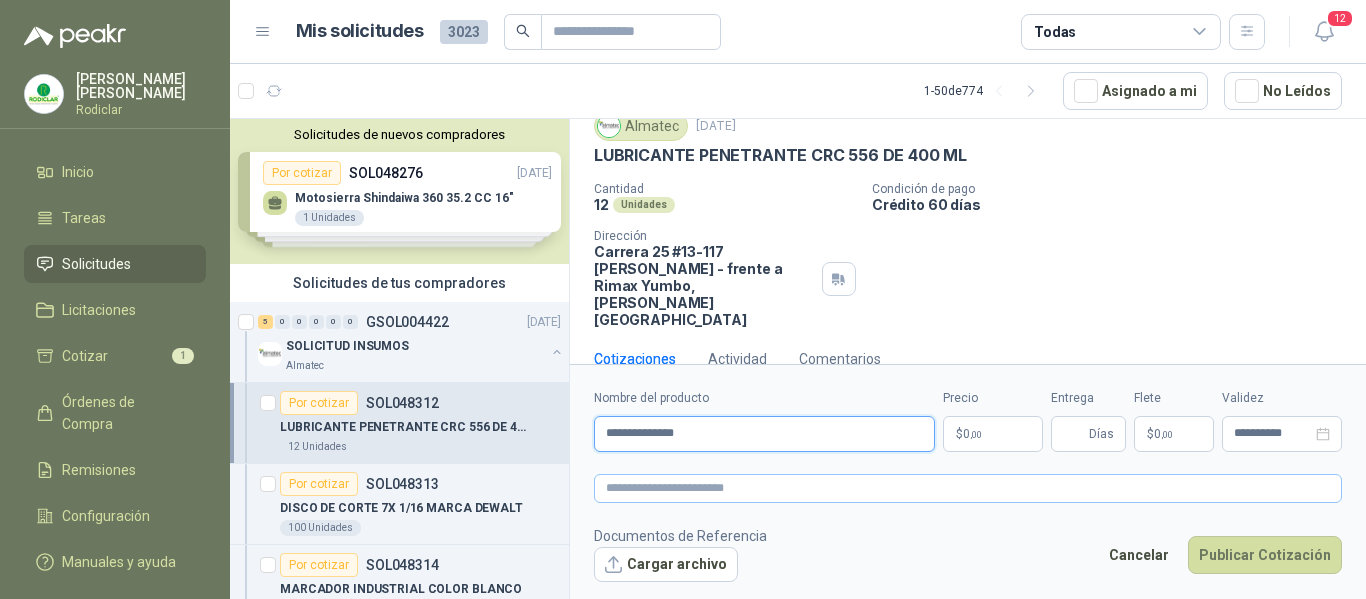 type on "**********" 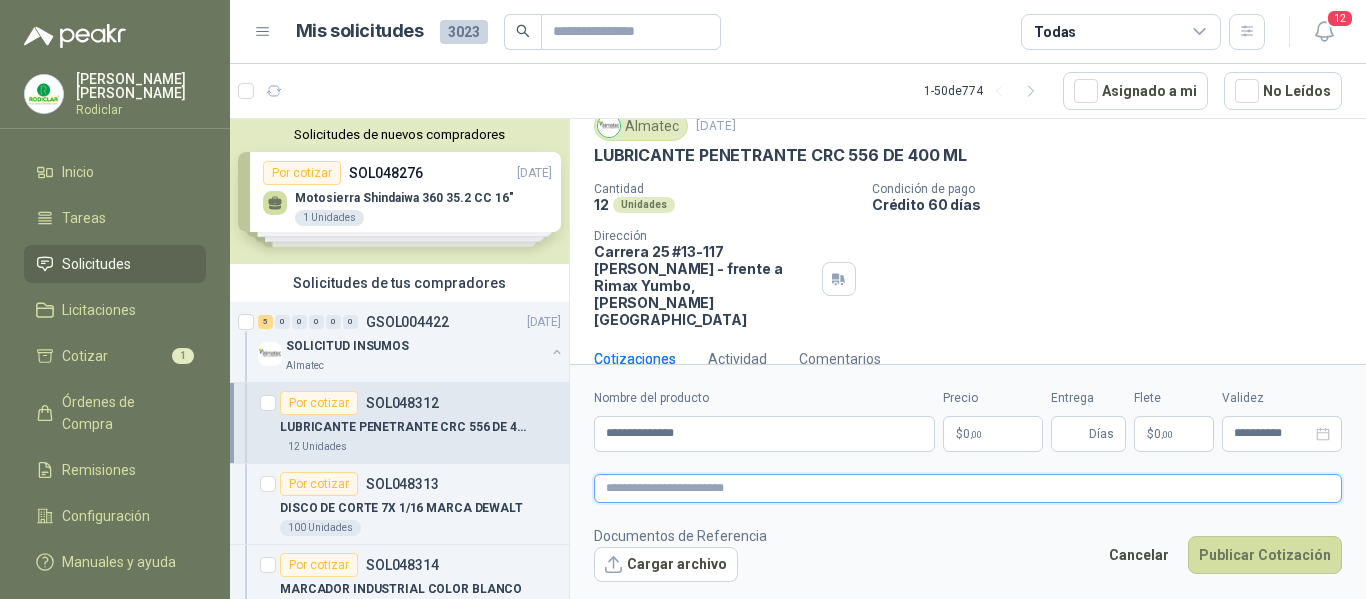 click at bounding box center [968, 488] 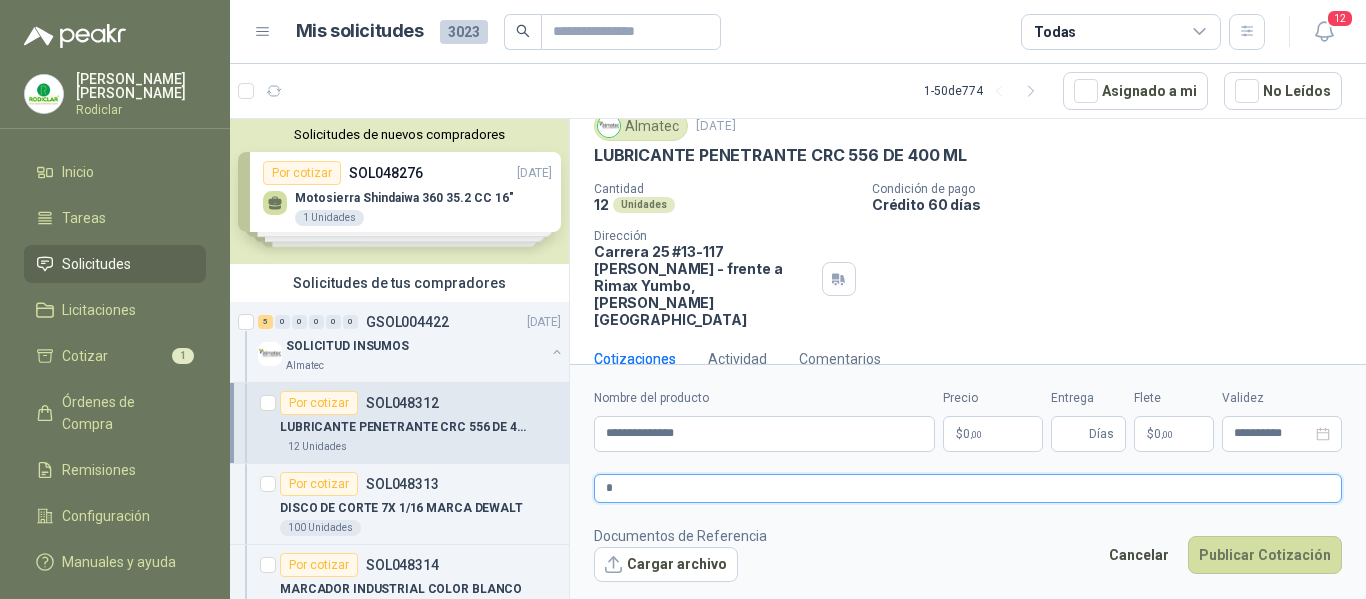 type 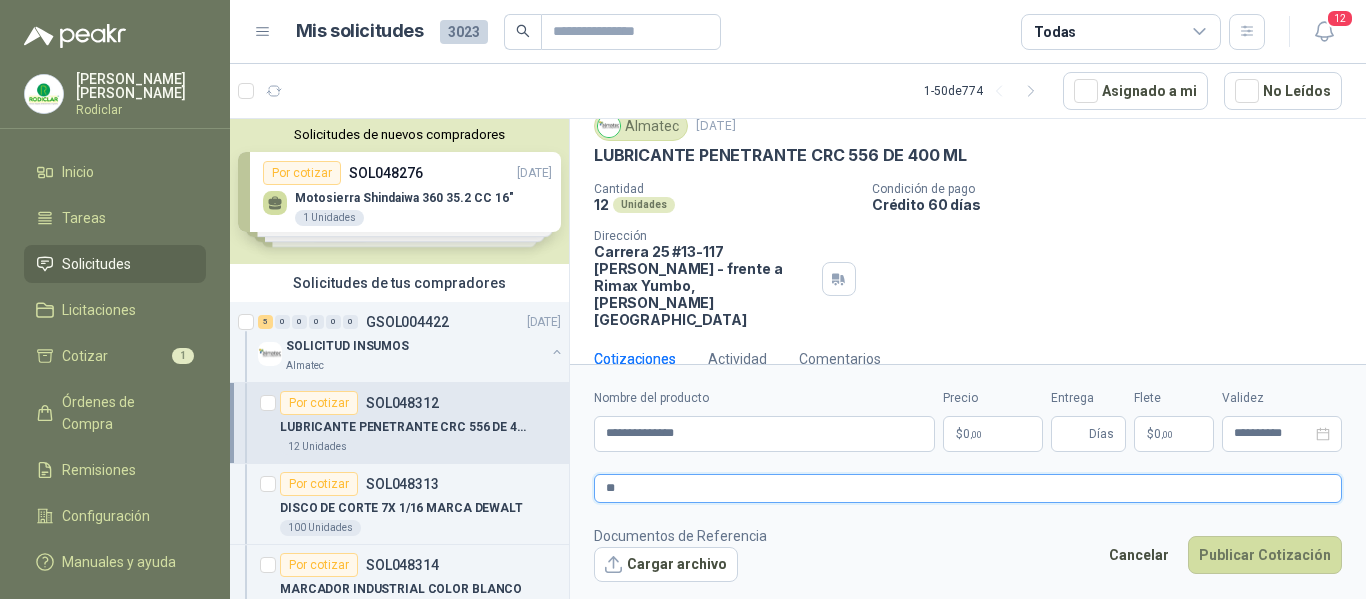 type 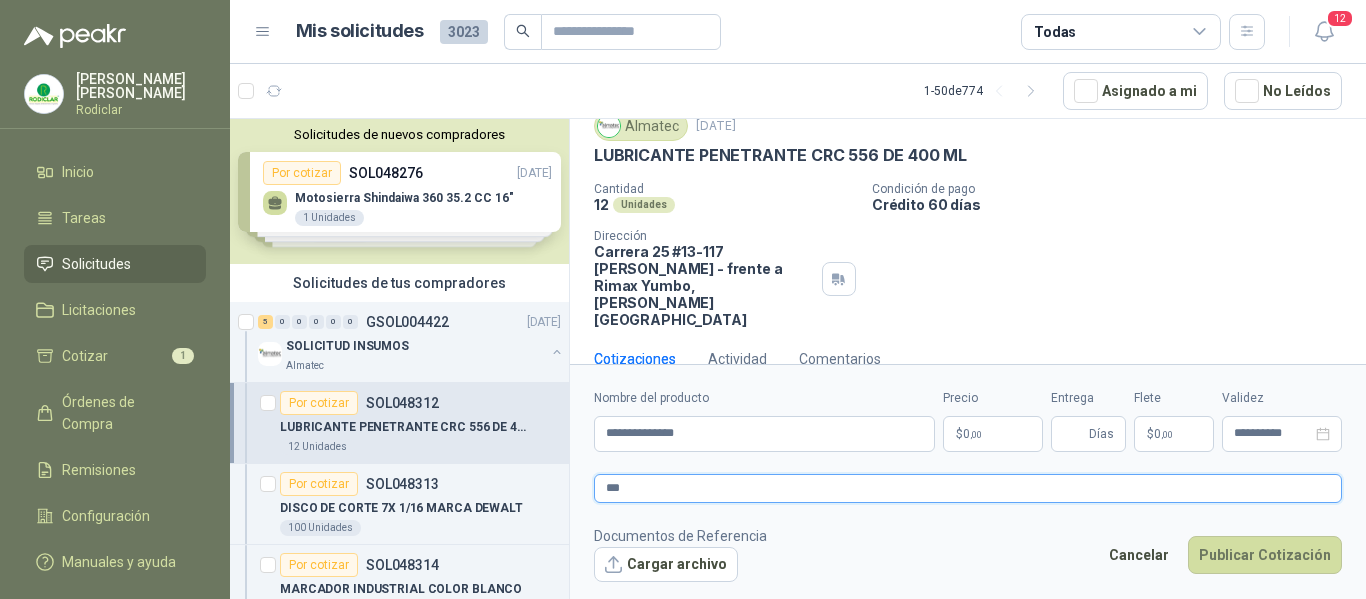 type 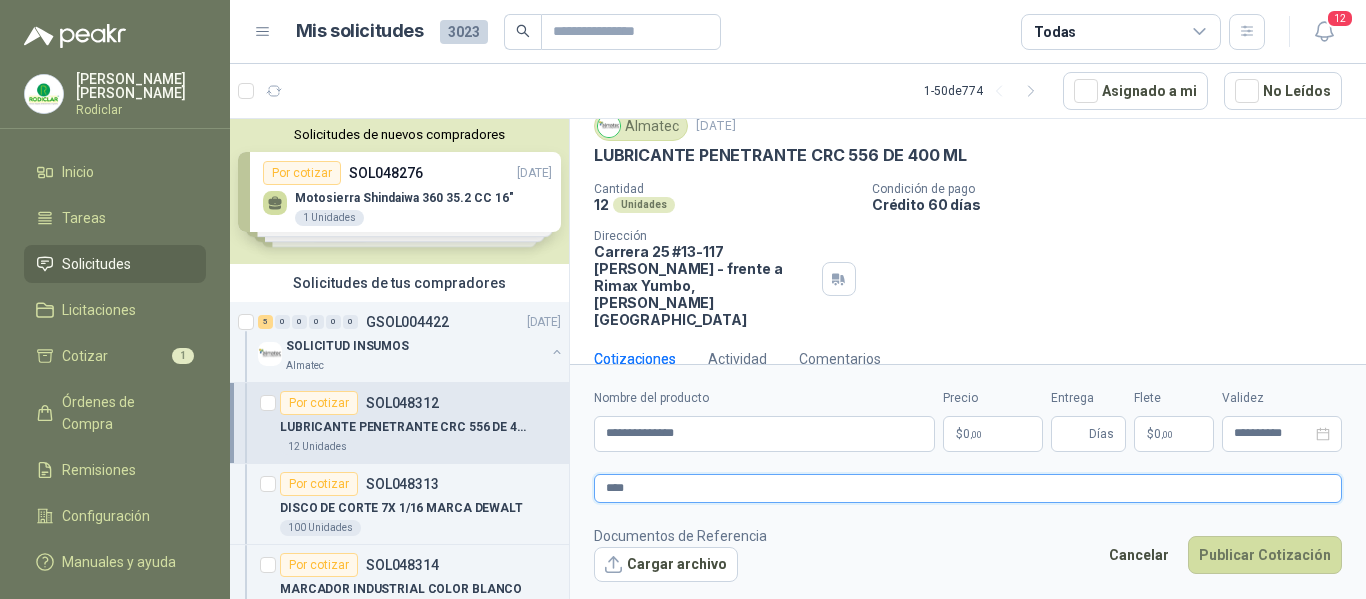 type 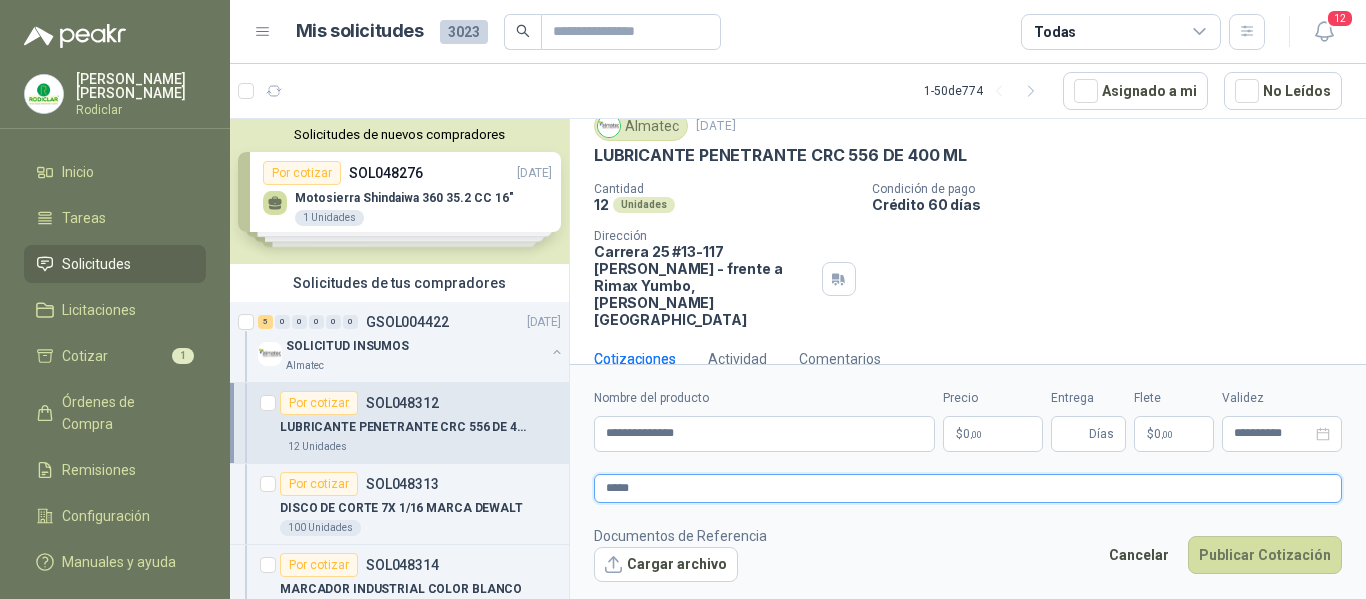 type 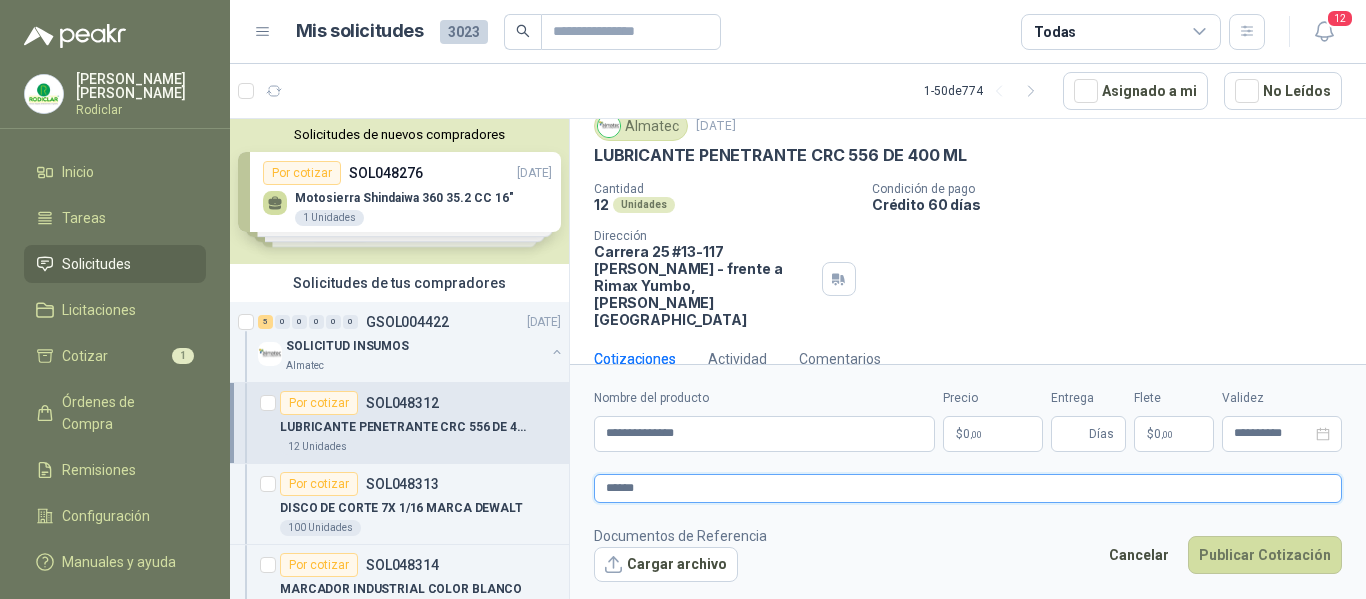 type 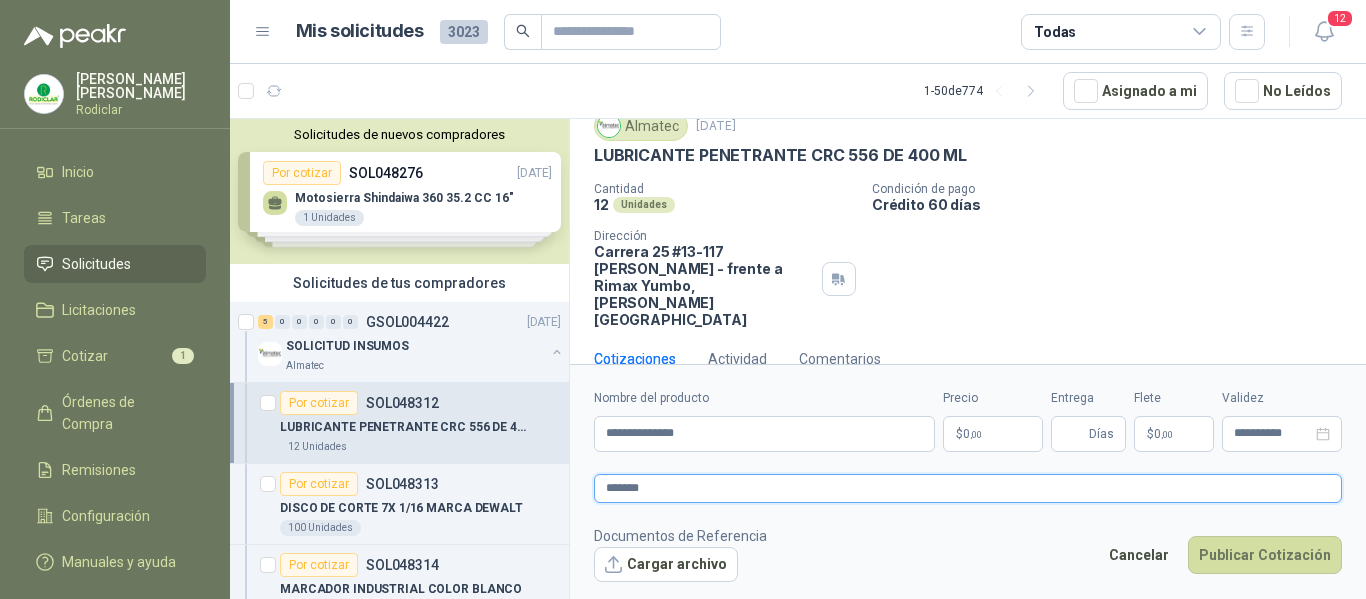 type 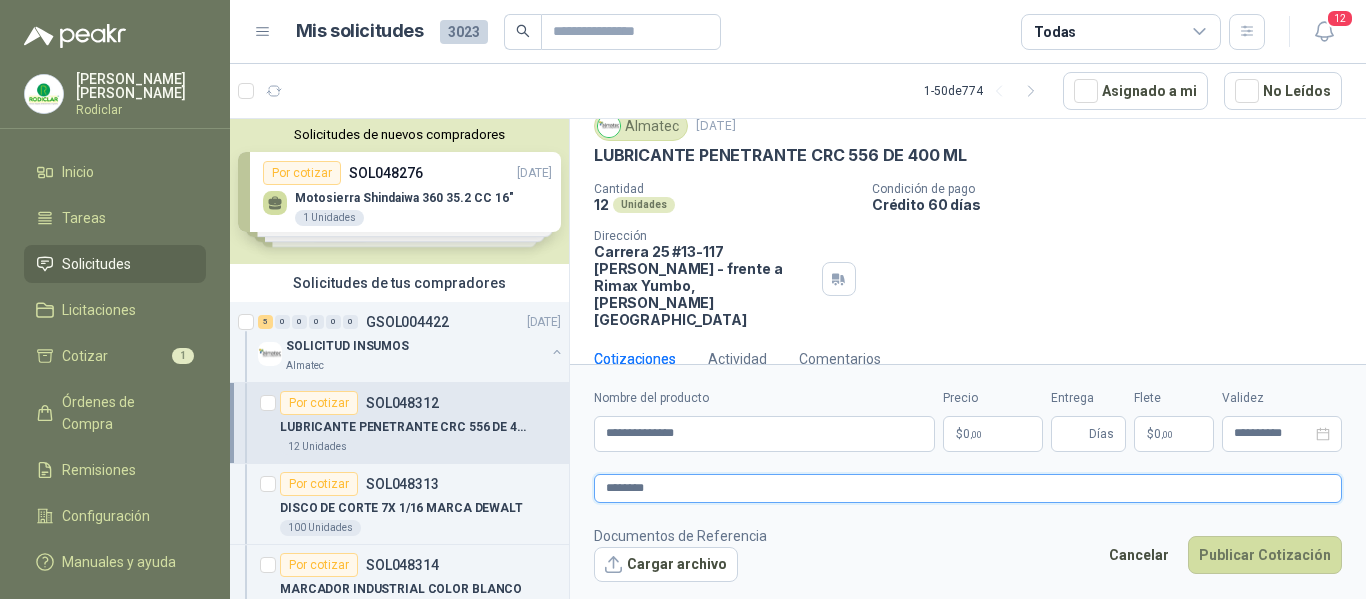 type 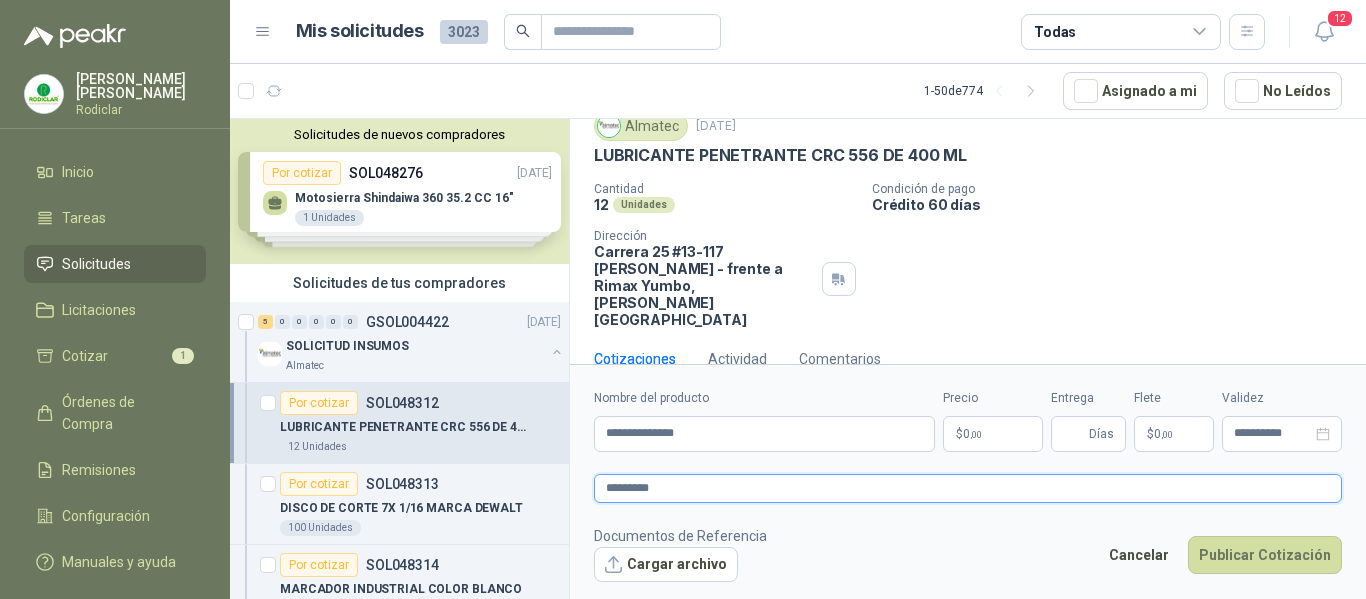 type 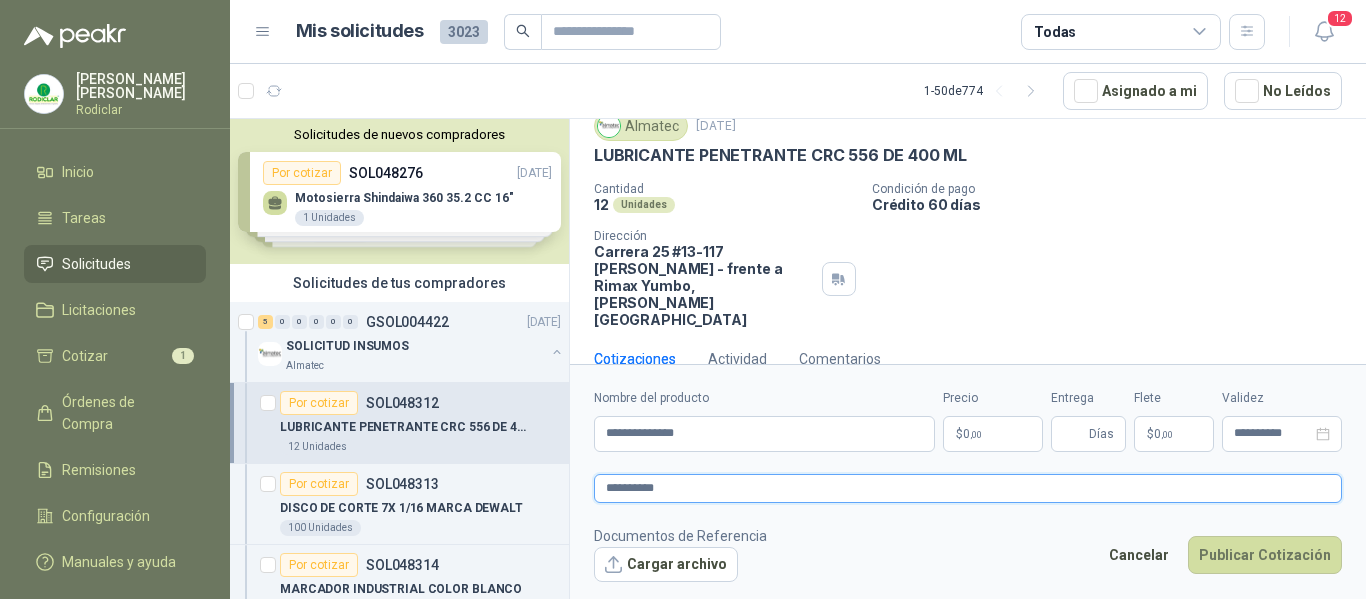 type 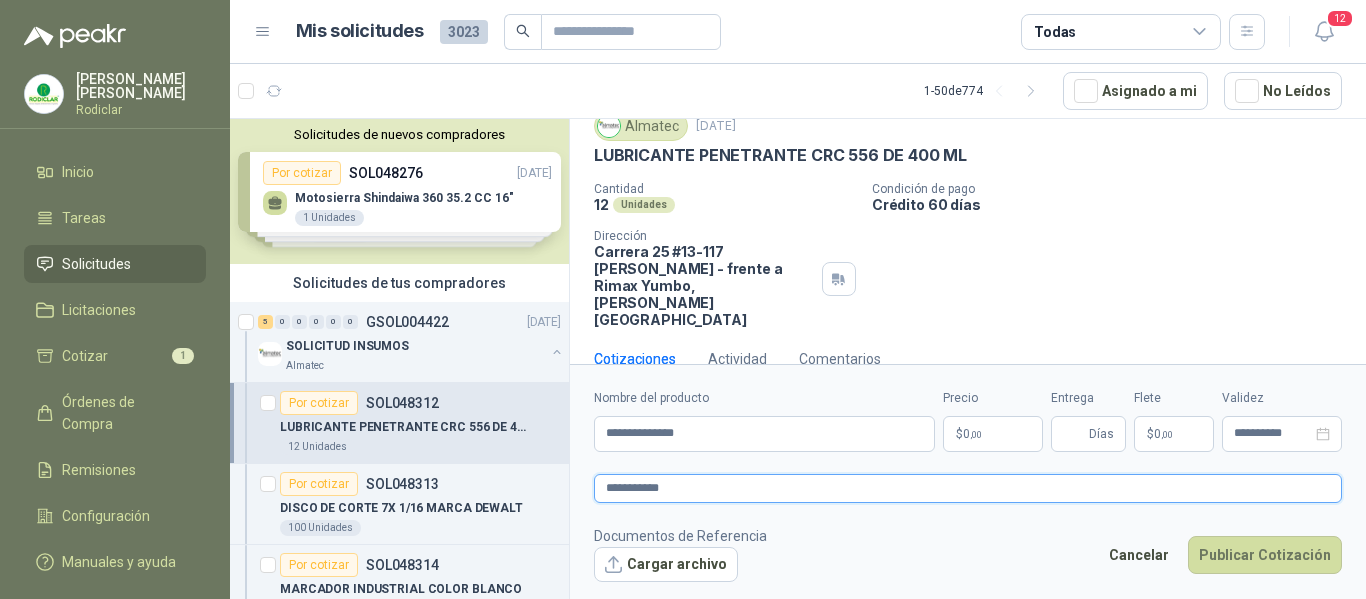 type on "**********" 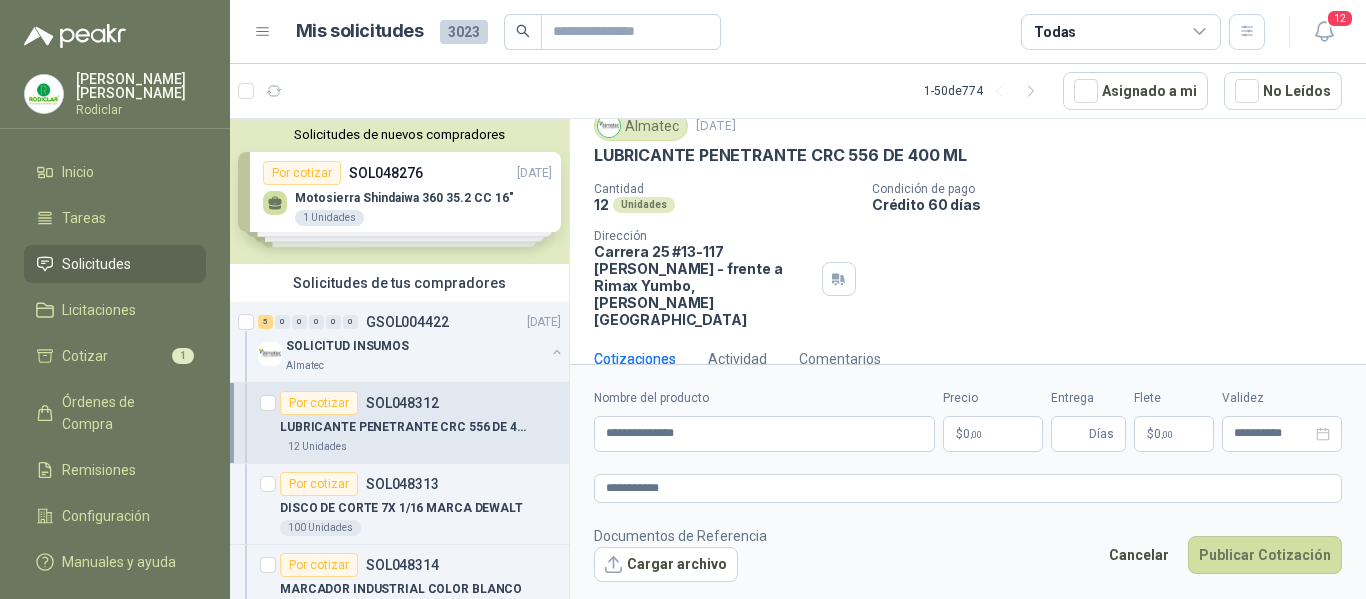 click on ",00" at bounding box center [976, 434] 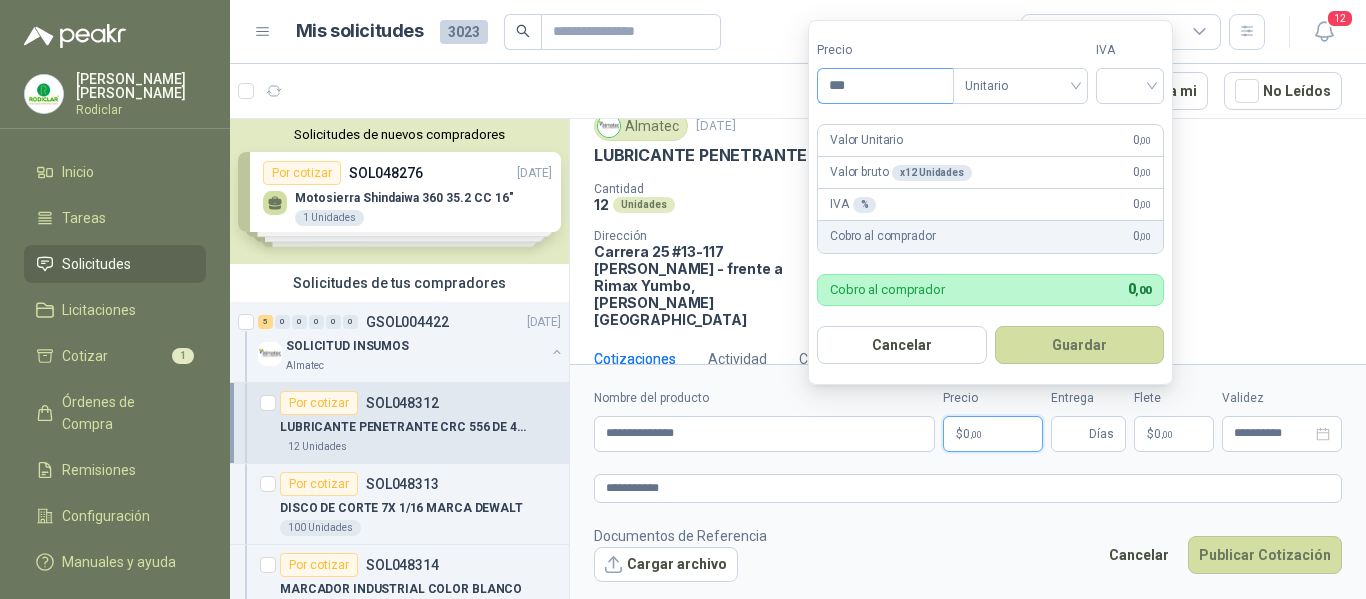 click on "***" at bounding box center [885, 86] 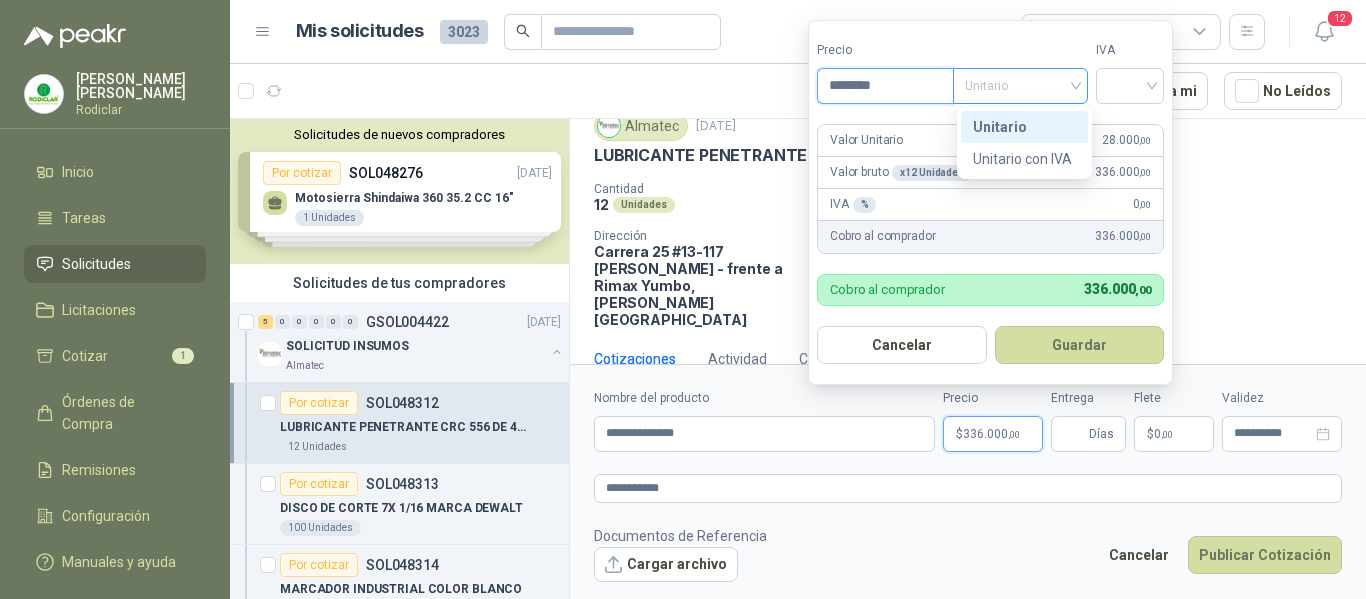 click on "Unitario" at bounding box center [1020, 86] 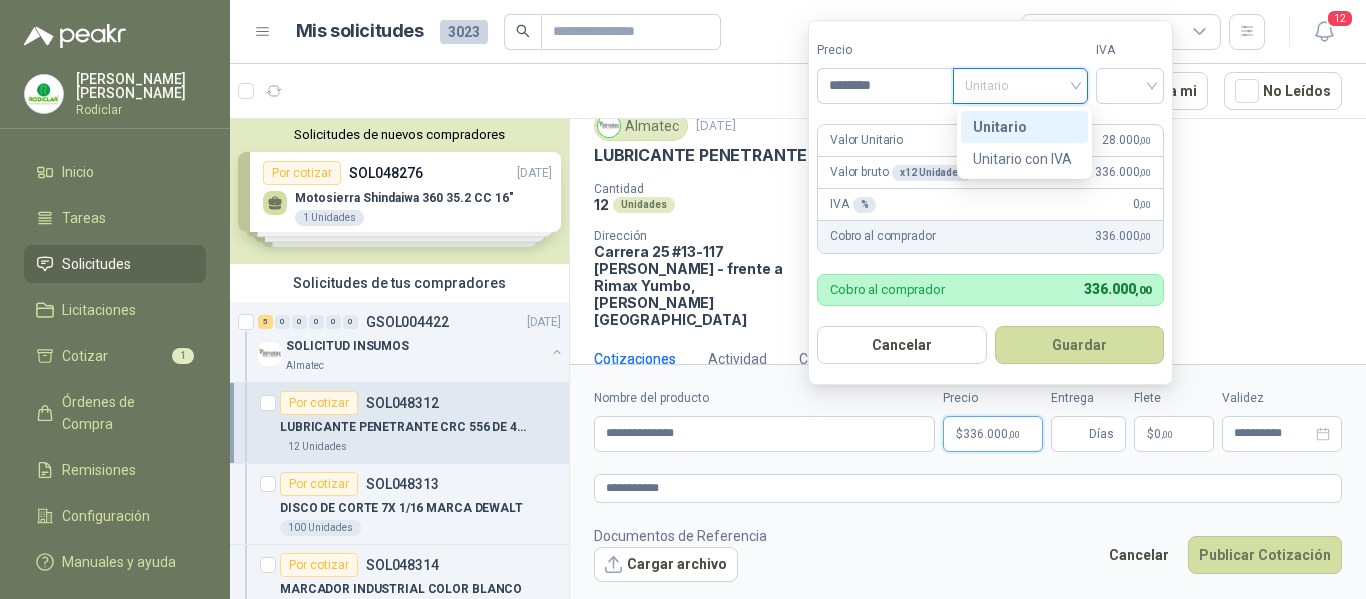 click on "Unitario" at bounding box center (1024, 127) 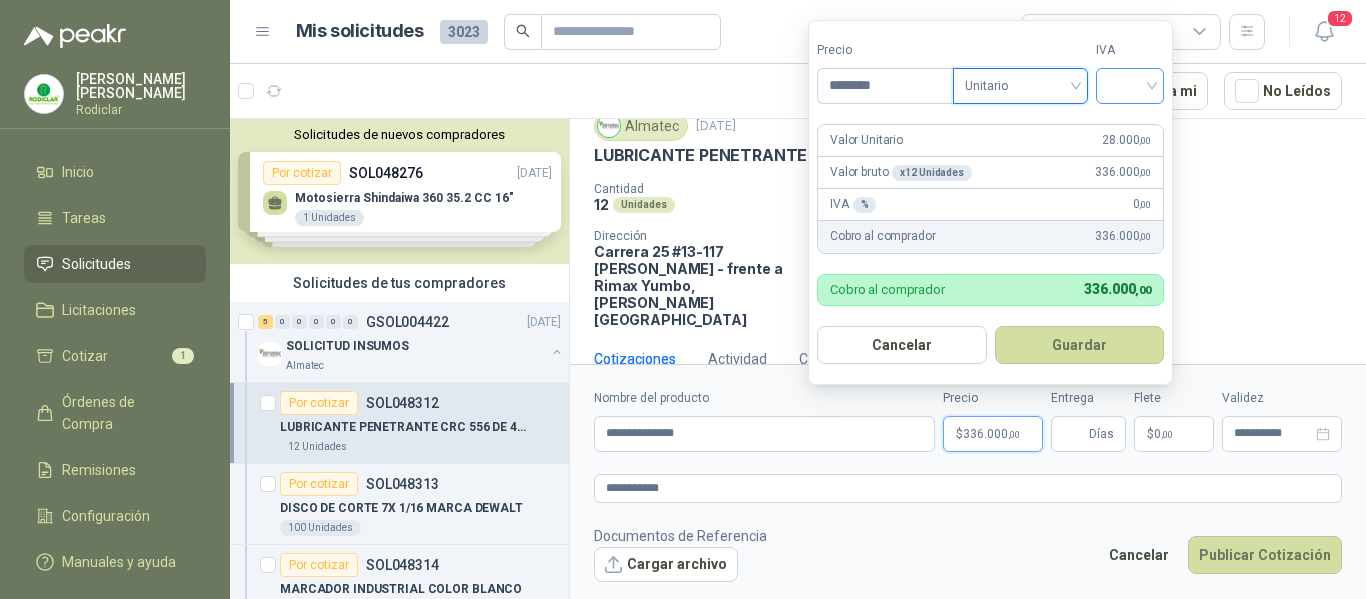 click at bounding box center [1130, 84] 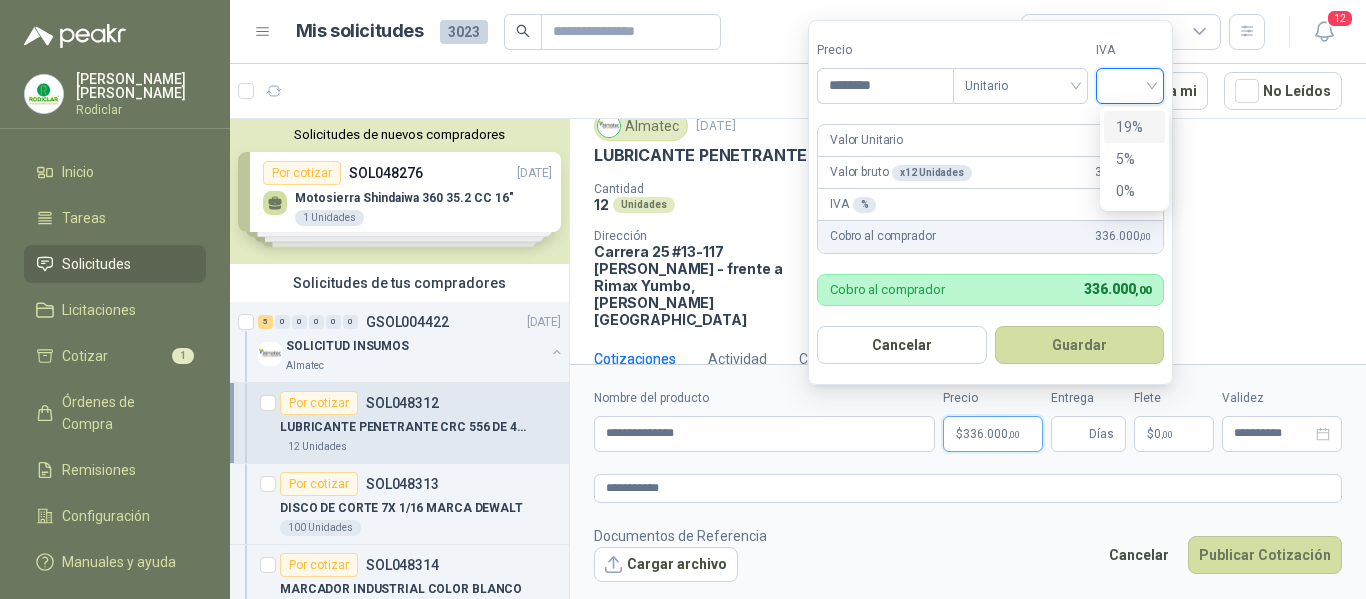 click on "19%" at bounding box center [1134, 127] 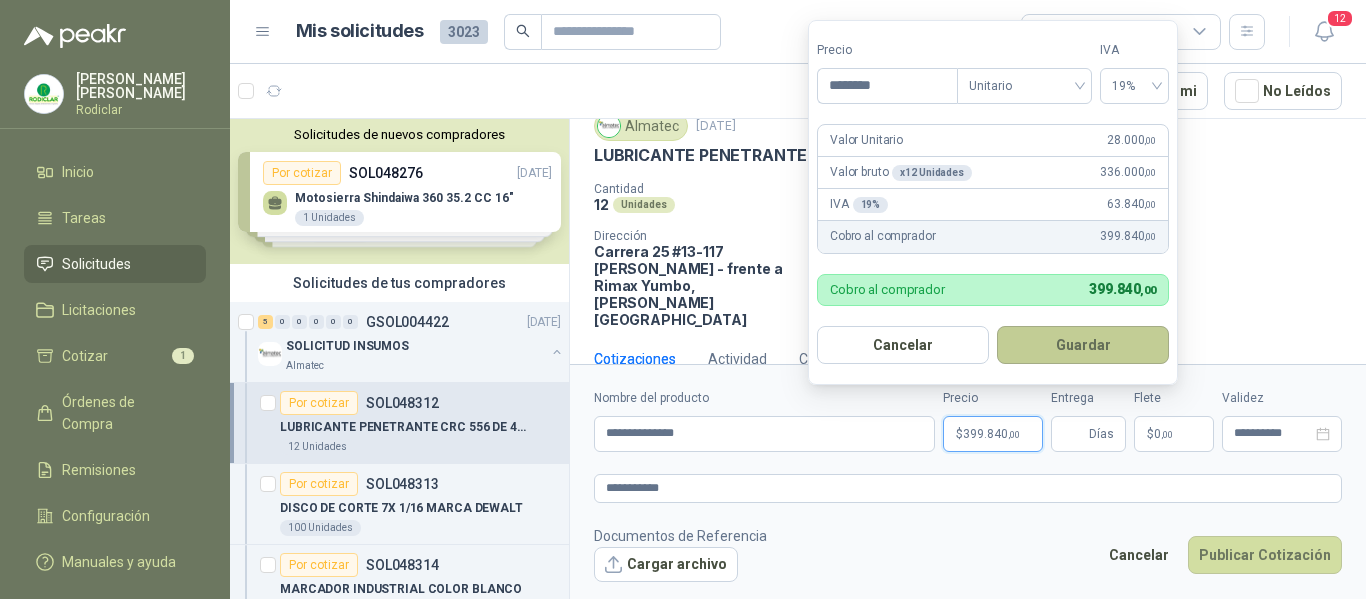 click on "Guardar" at bounding box center (1083, 345) 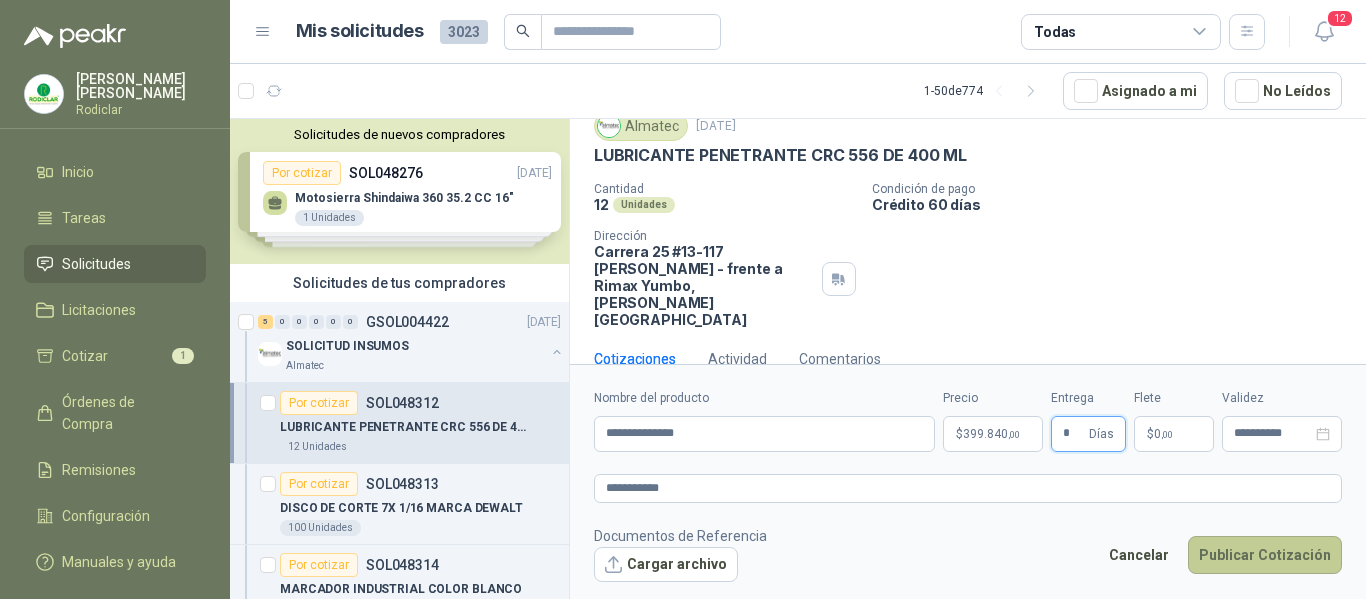 type on "*" 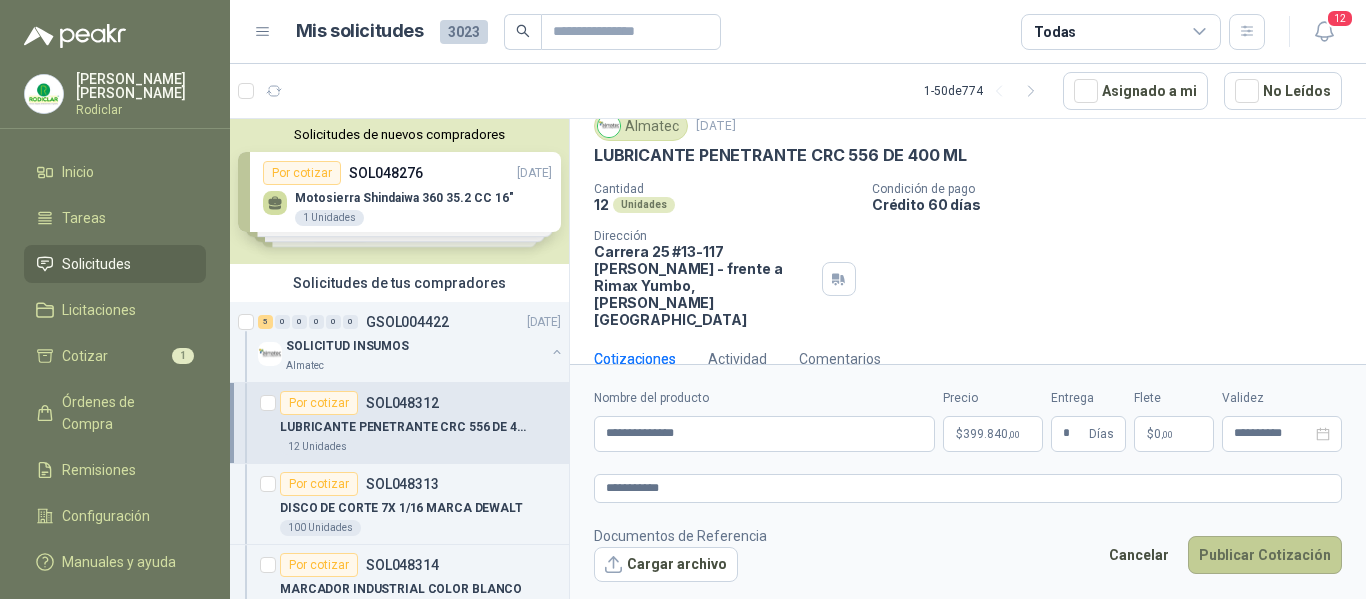 click on "Publicar Cotización" at bounding box center (1265, 555) 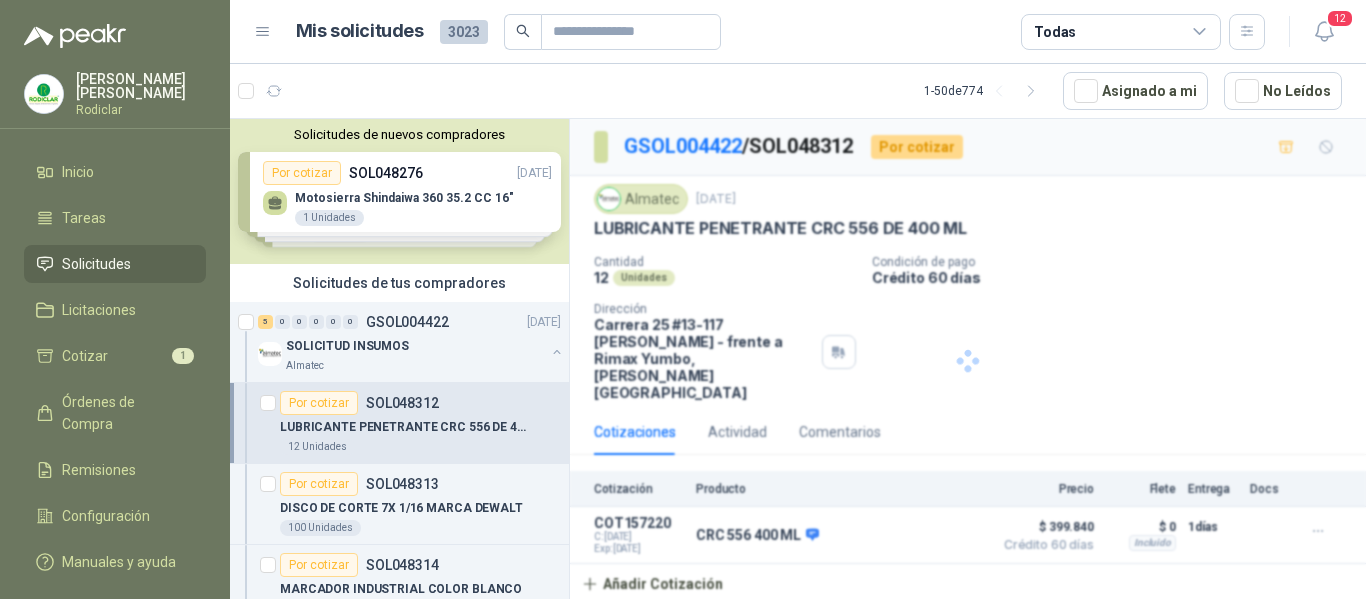 scroll, scrollTop: 0, scrollLeft: 0, axis: both 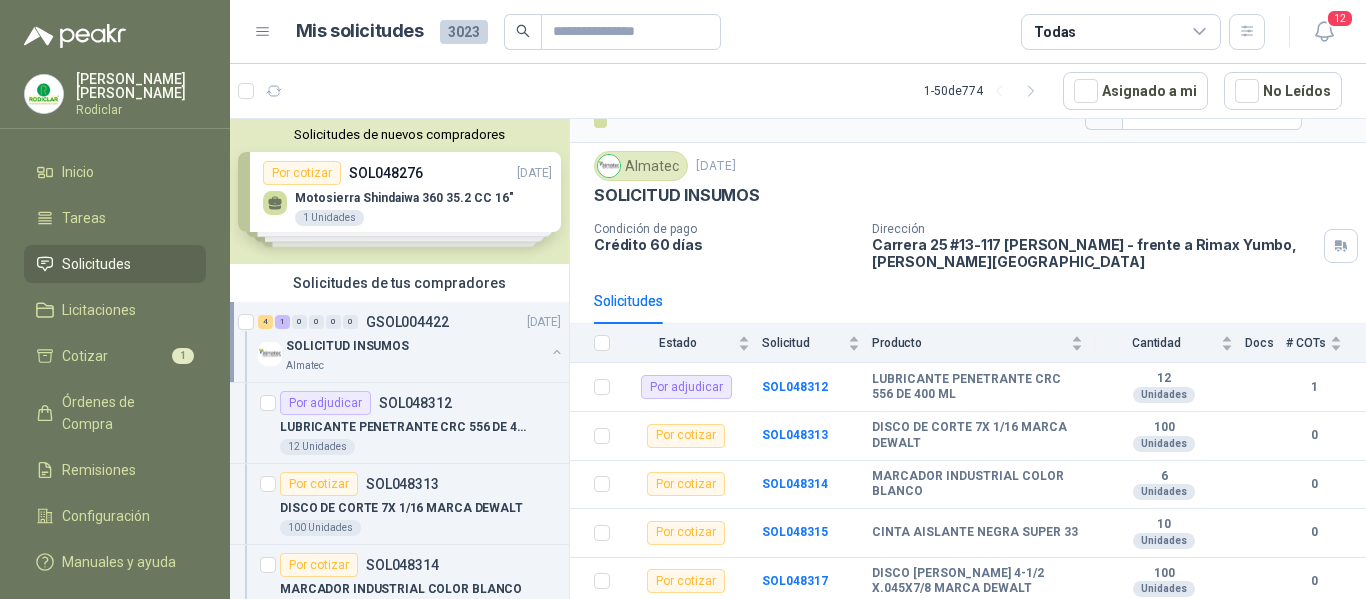 click on "SOLICITUD INSUMOS" at bounding box center (347, 346) 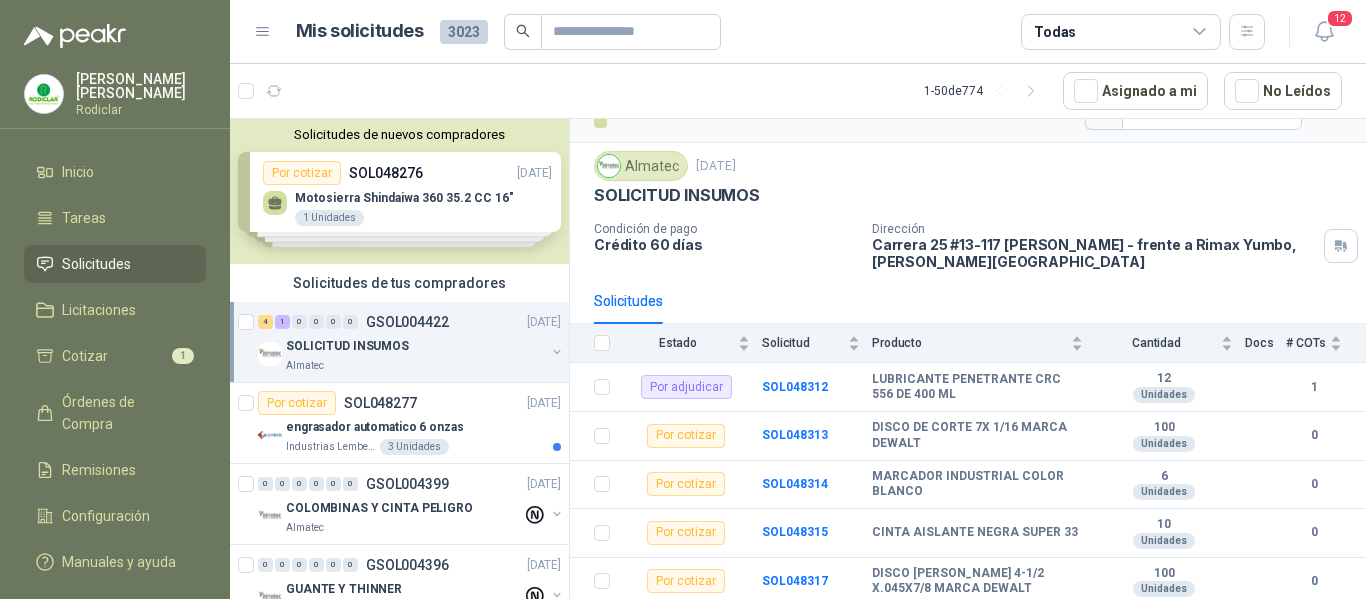 scroll, scrollTop: 7, scrollLeft: 0, axis: vertical 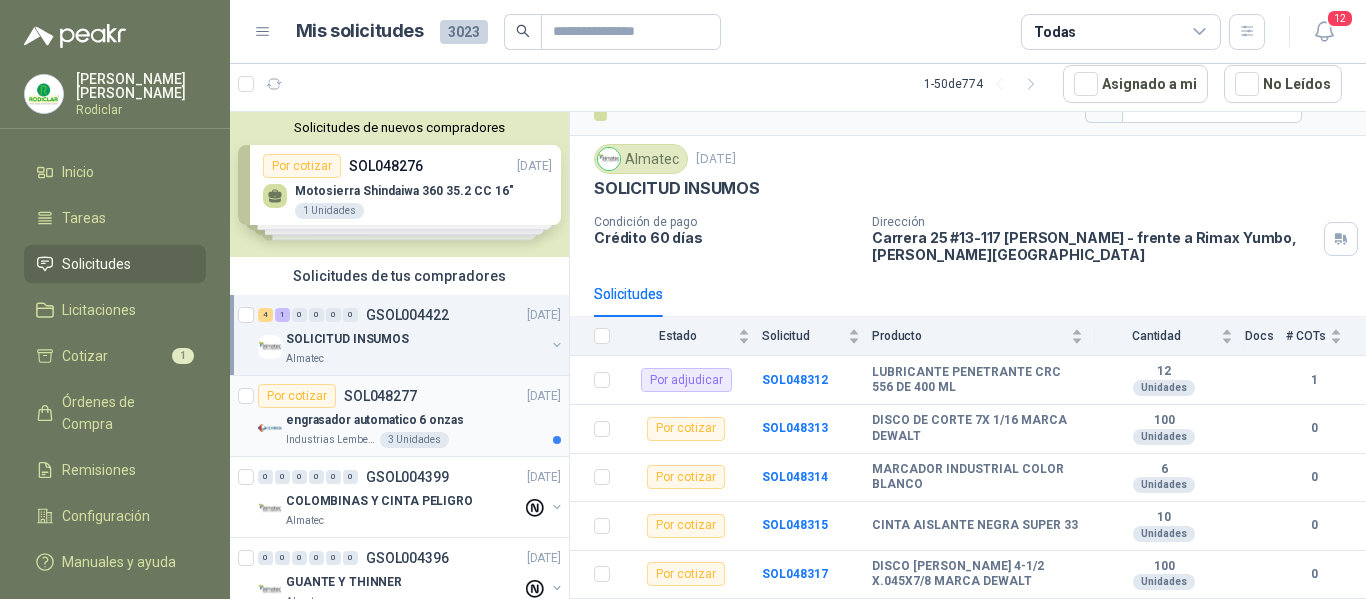 click on "engrasador automatico 6 onzas" at bounding box center (375, 420) 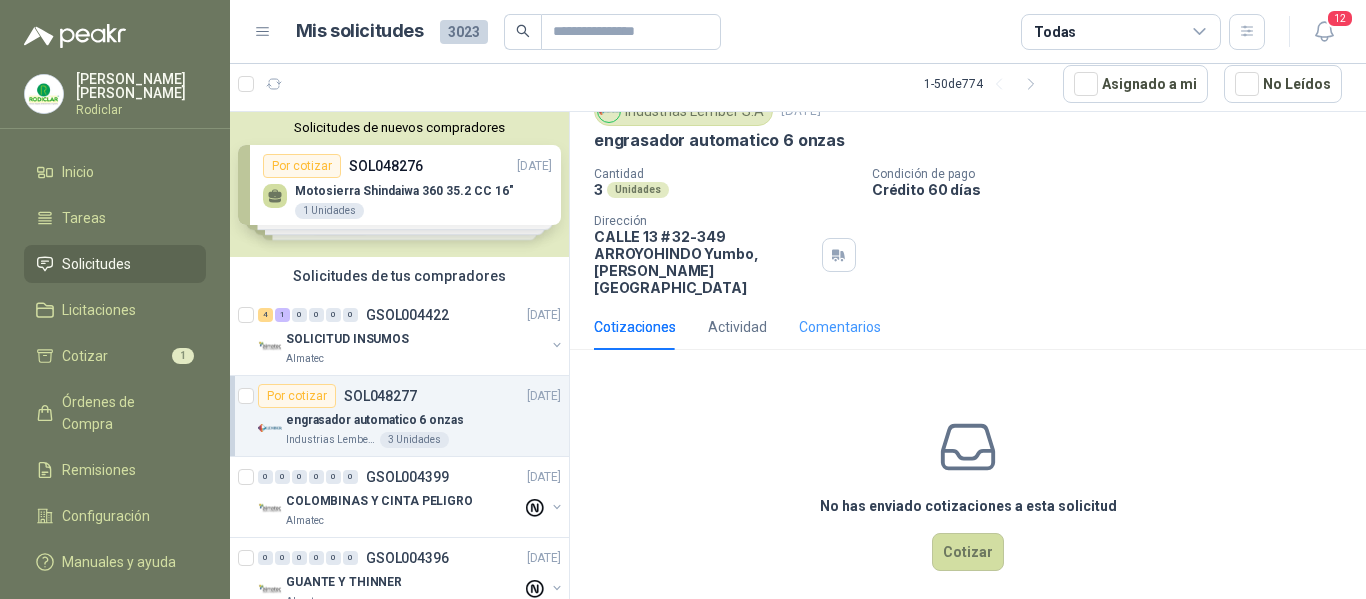 scroll, scrollTop: 87, scrollLeft: 0, axis: vertical 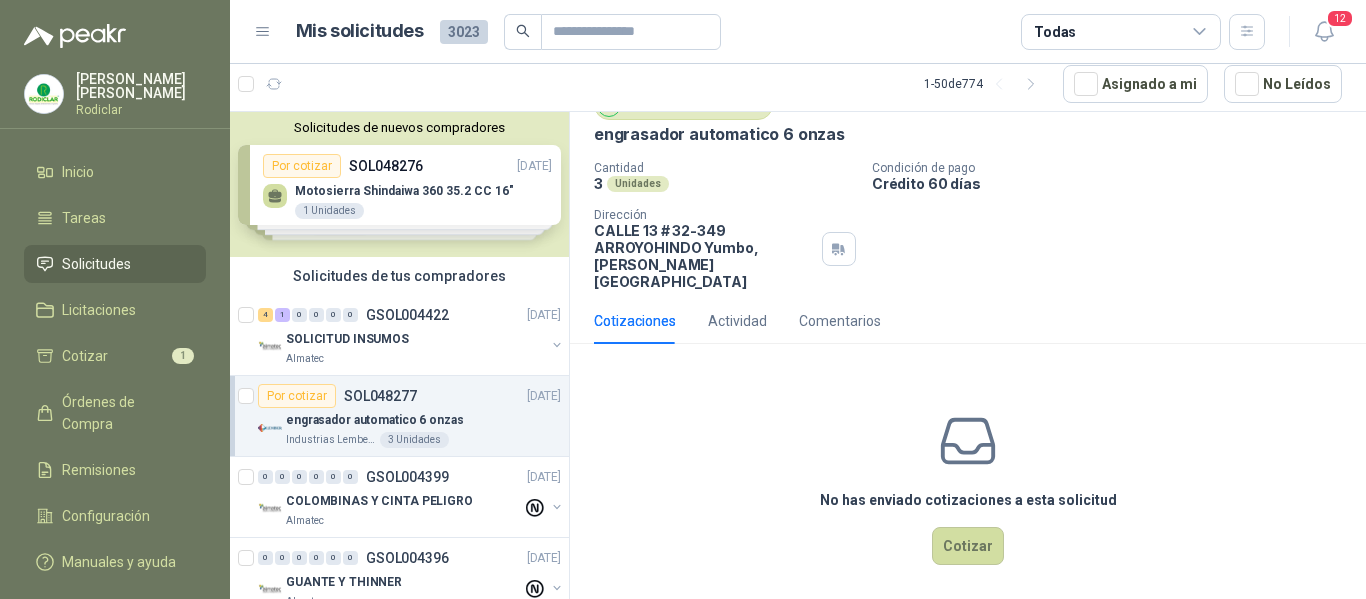 click on "engrasador automatico 6 onzas" at bounding box center [423, 420] 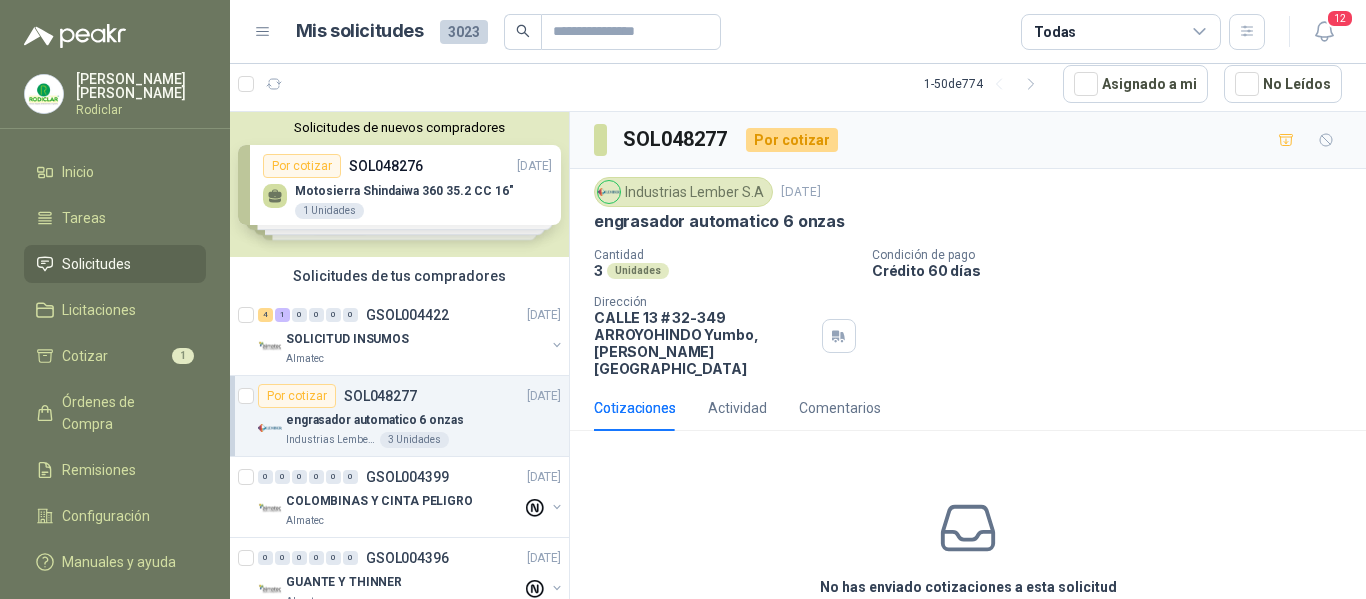 click on "engrasador automatico 6 onzas" at bounding box center (375, 420) 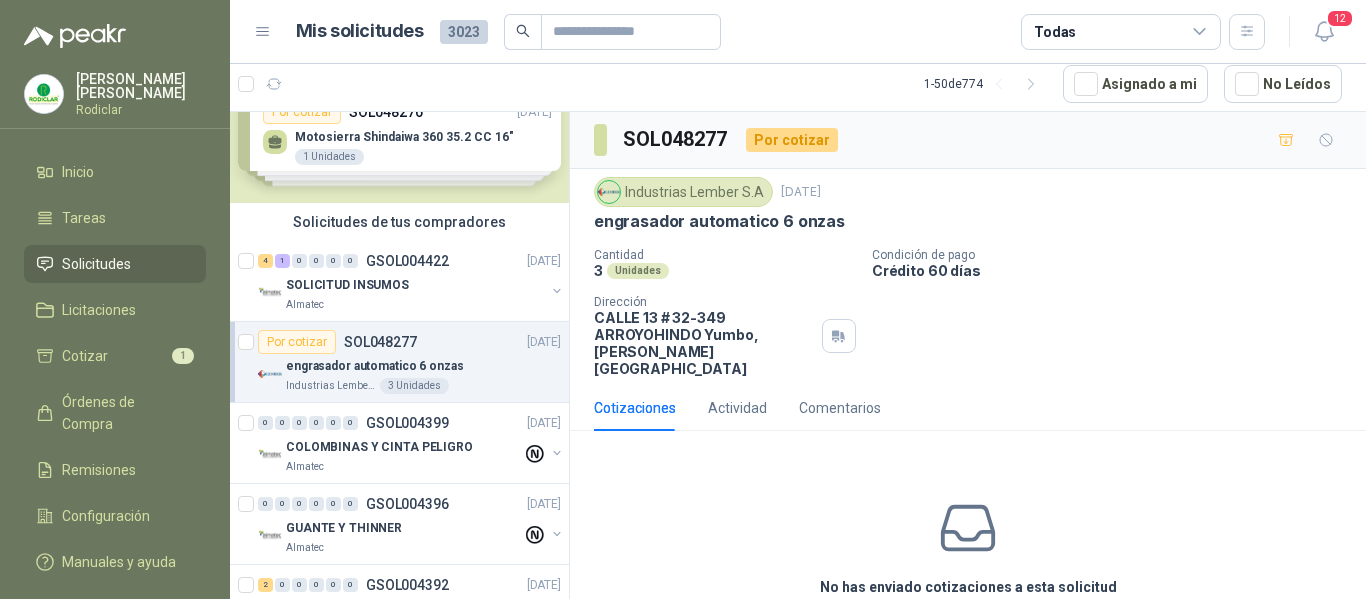 scroll, scrollTop: 100, scrollLeft: 0, axis: vertical 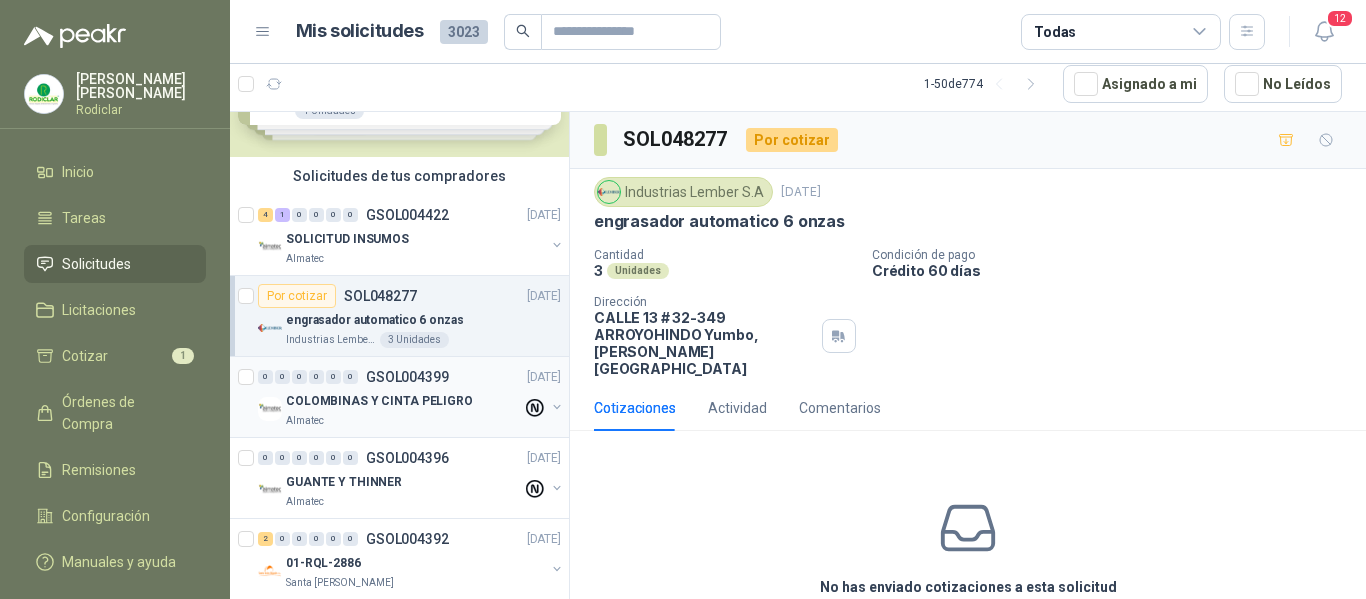click on "Almatec" at bounding box center (404, 421) 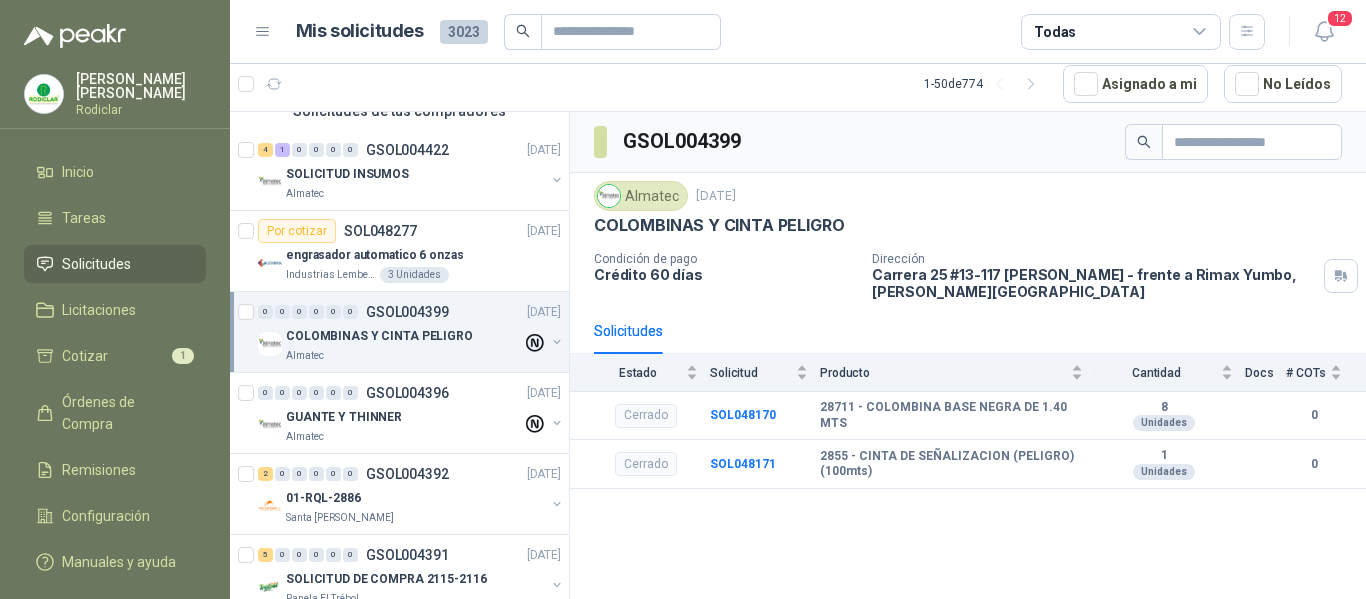 scroll, scrollTop: 200, scrollLeft: 0, axis: vertical 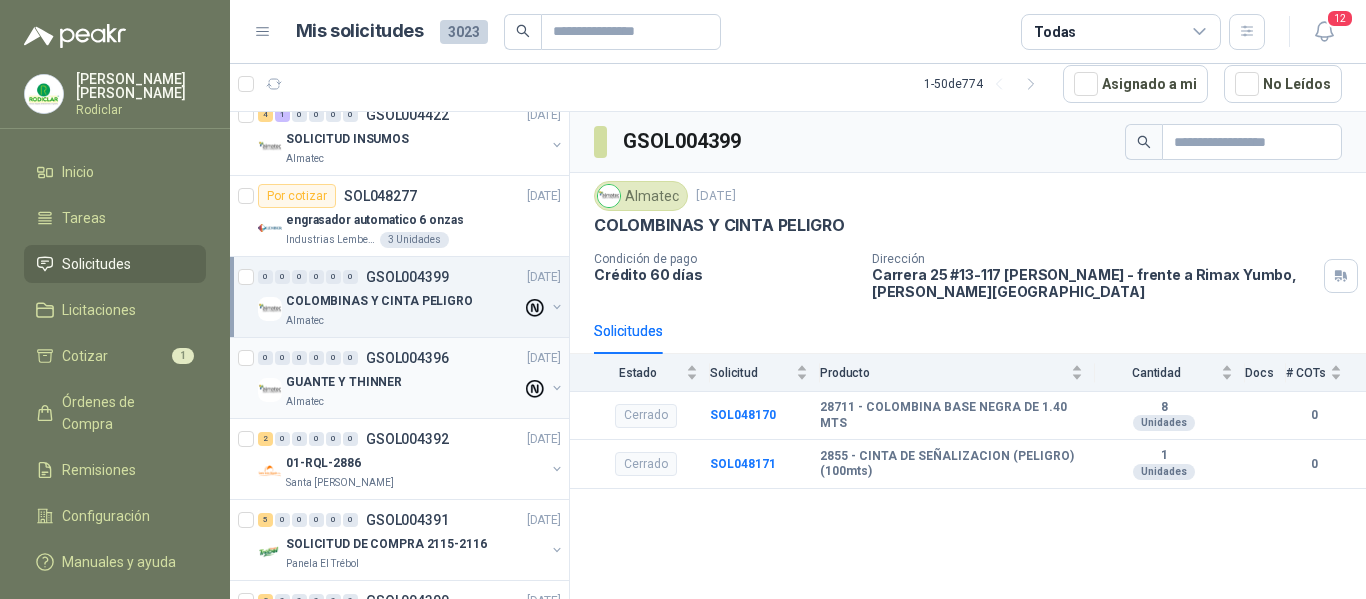 click on "GUANTE Y THINNER" at bounding box center [404, 382] 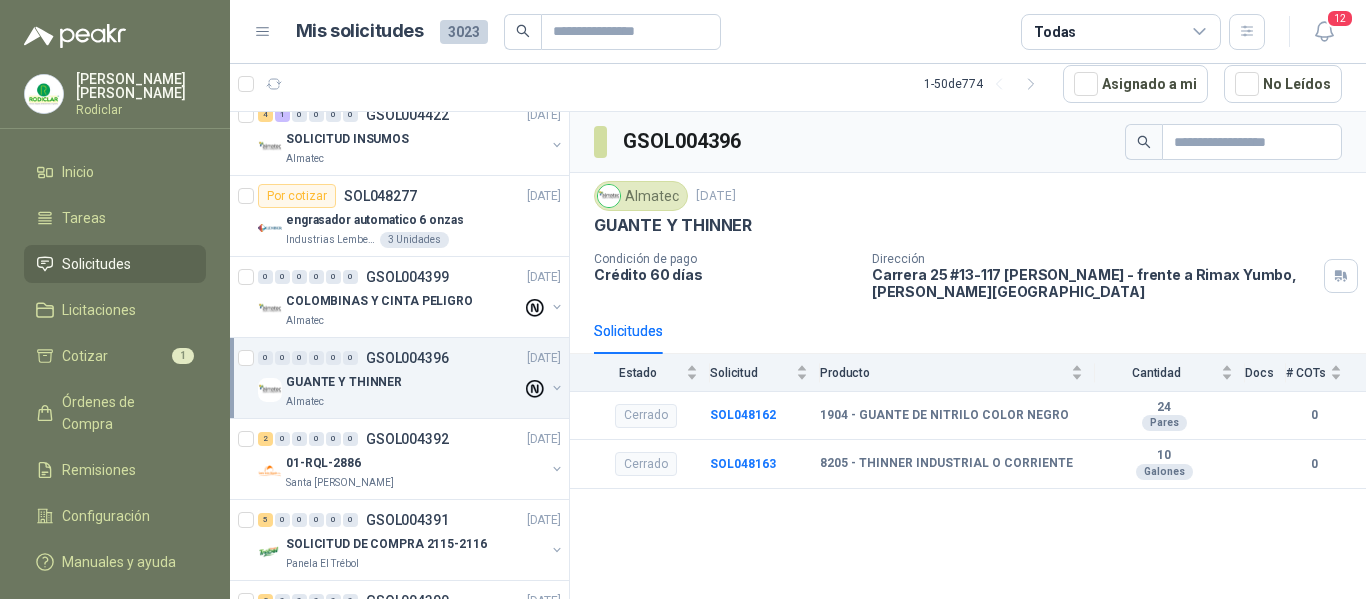 scroll, scrollTop: 300, scrollLeft: 0, axis: vertical 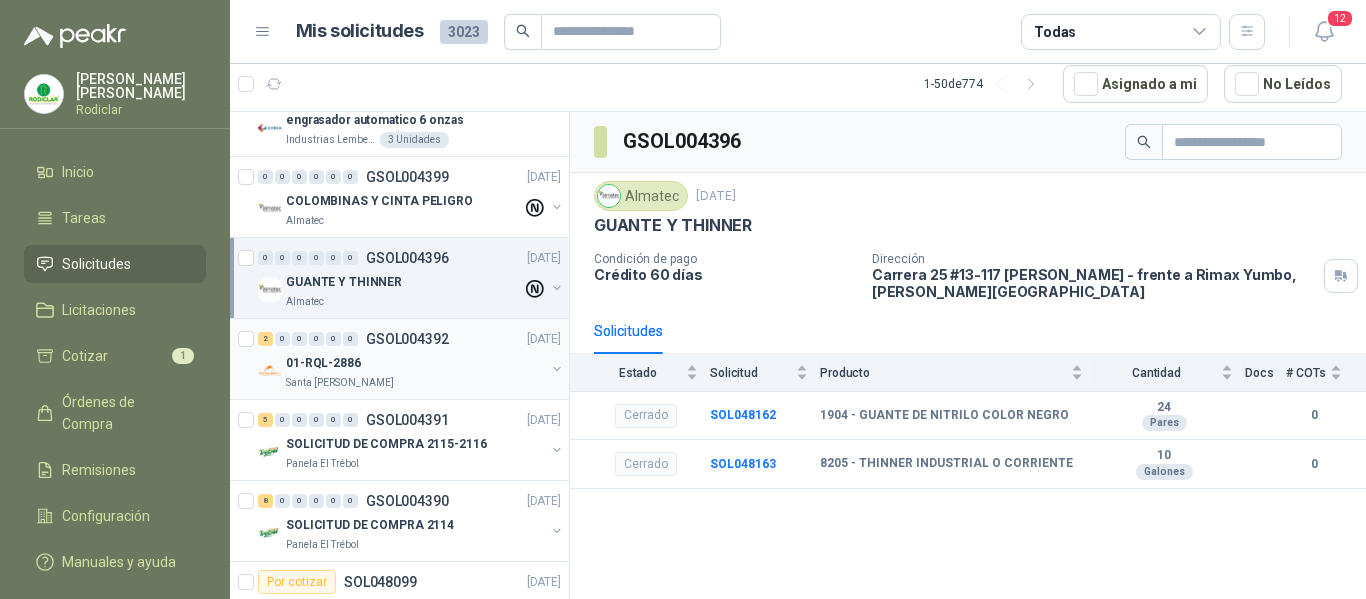 click on "01-RQL-2886" at bounding box center [415, 363] 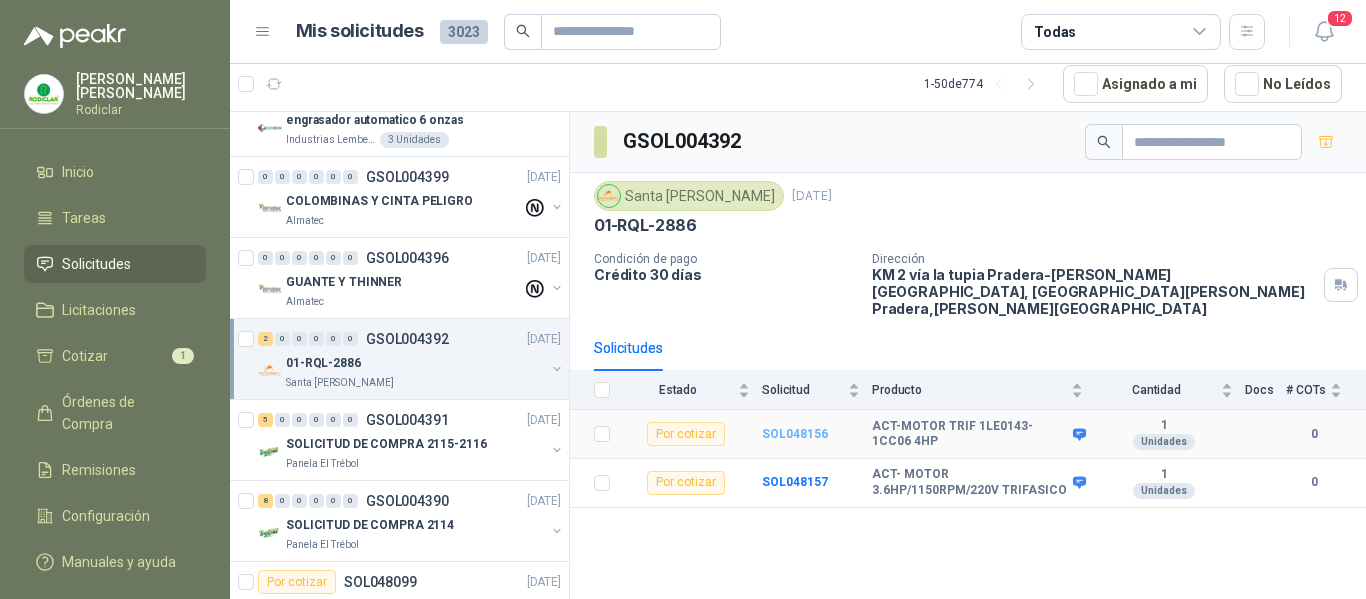 click on "SOL048156" at bounding box center [795, 434] 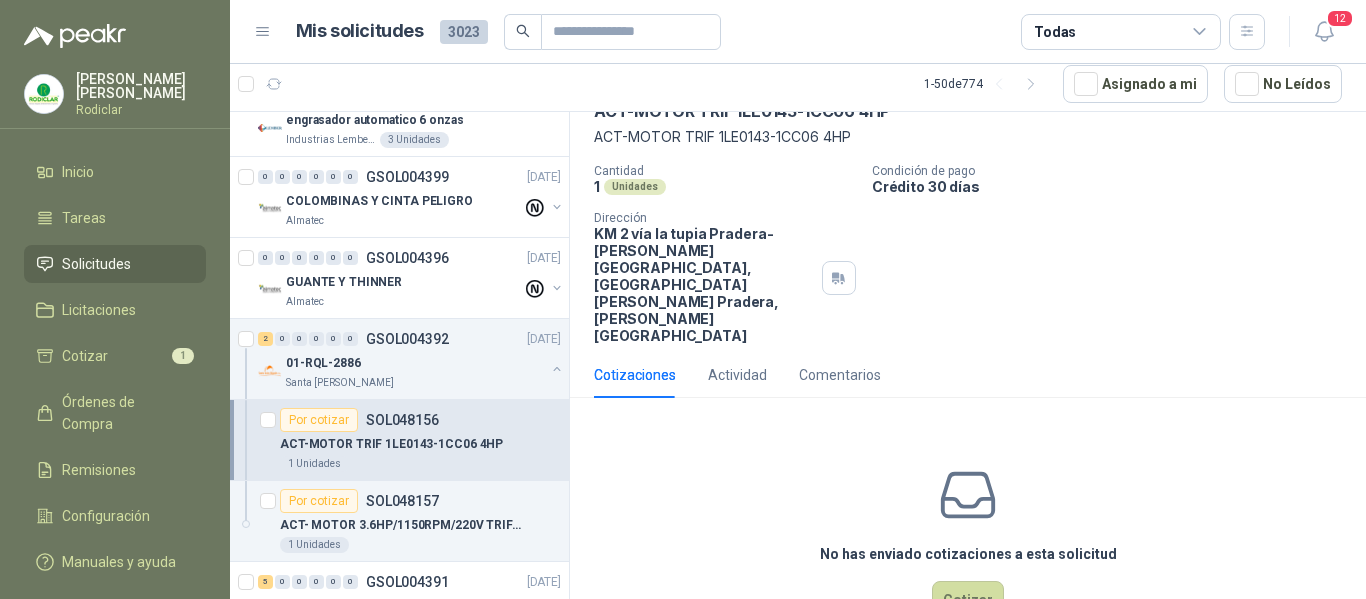 scroll, scrollTop: 113, scrollLeft: 0, axis: vertical 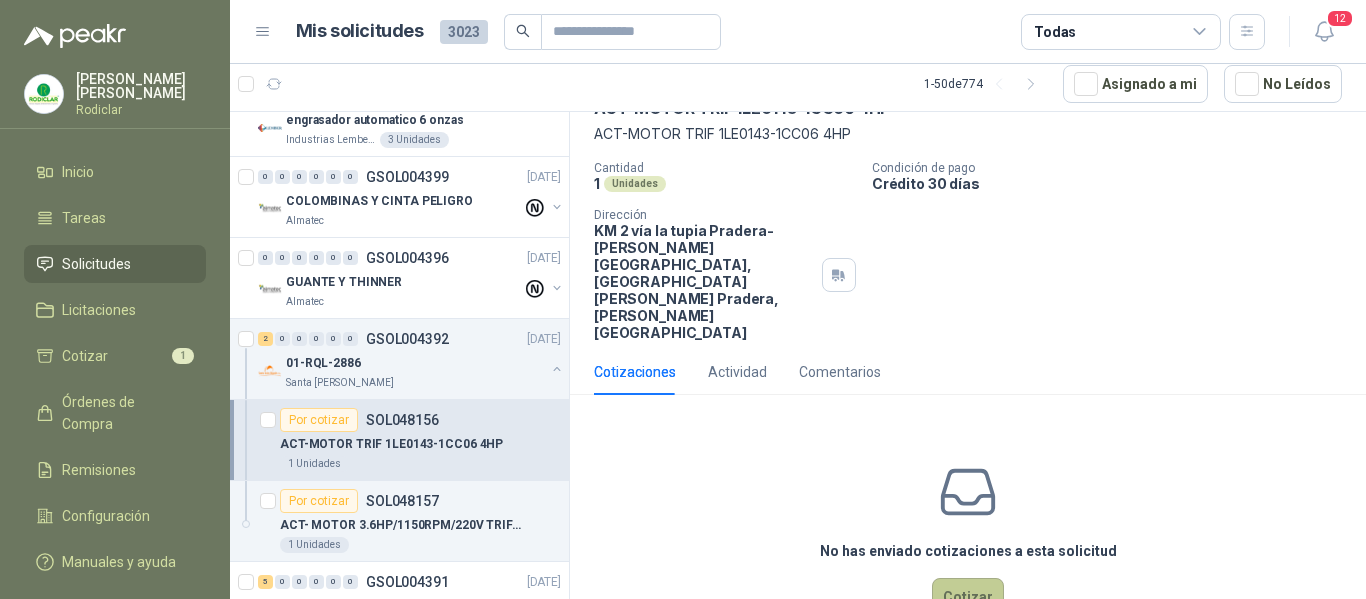 click on "Cotizar" at bounding box center (968, 597) 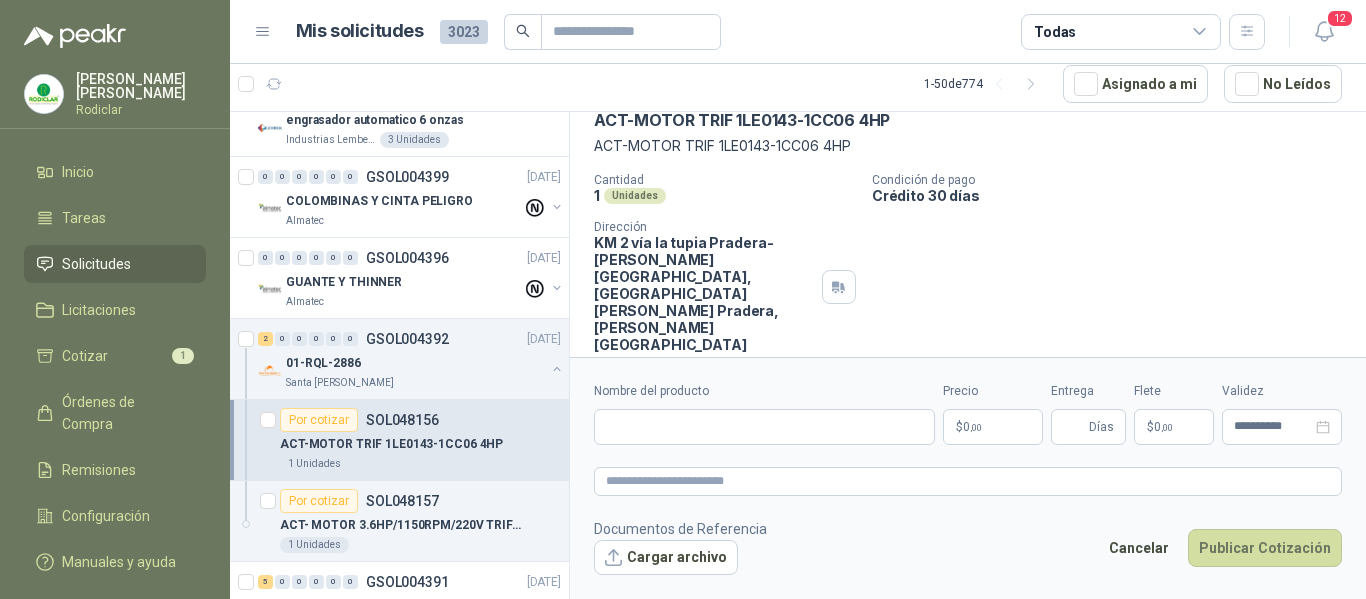 type 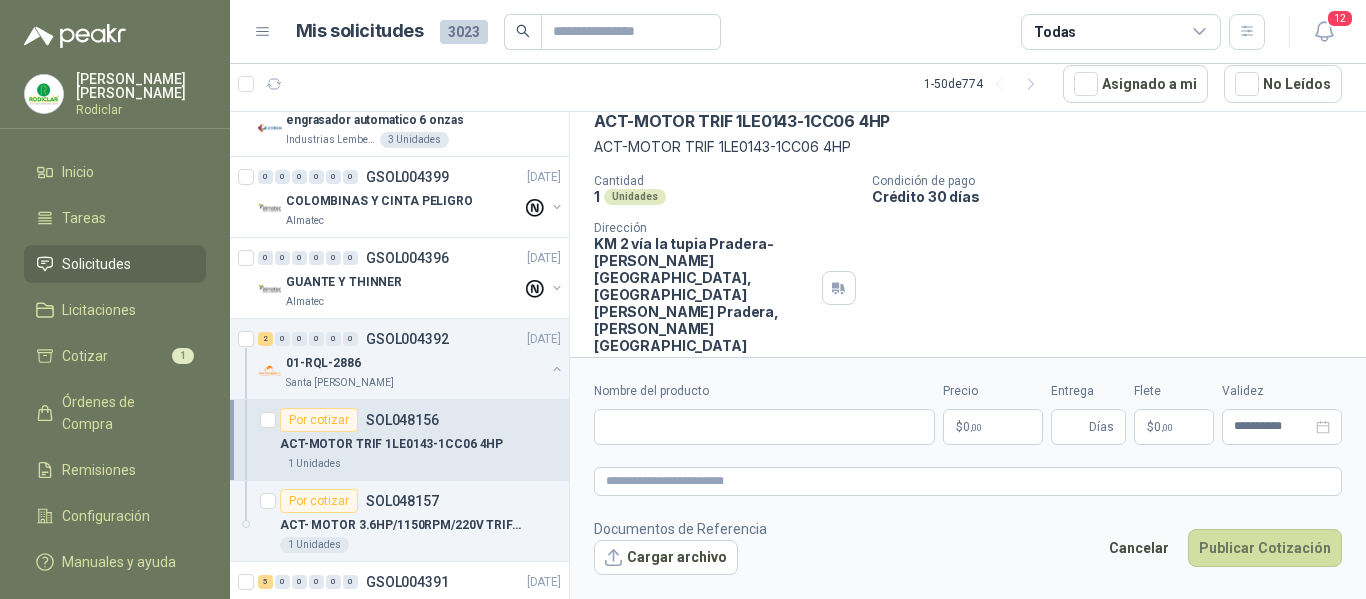 scroll, scrollTop: 99, scrollLeft: 0, axis: vertical 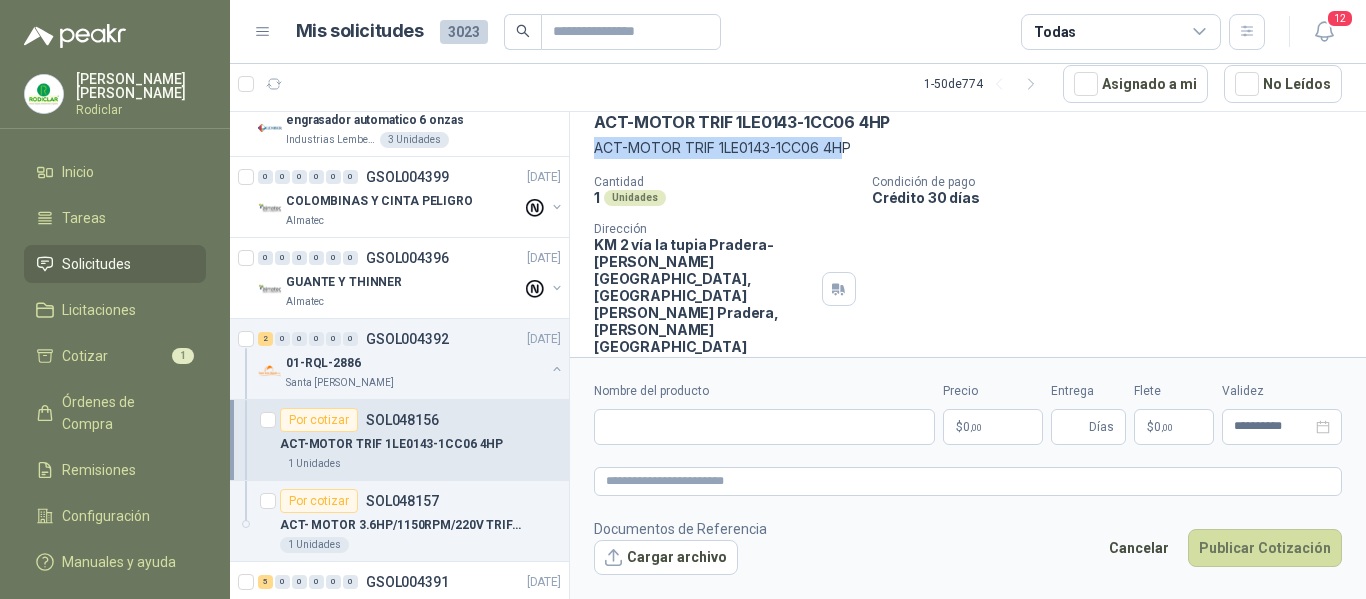 drag, startPoint x: 596, startPoint y: 148, endPoint x: 848, endPoint y: 144, distance: 252.03174 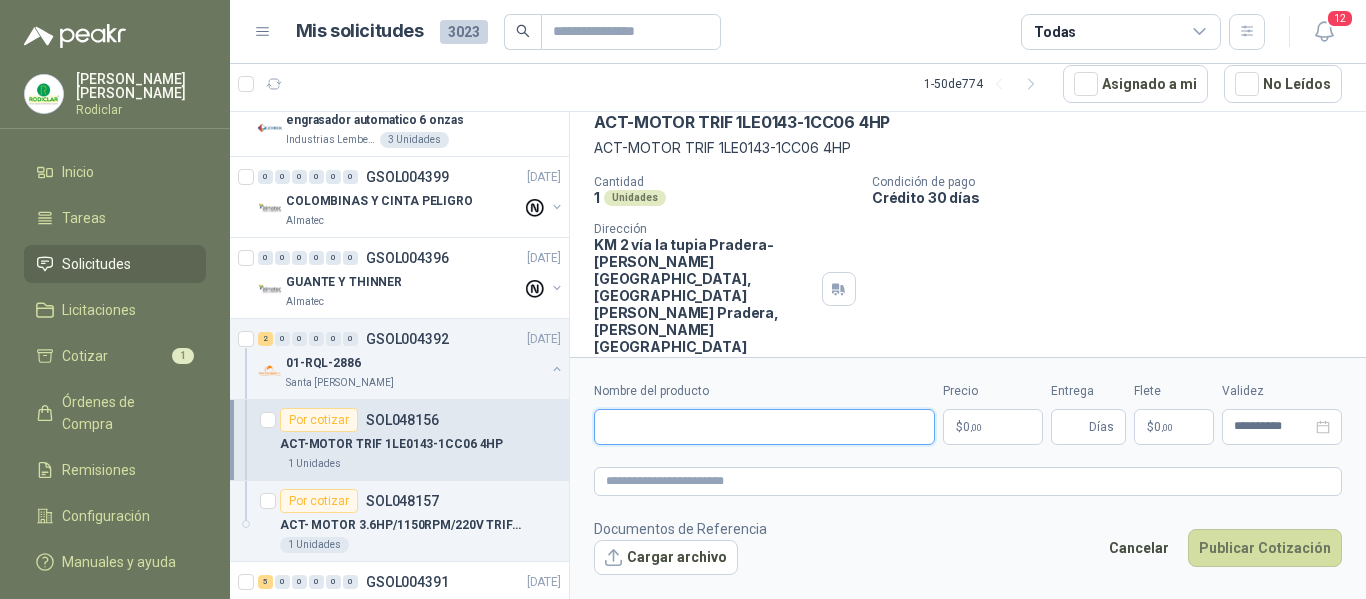 click on "Nombre del producto" at bounding box center (764, 427) 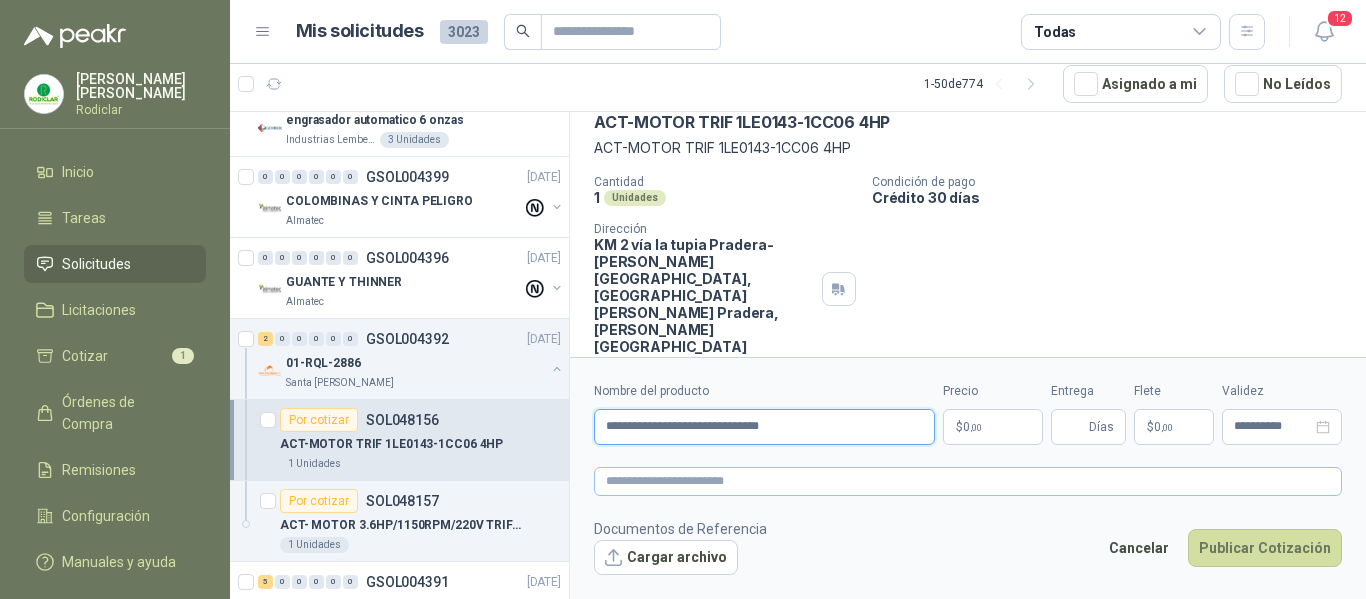 type on "**********" 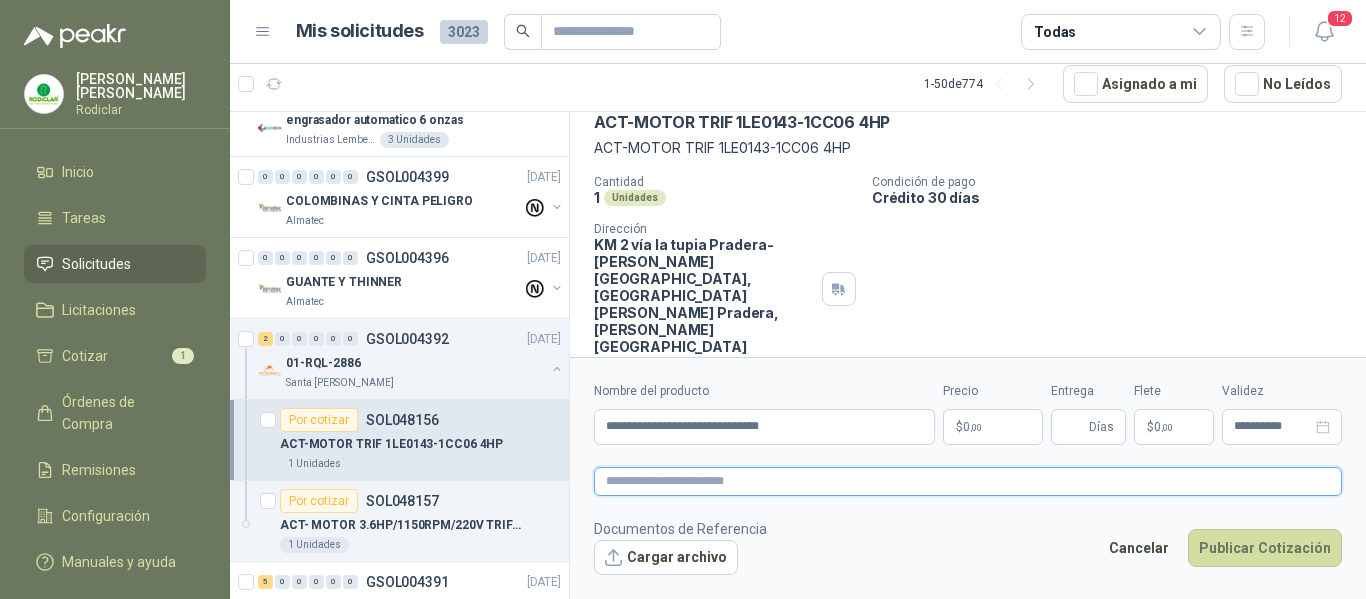 click at bounding box center [968, 481] 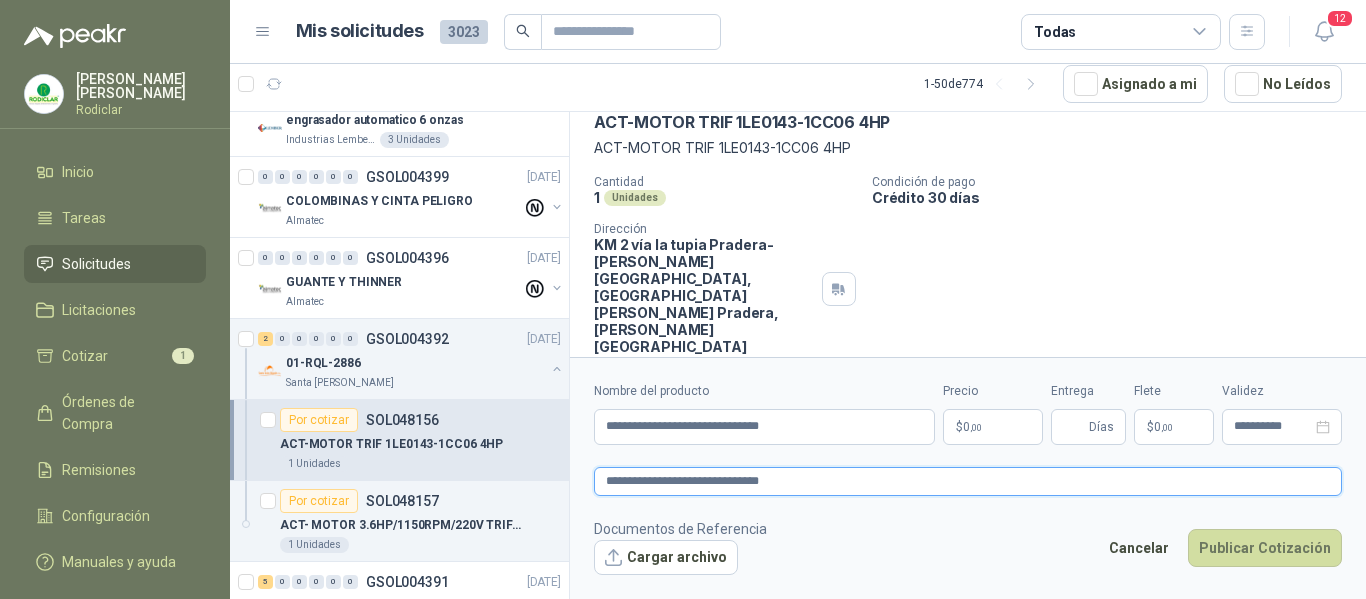 type 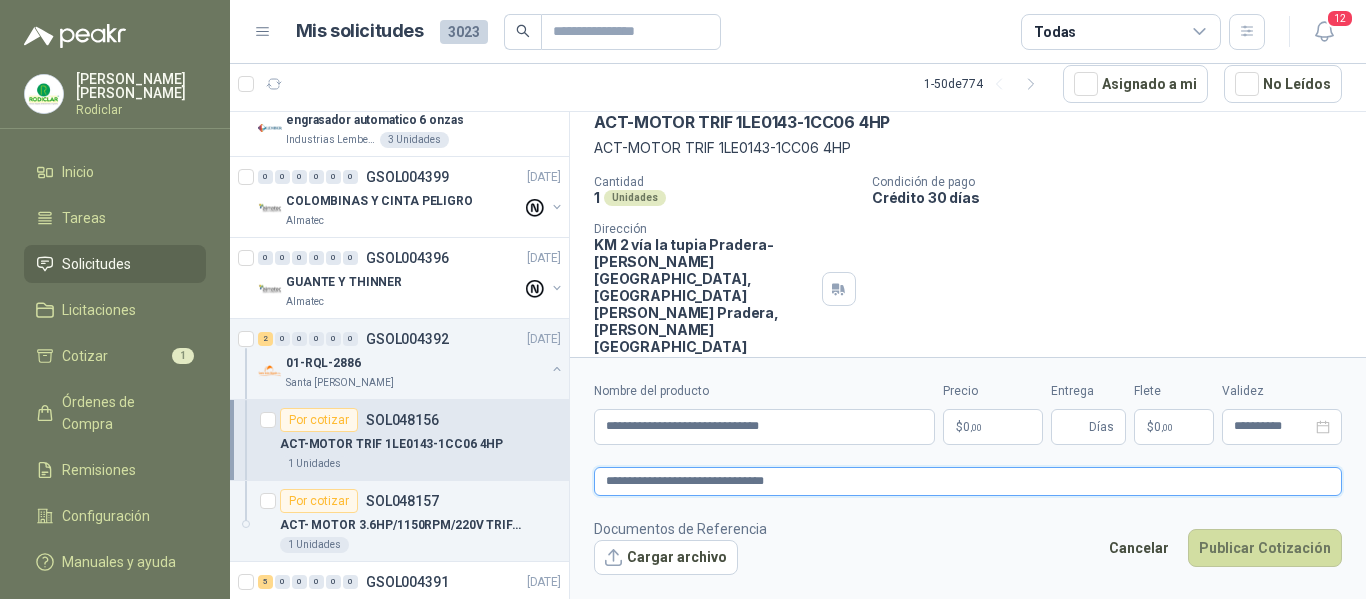 type 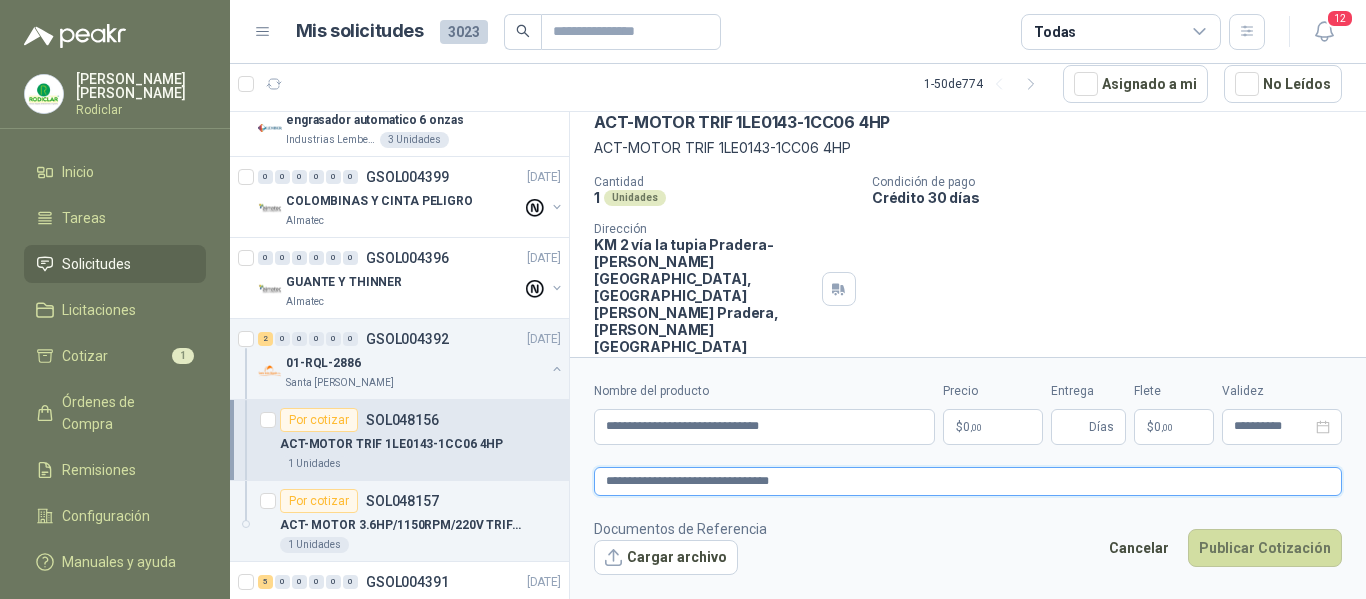 type 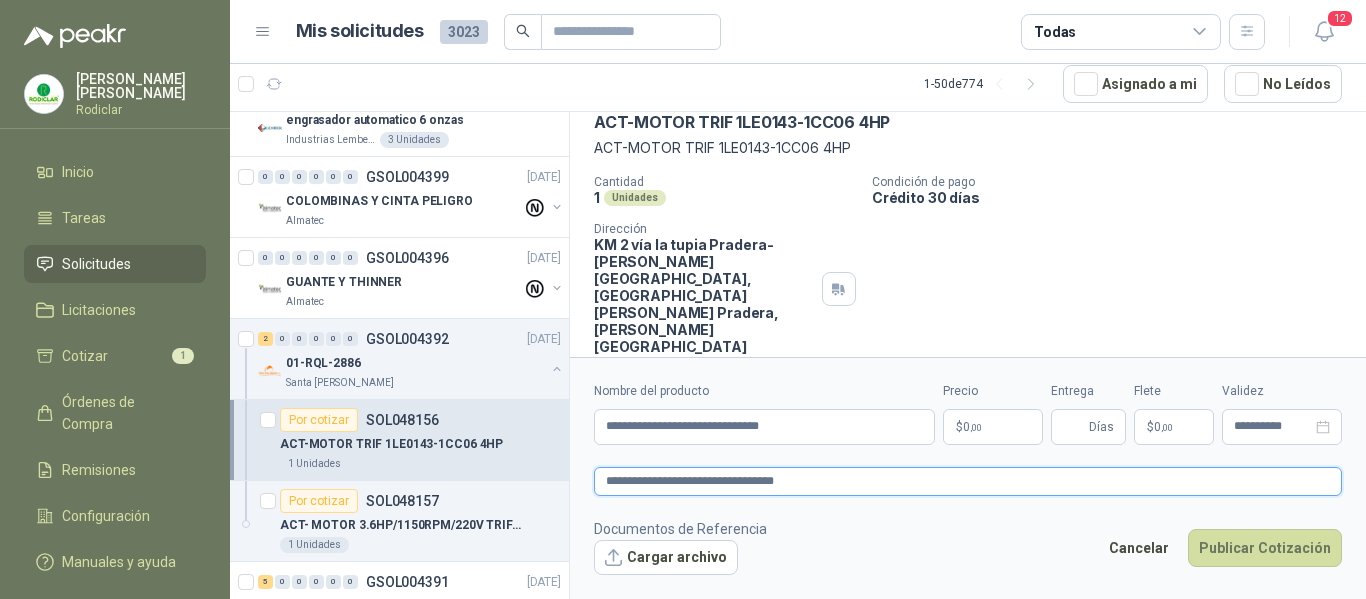 type 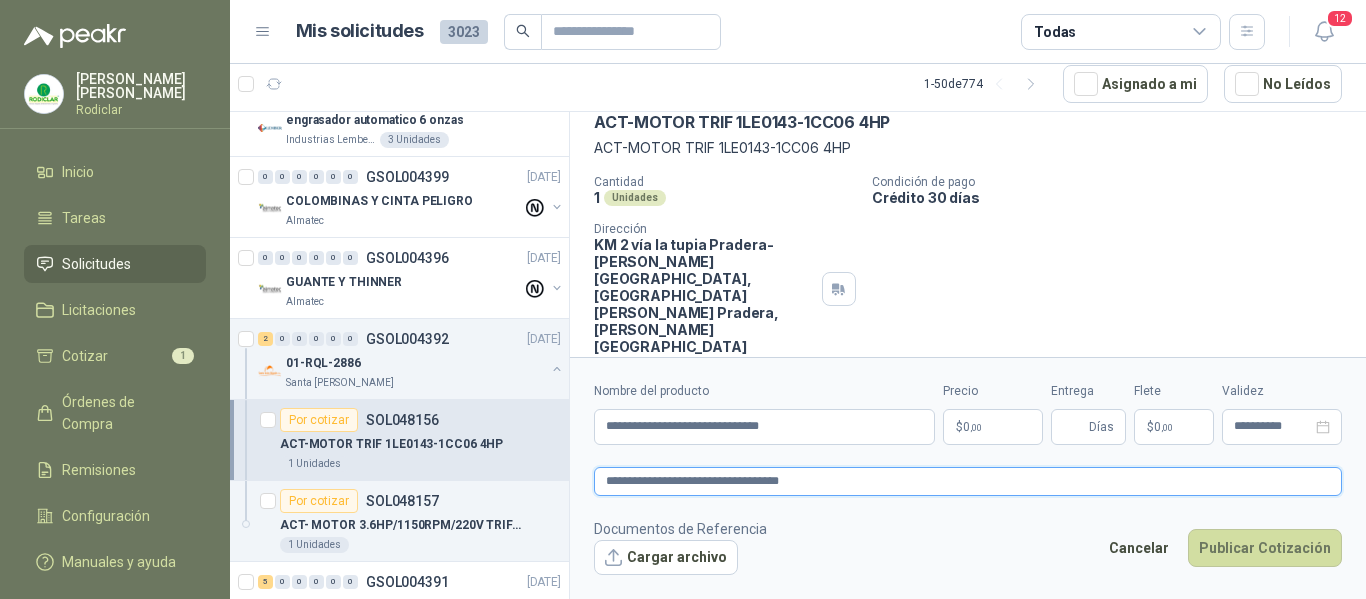 type 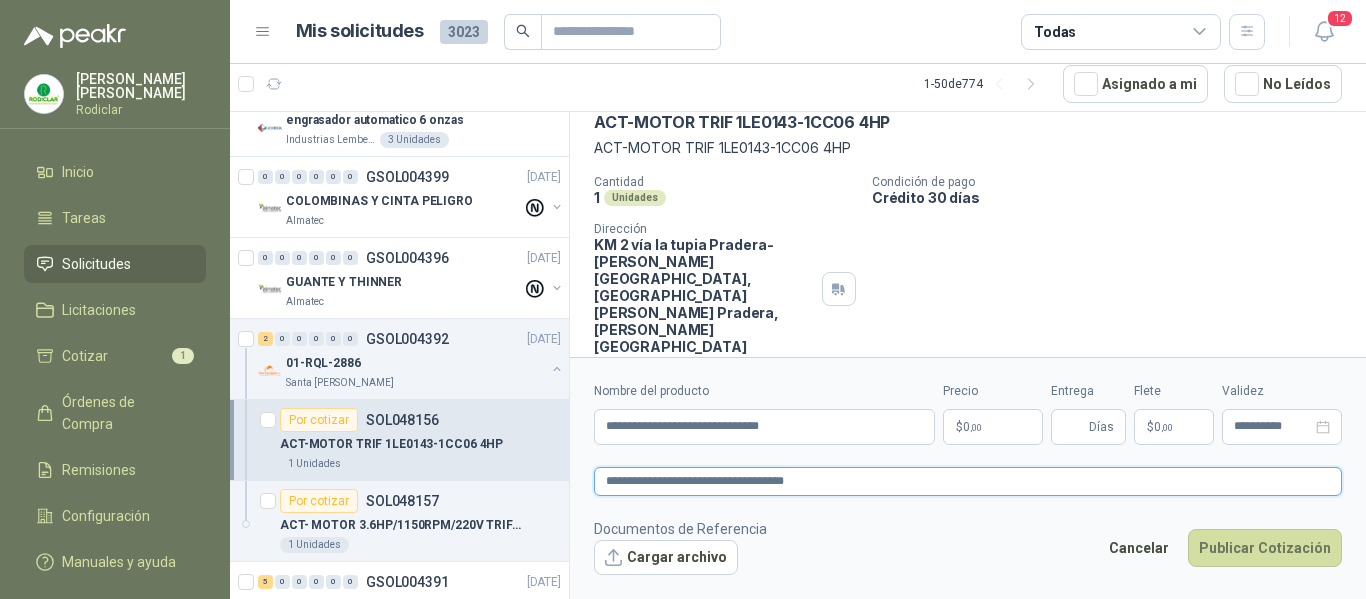 type 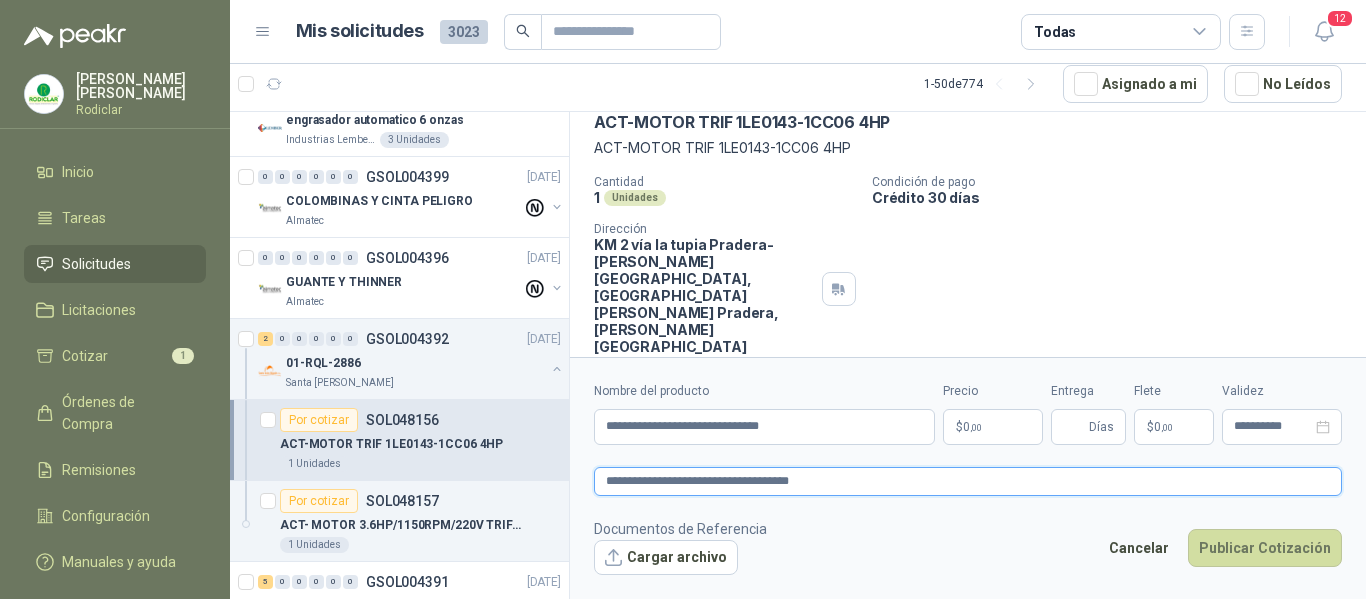 type 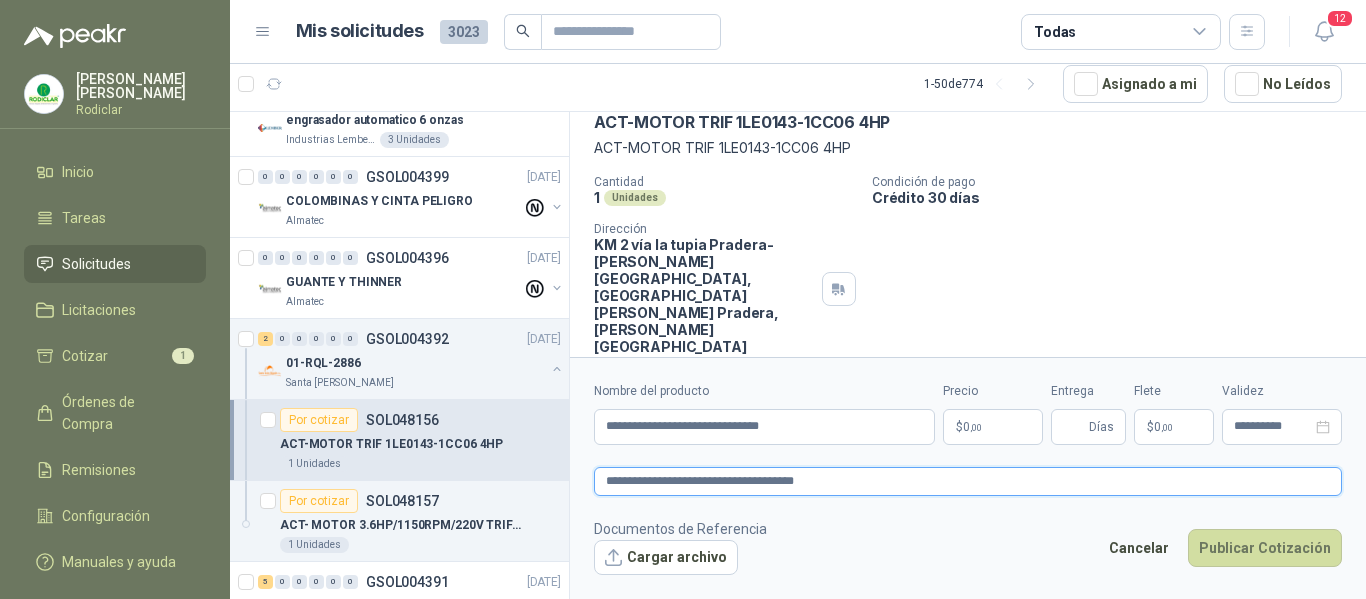 type 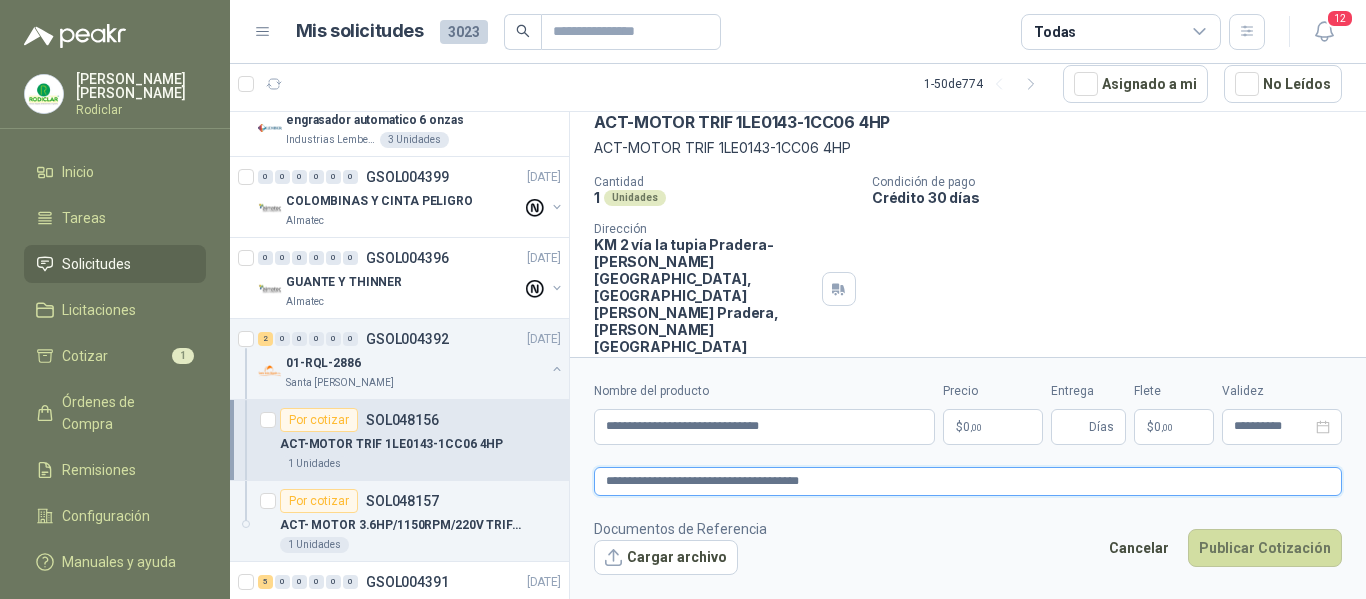 type 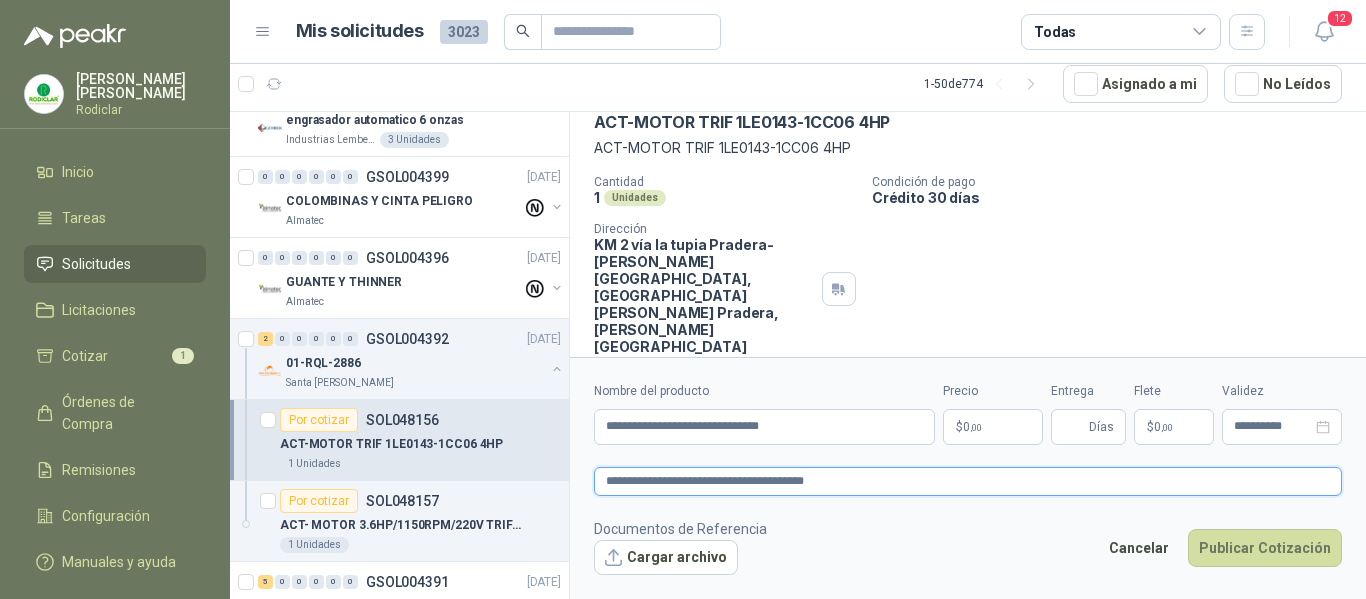 type 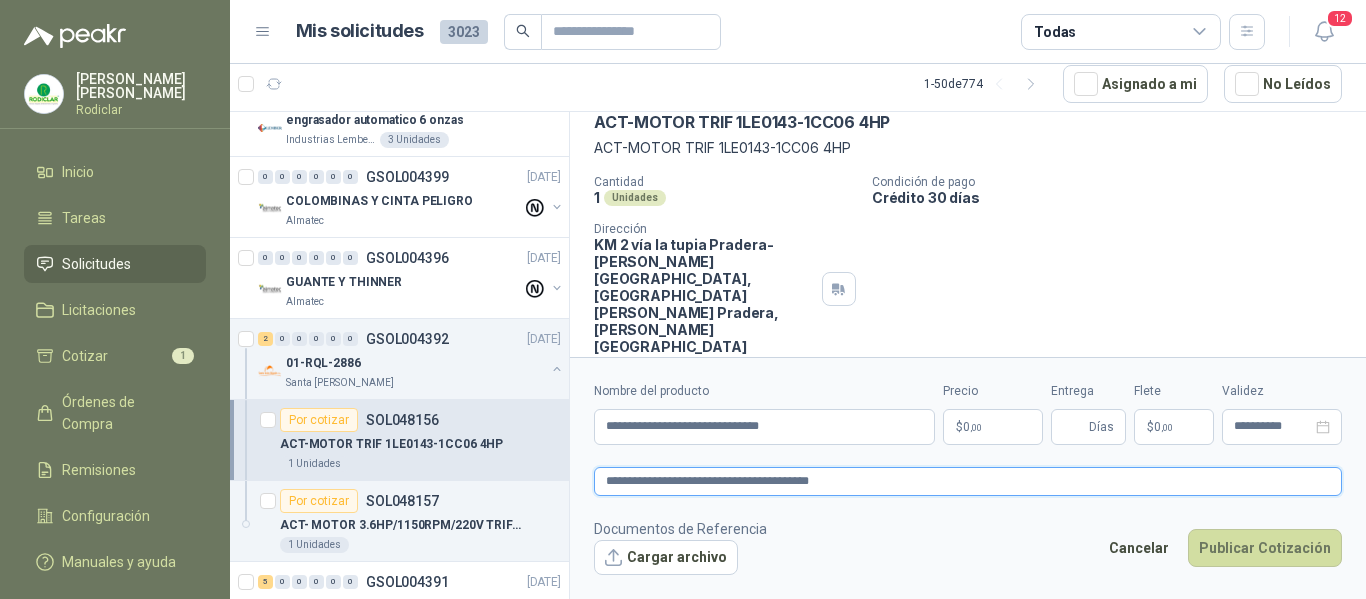 type 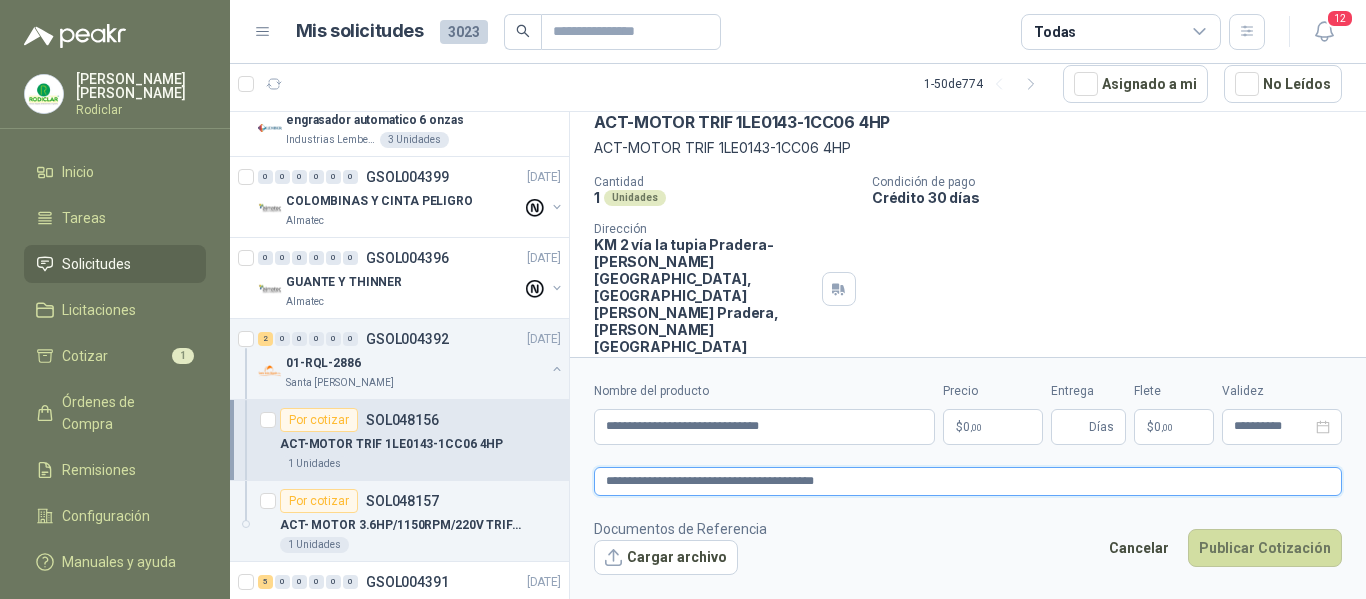 type 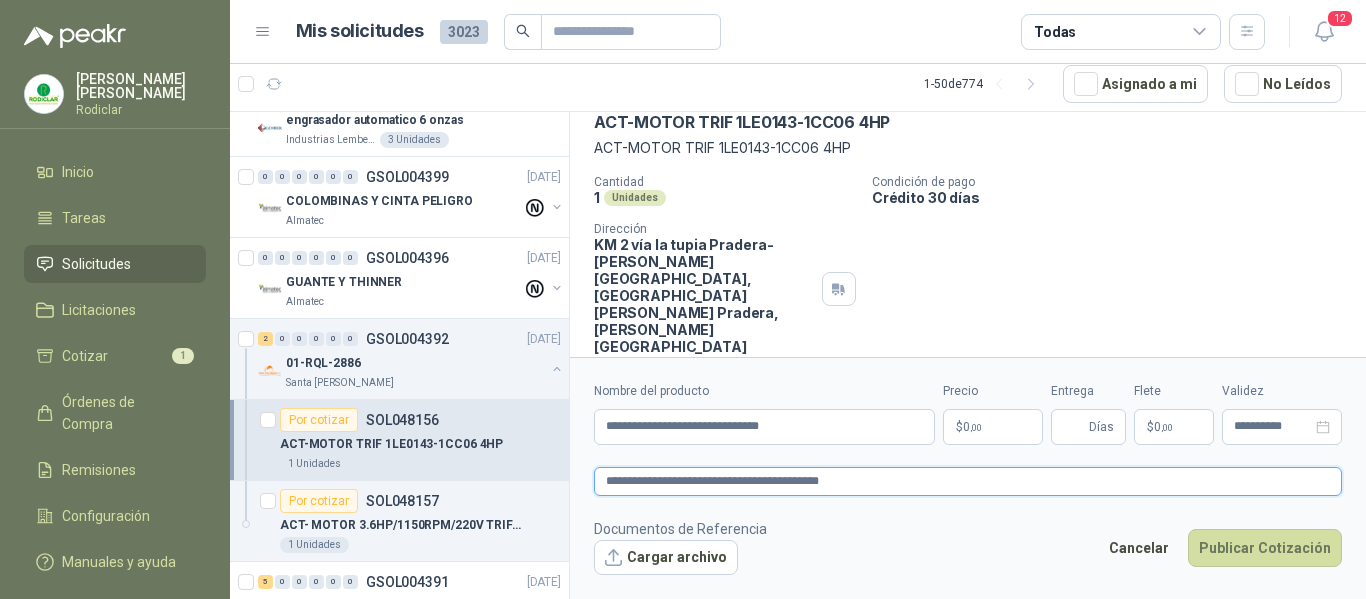 type 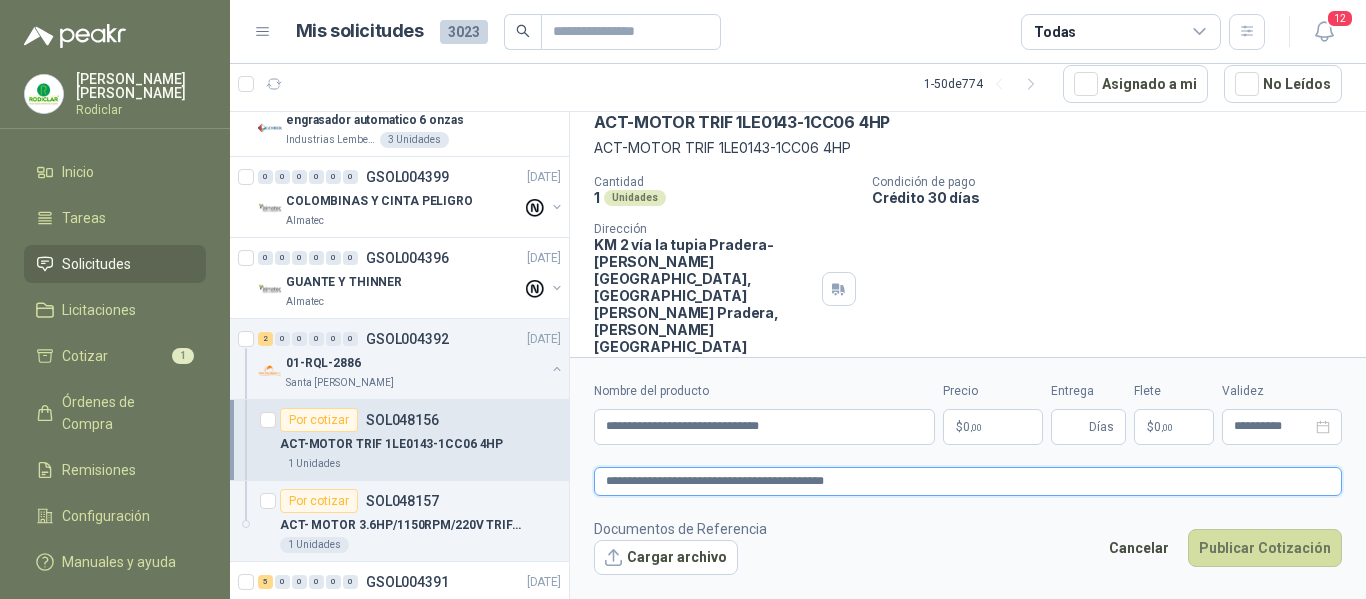 type on "**********" 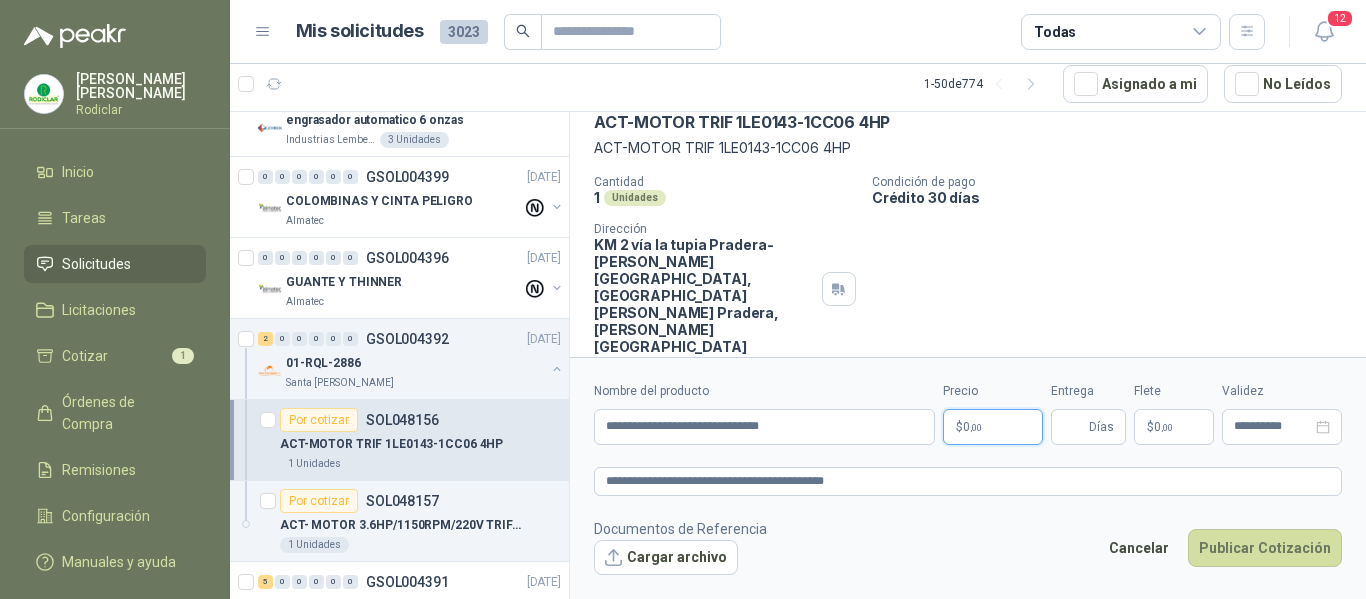 click on "0 ,00" at bounding box center (972, 427) 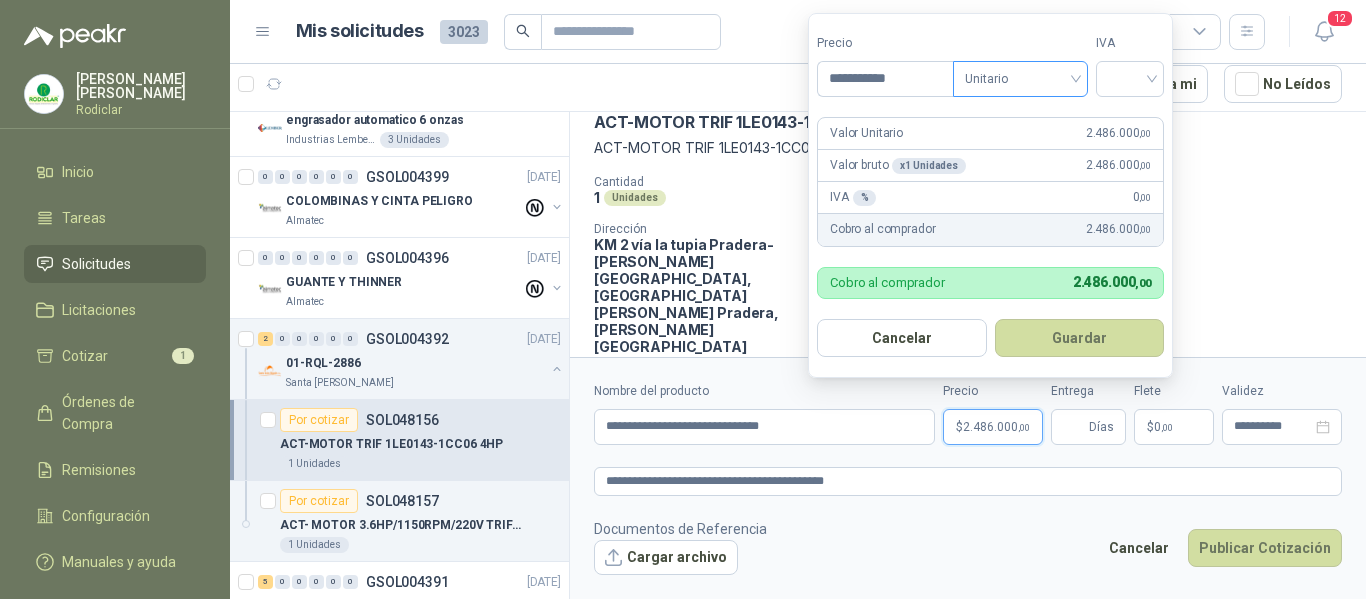 click on "Unitario" at bounding box center [1020, 79] 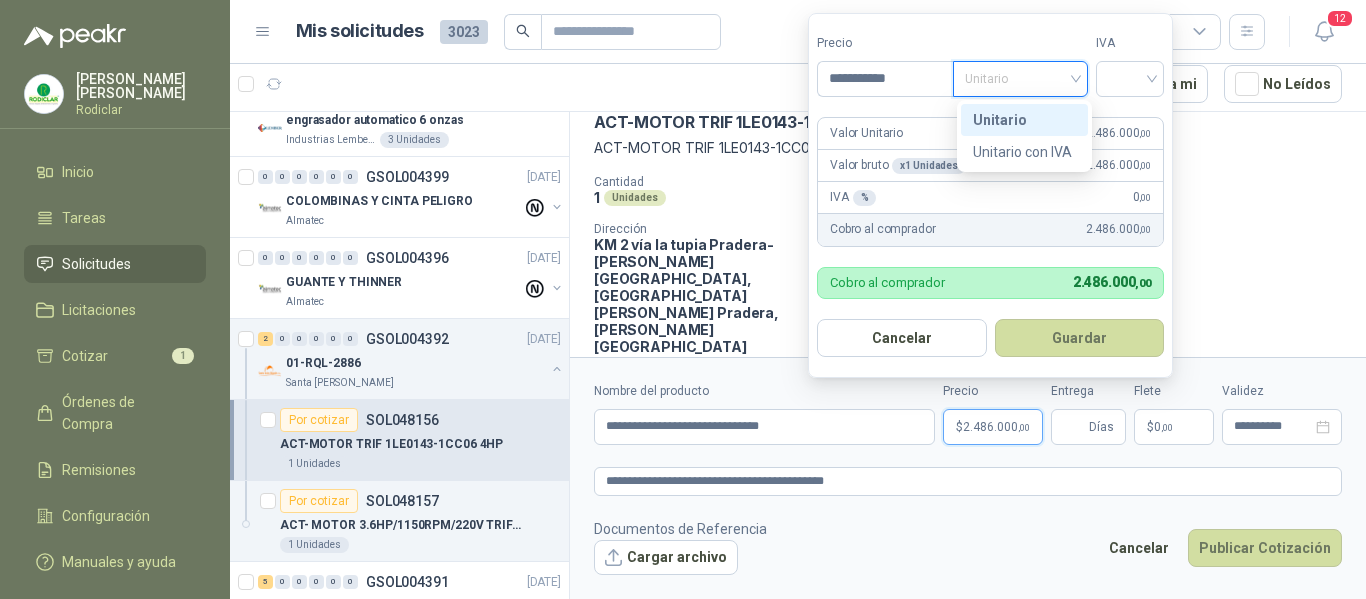 click on "Unitario" at bounding box center [1024, 120] 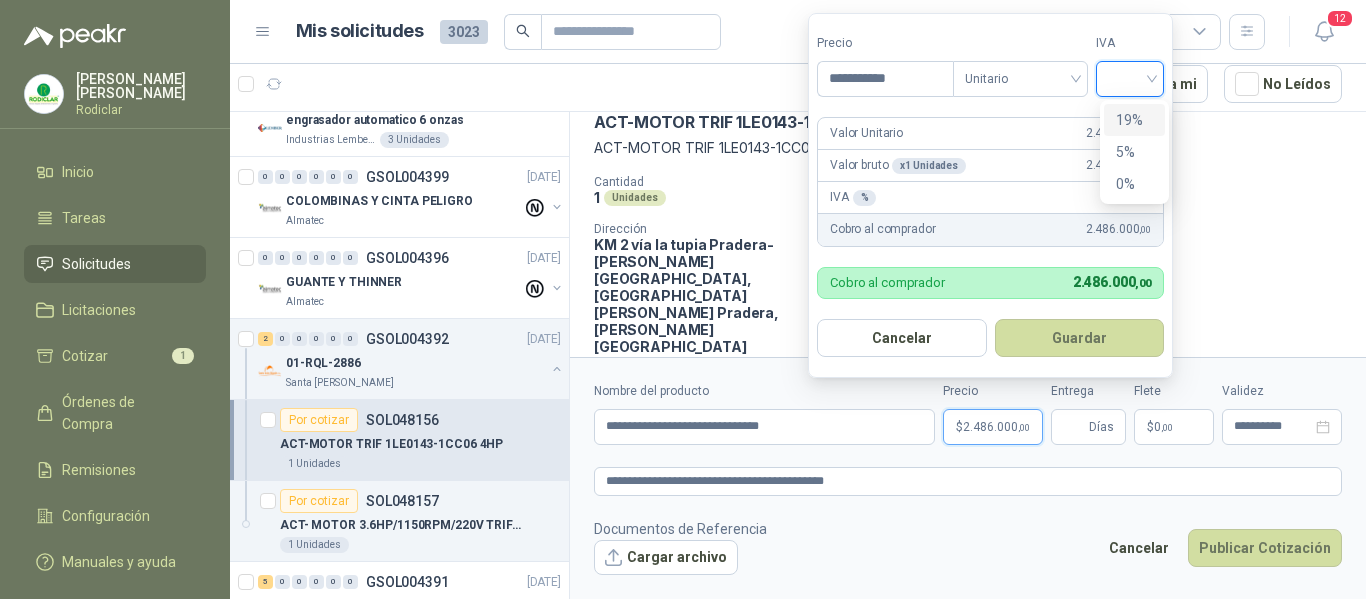 click at bounding box center [1130, 77] 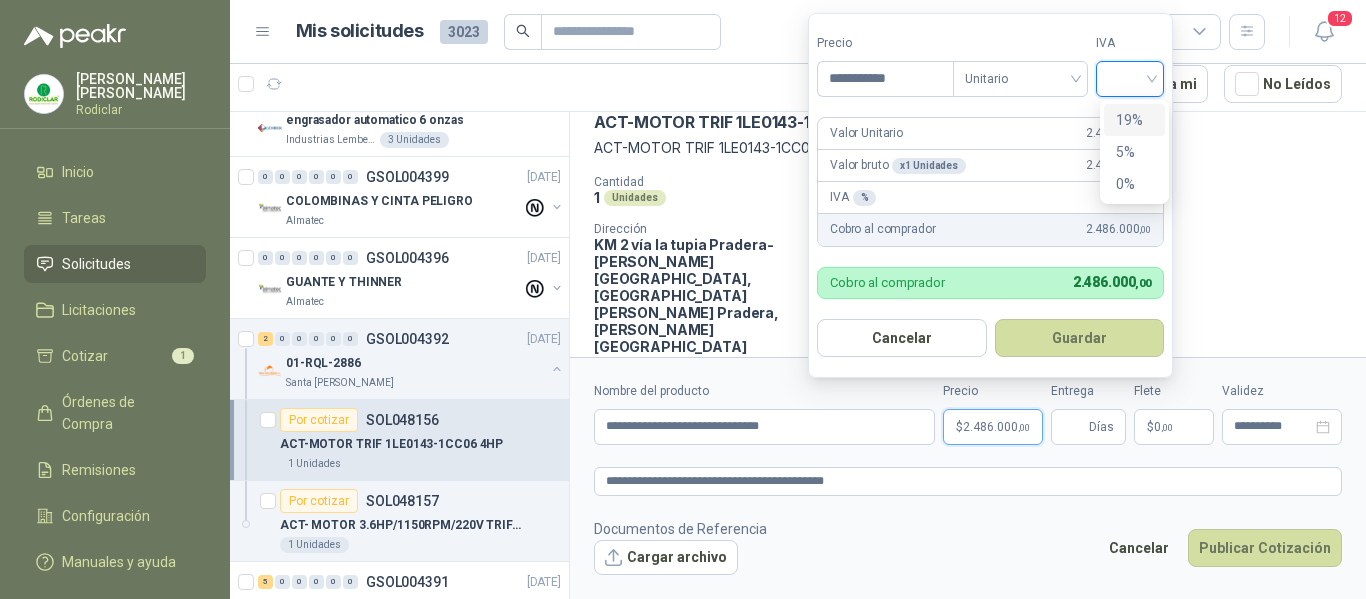 click on "19%" at bounding box center [1134, 120] 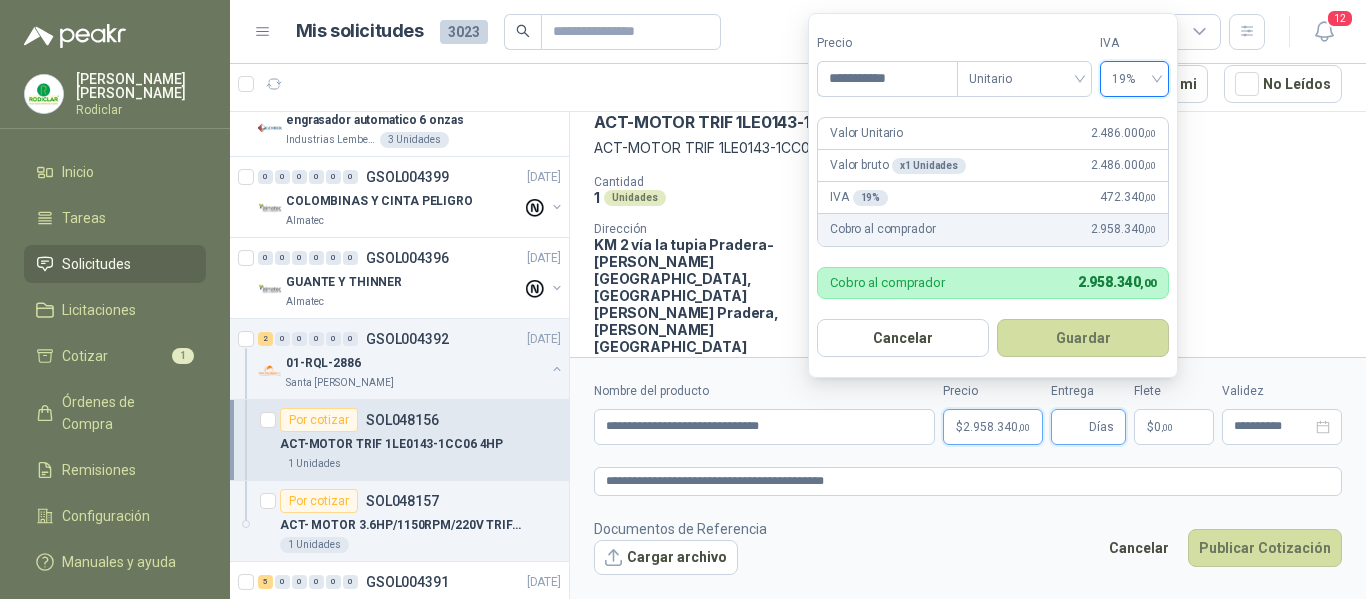 click on "Entrega" at bounding box center (1074, 427) 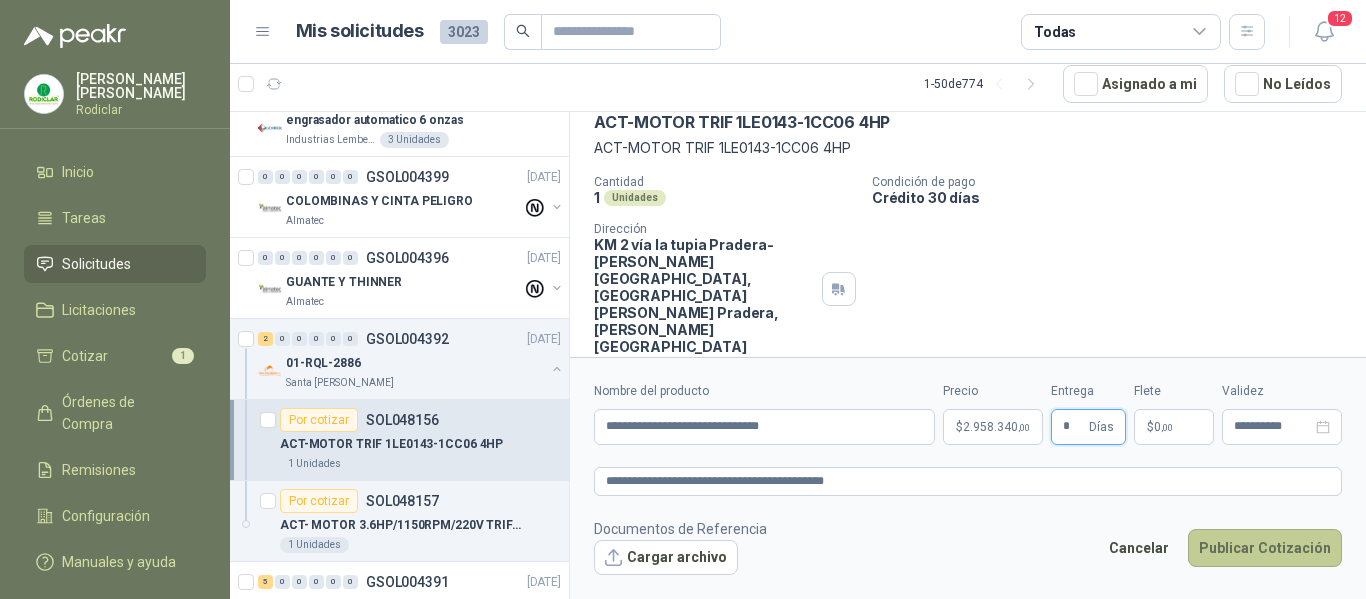 type on "*" 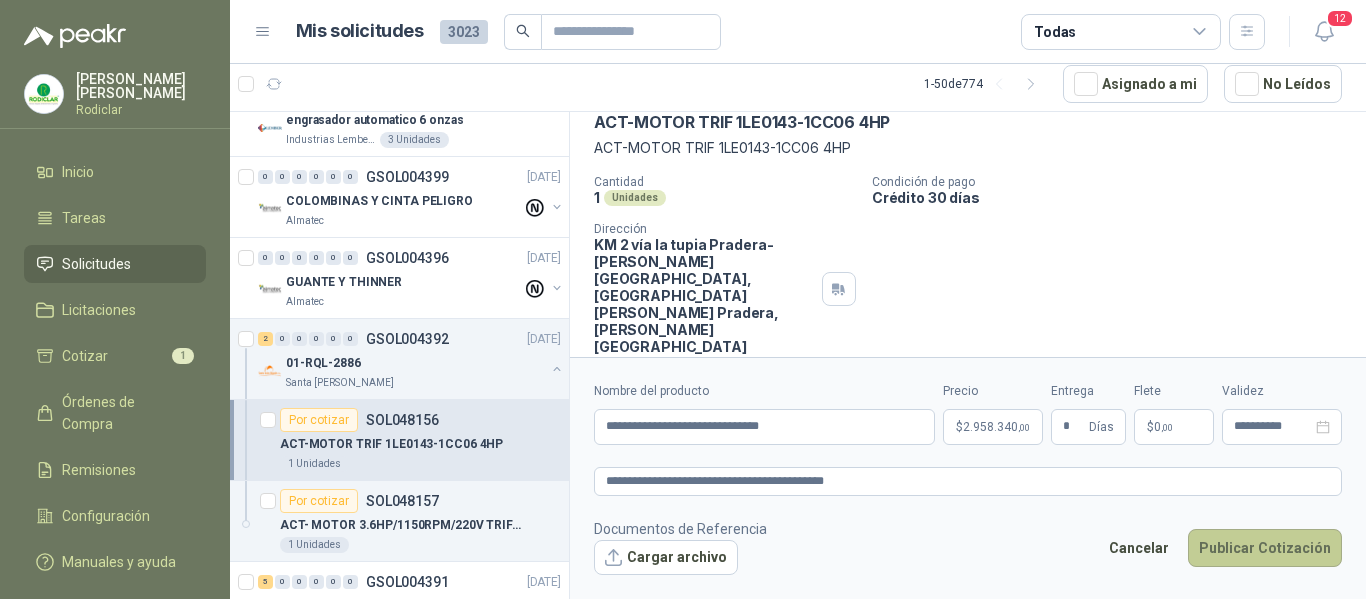 click on "Publicar Cotización" at bounding box center [1265, 548] 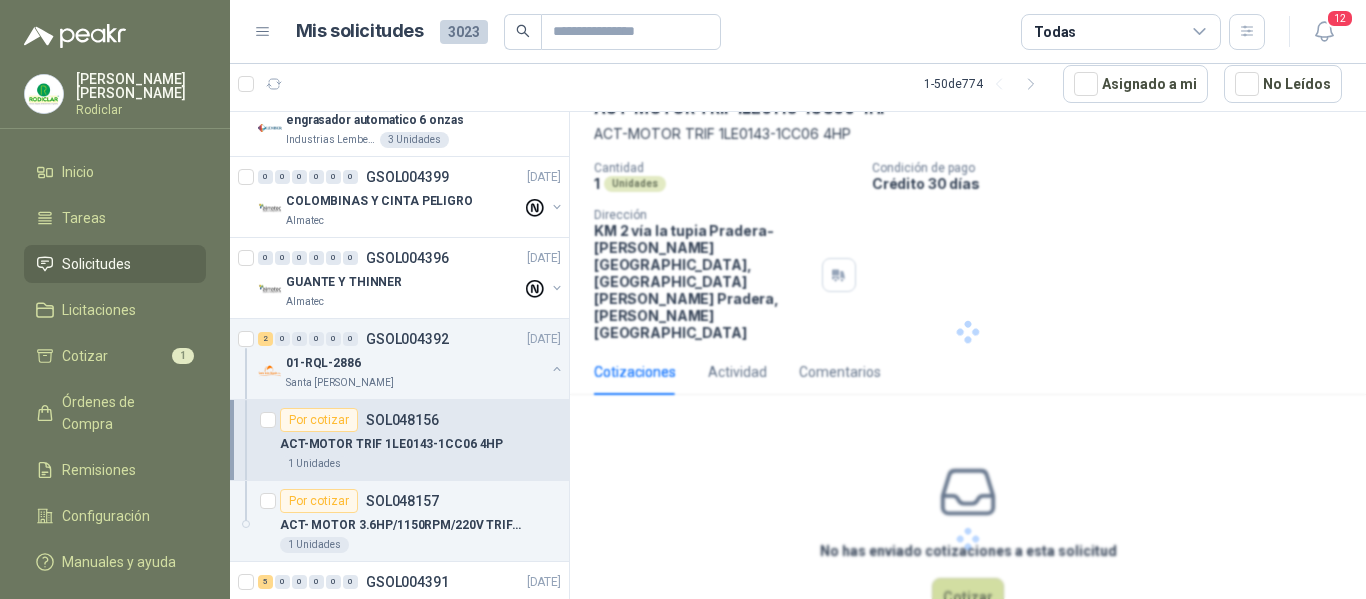 scroll, scrollTop: 0, scrollLeft: 0, axis: both 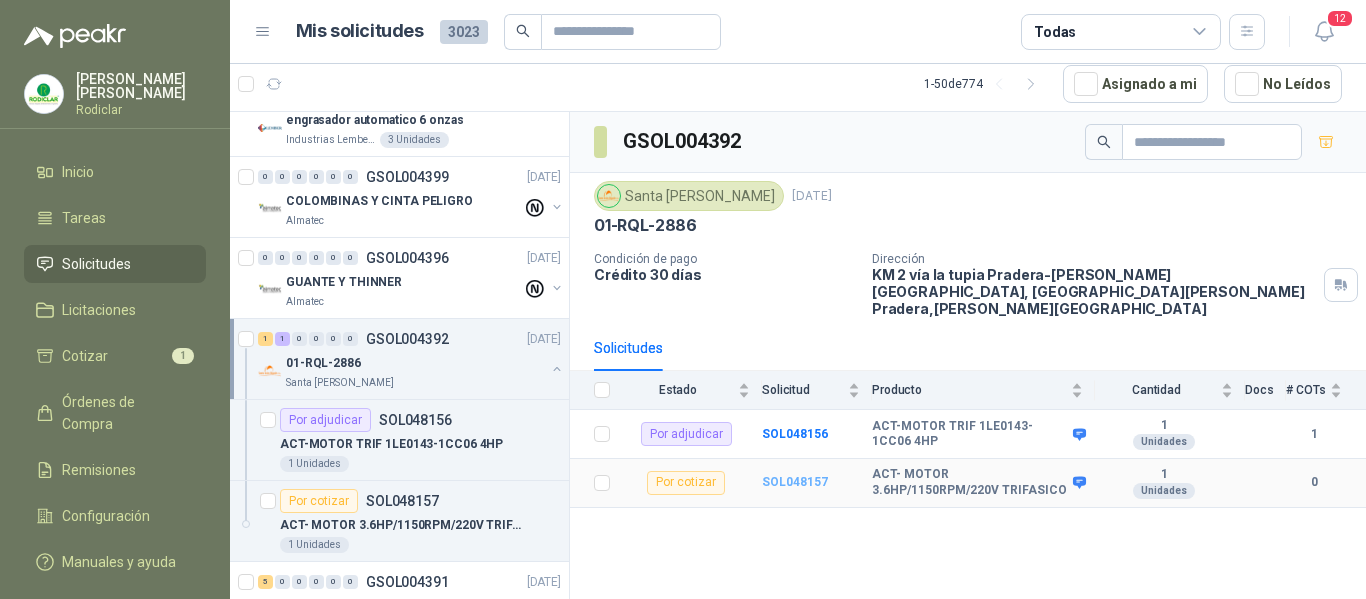 click on "SOL048157" at bounding box center [795, 482] 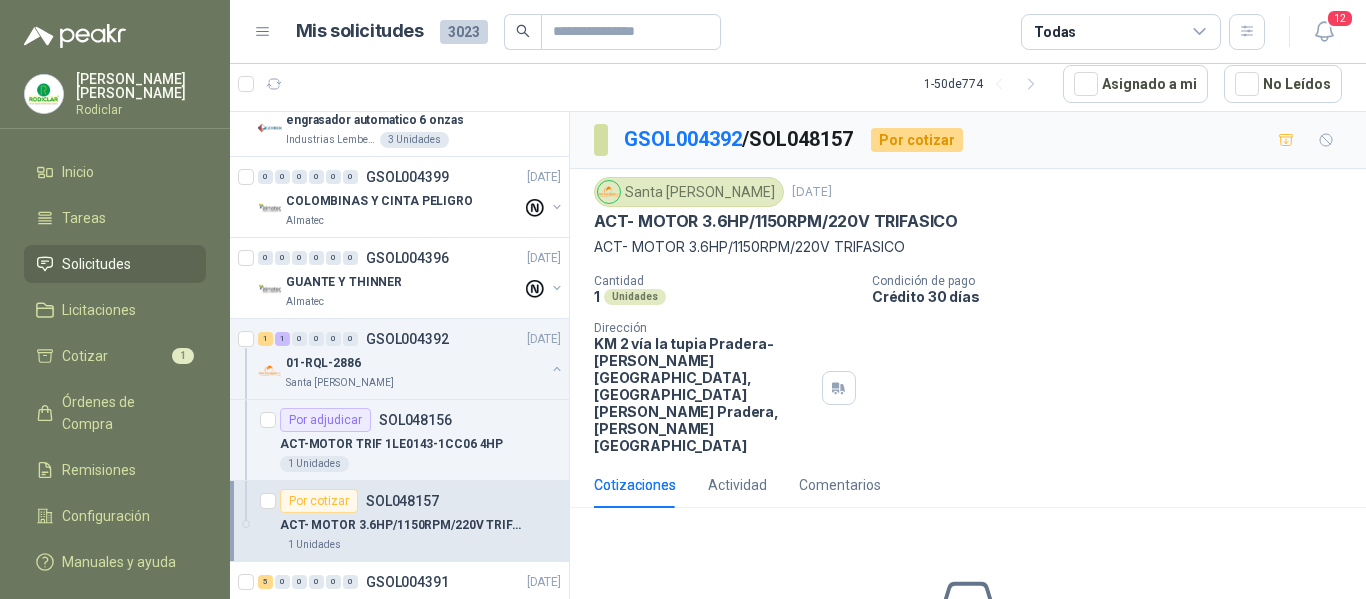 scroll, scrollTop: 113, scrollLeft: 0, axis: vertical 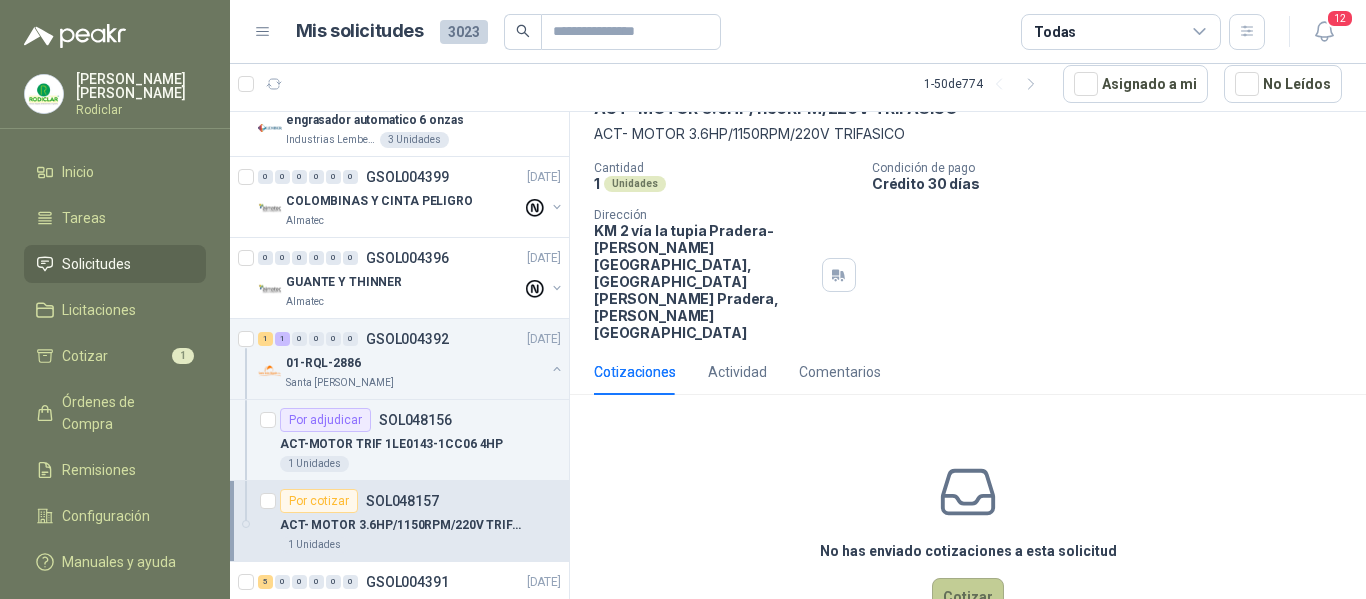 click on "Cotizar" at bounding box center (968, 597) 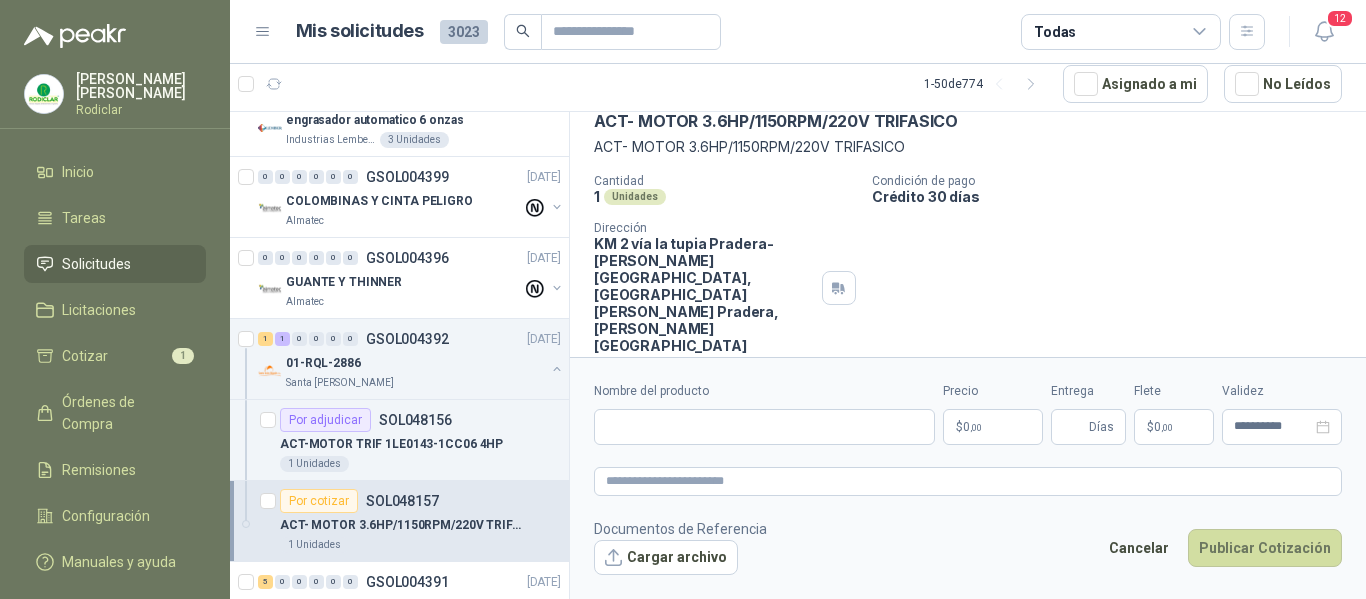 type 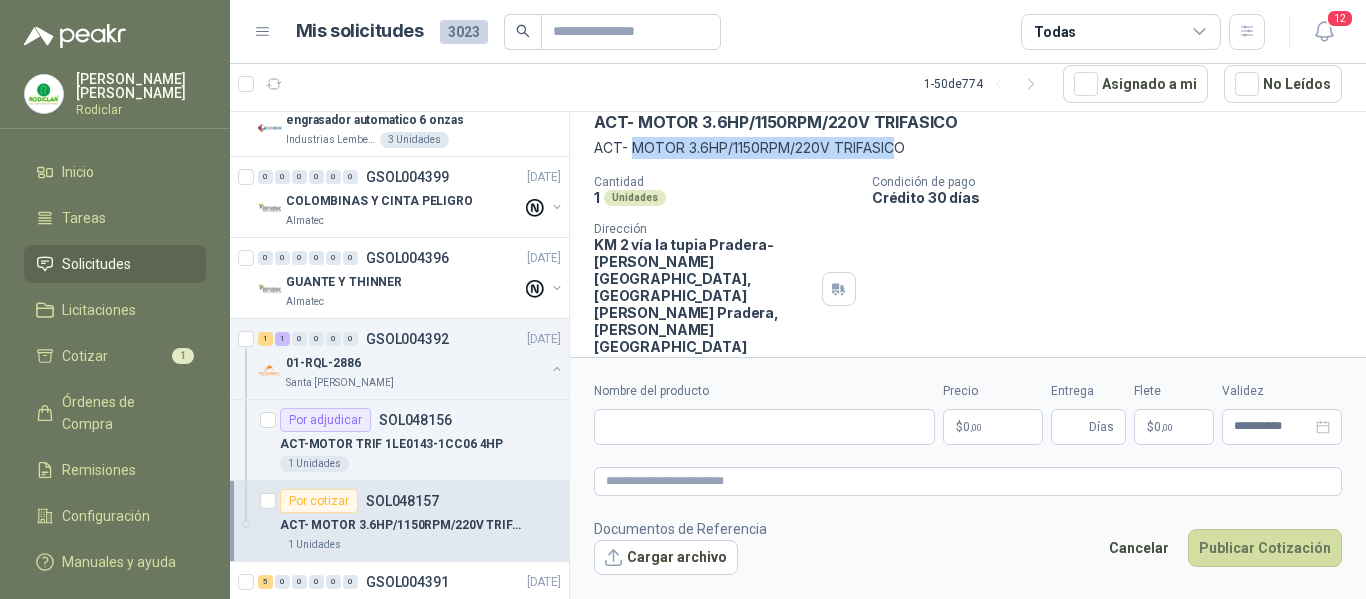 drag, startPoint x: 632, startPoint y: 148, endPoint x: 899, endPoint y: 150, distance: 267.00748 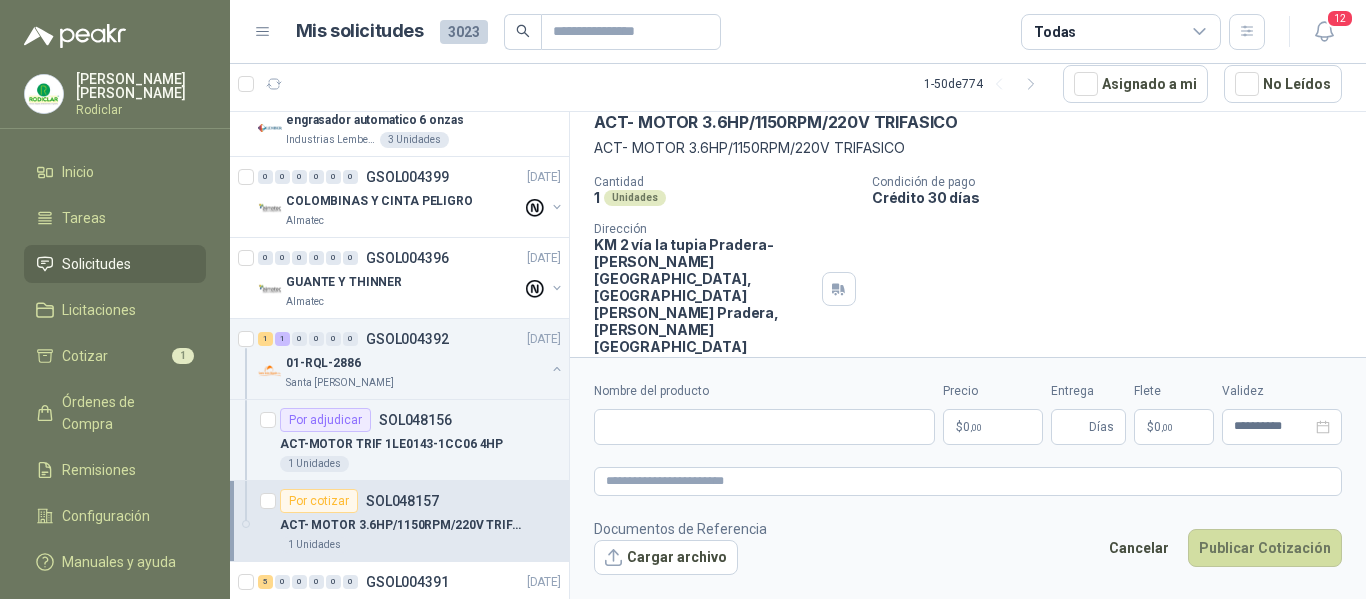 drag, startPoint x: 899, startPoint y: 150, endPoint x: 758, endPoint y: 192, distance: 147.12239 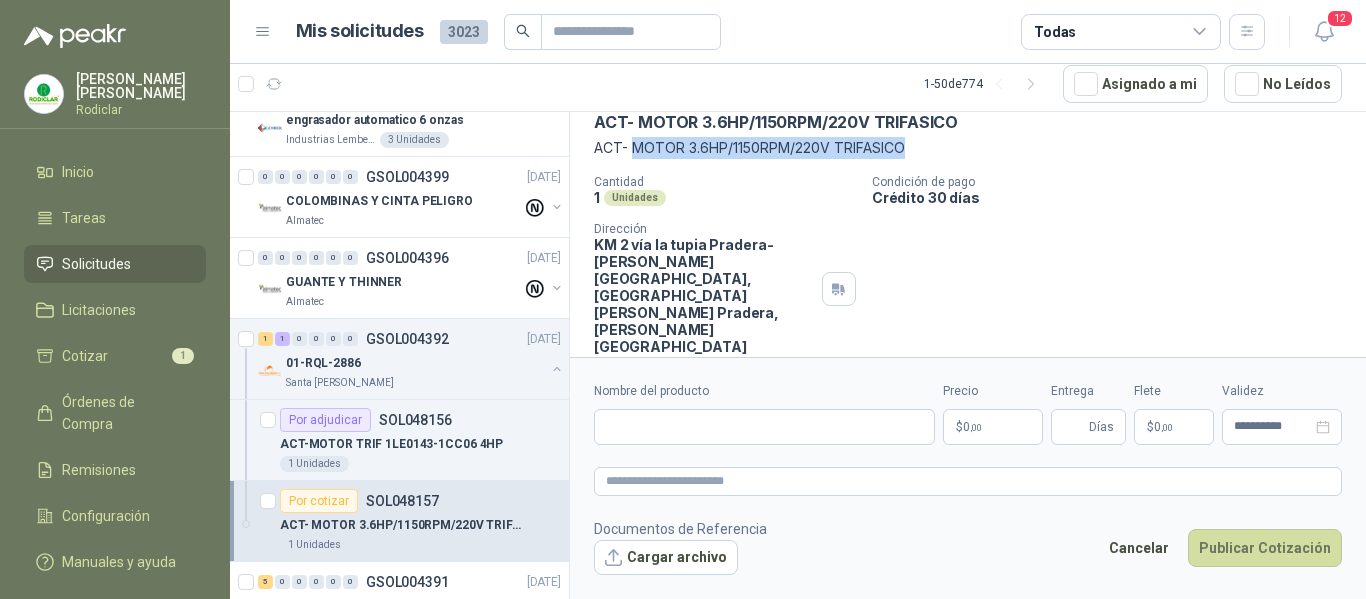 drag, startPoint x: 632, startPoint y: 149, endPoint x: 942, endPoint y: 153, distance: 310.02582 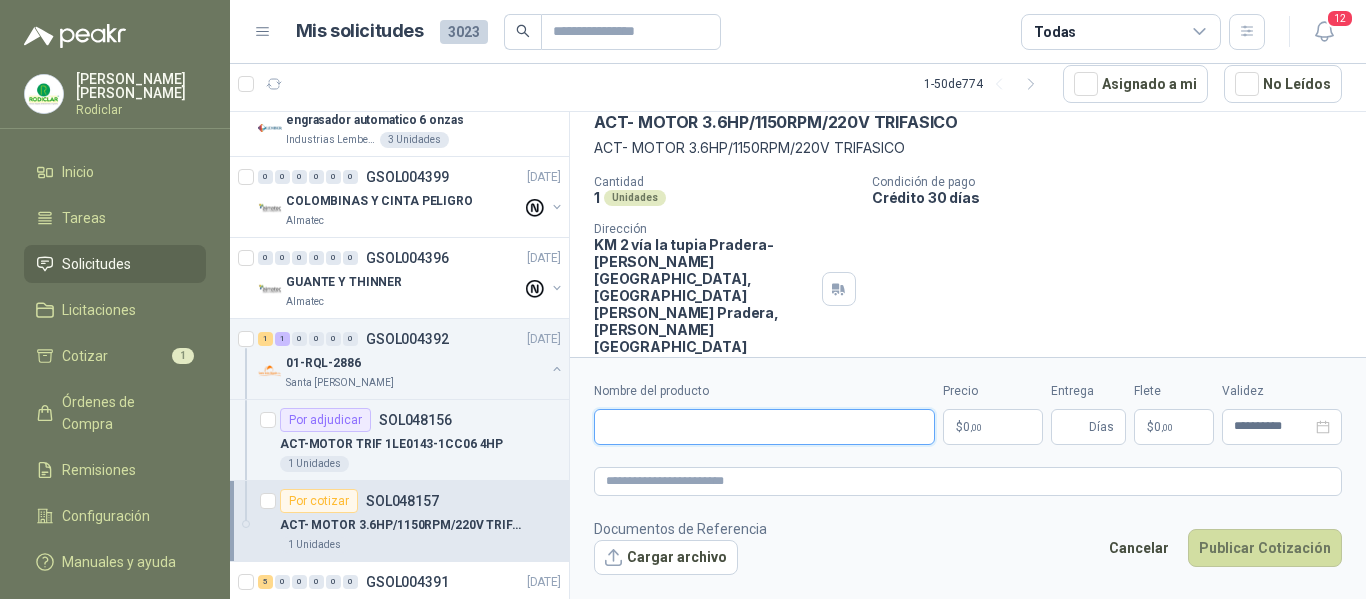 click on "Nombre del producto" at bounding box center [764, 427] 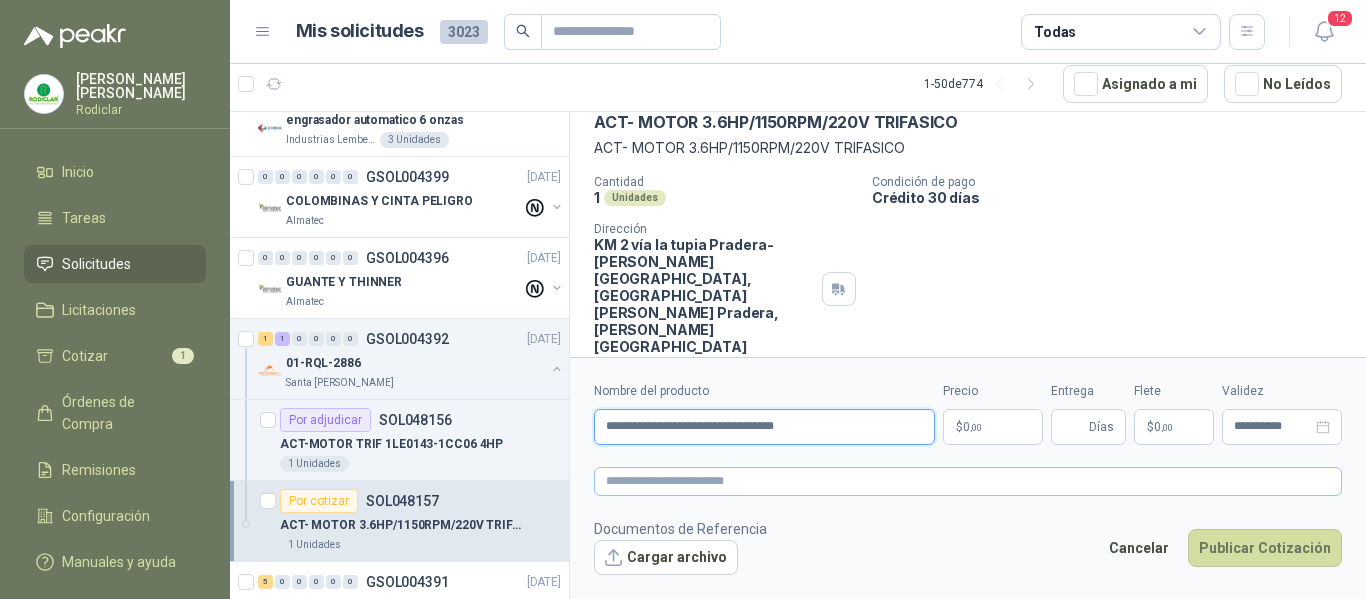 type on "**********" 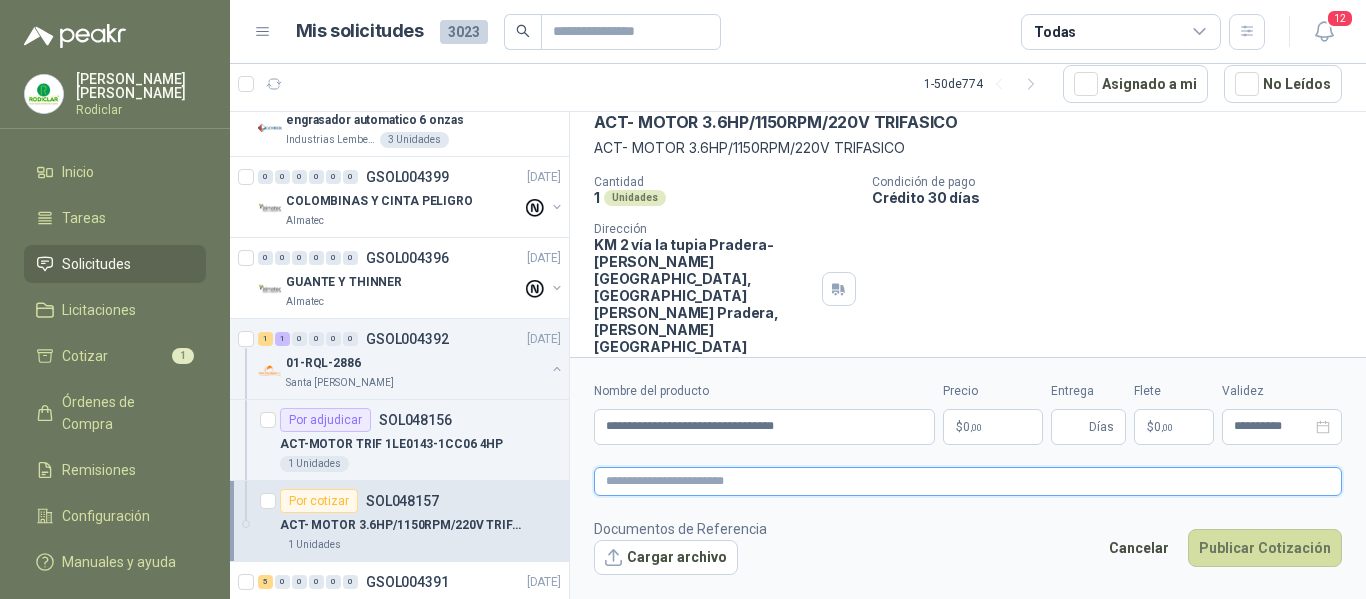 click at bounding box center (968, 481) 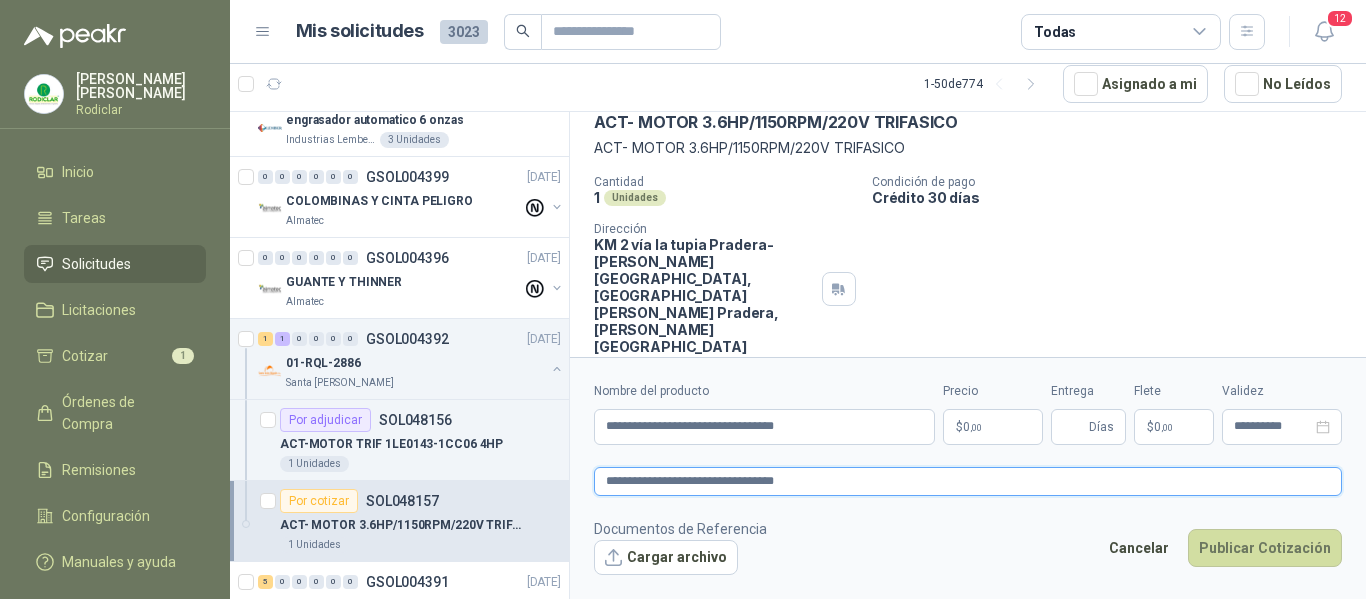 type 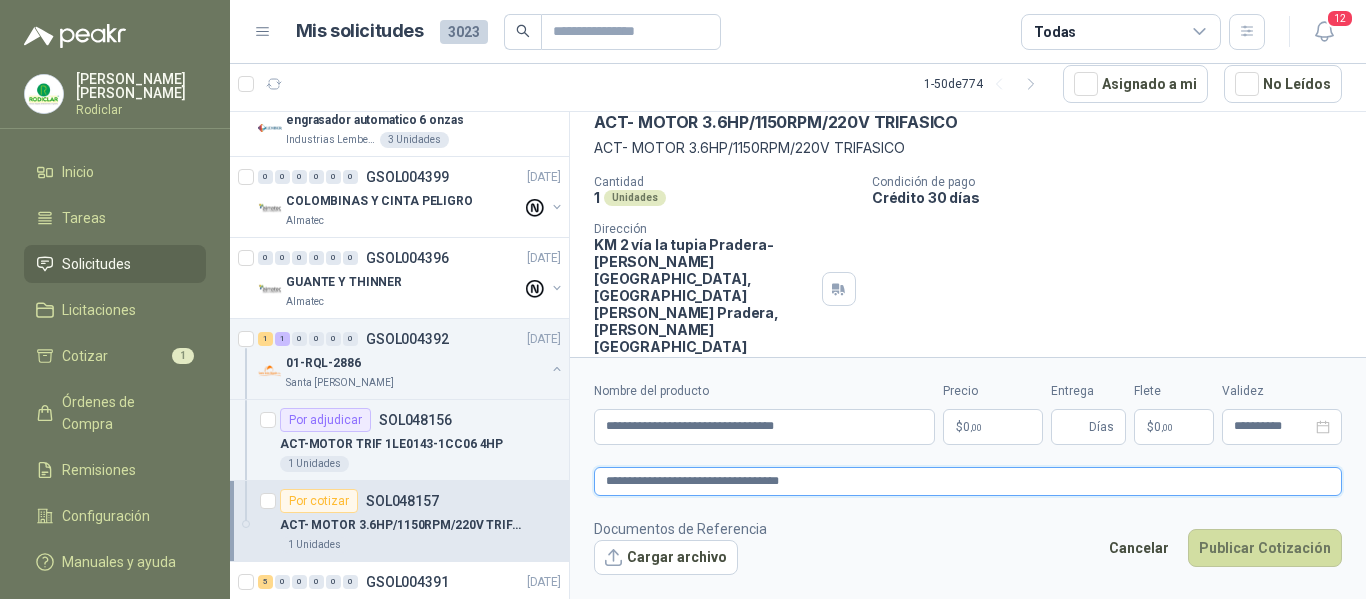 type 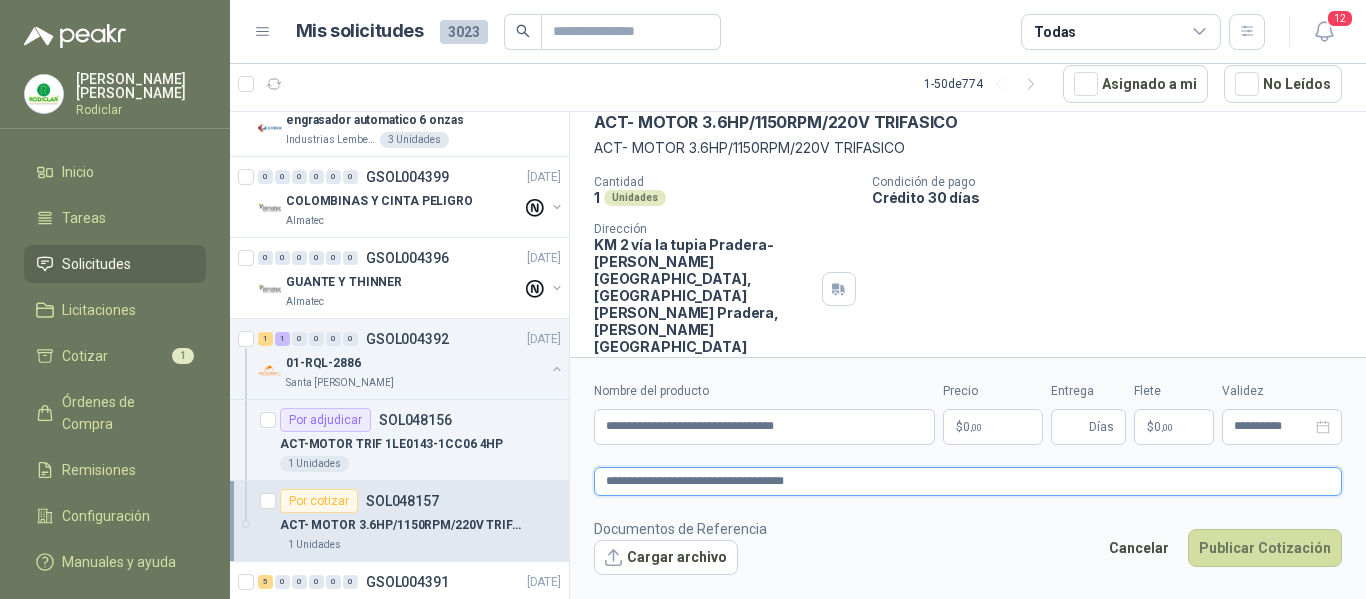 type 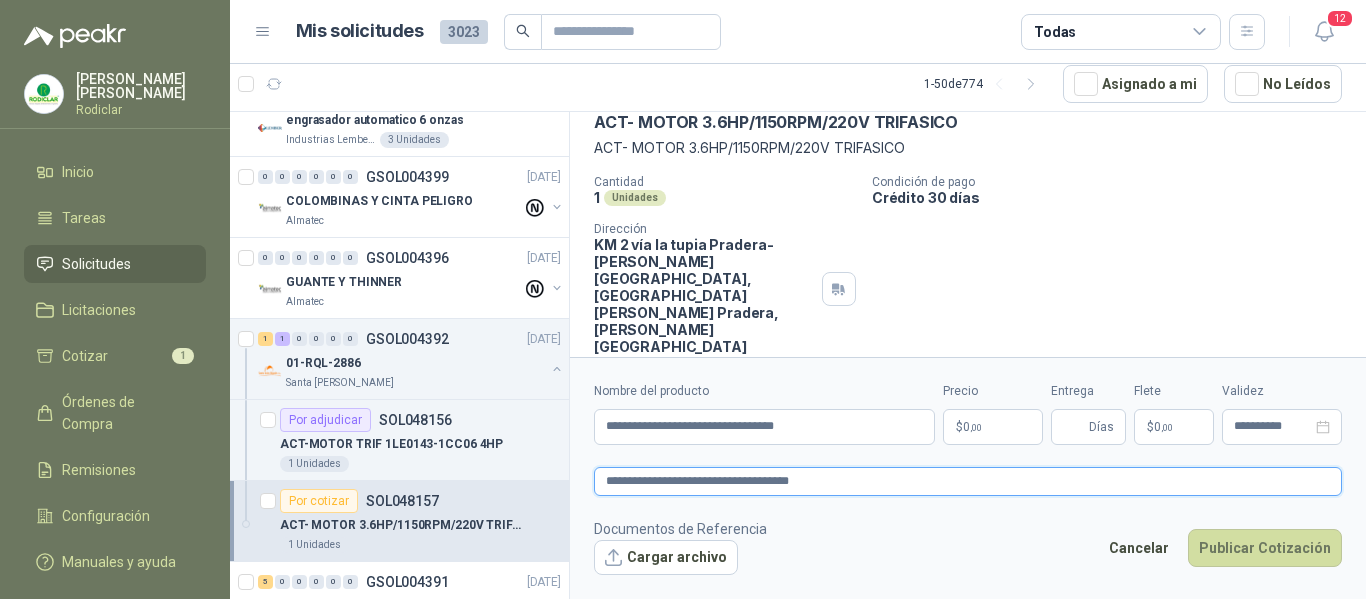 type 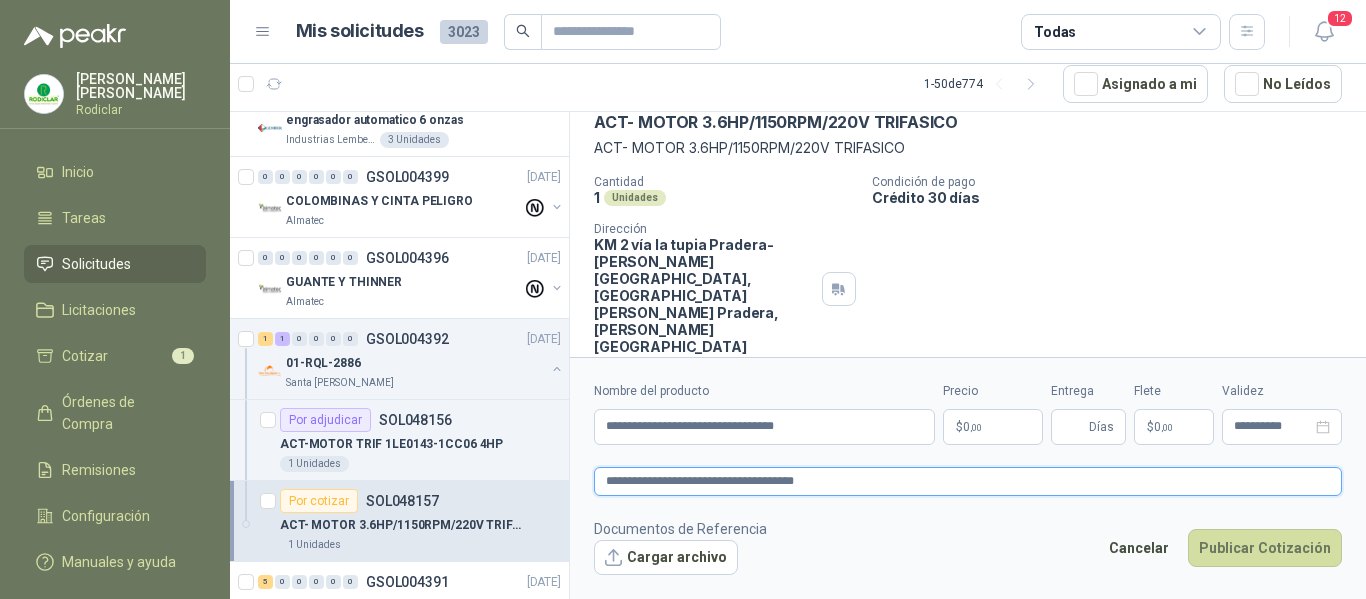 type 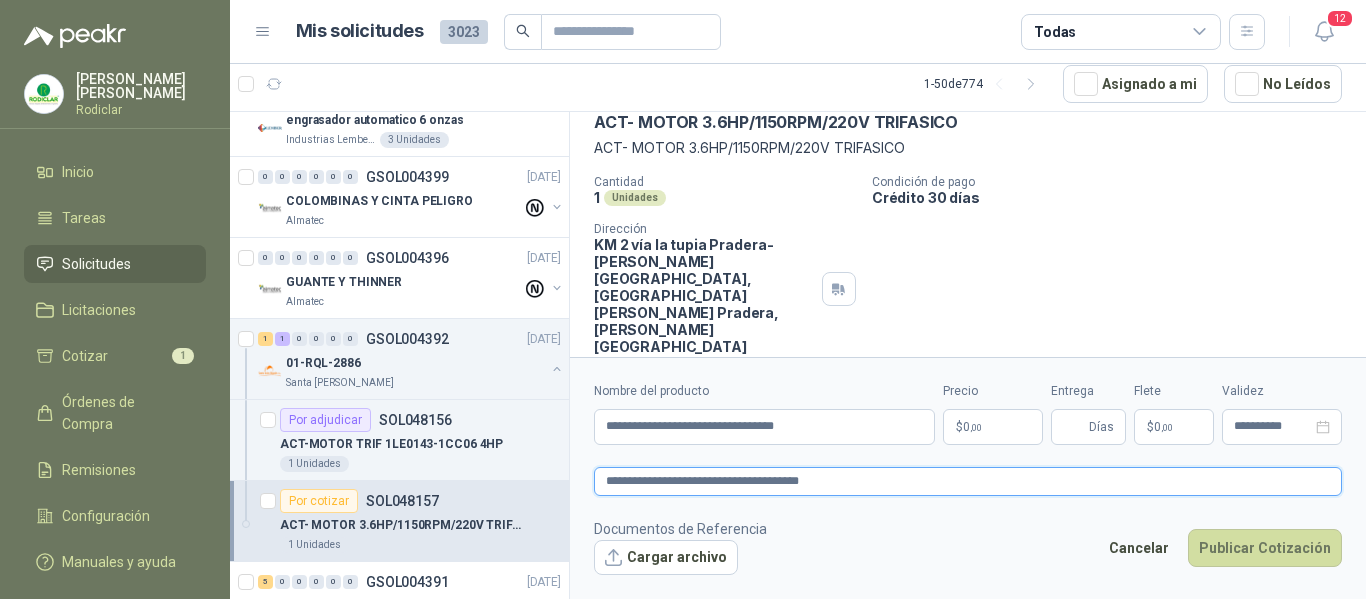 type 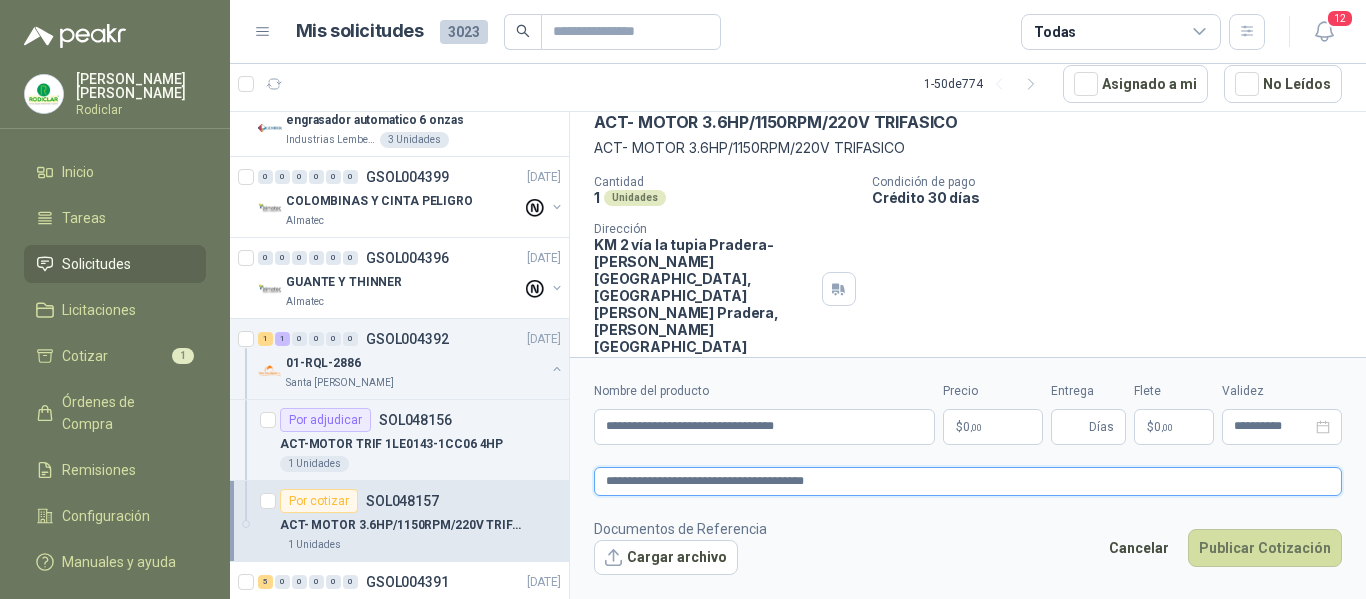 type 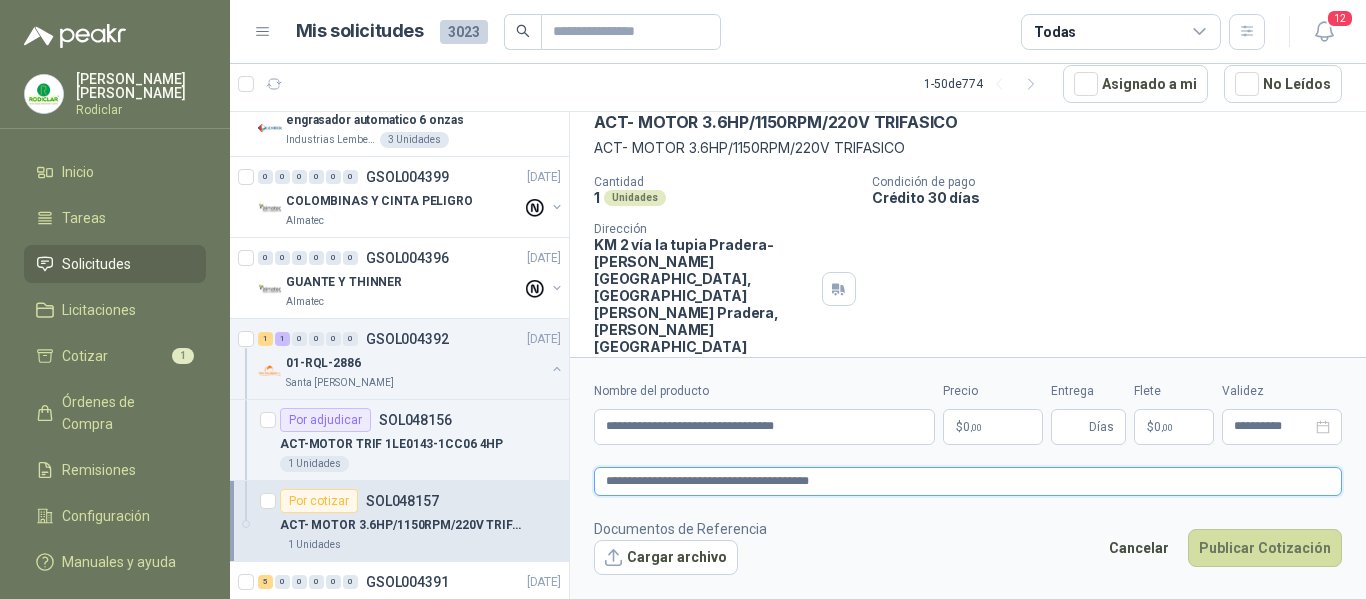 type 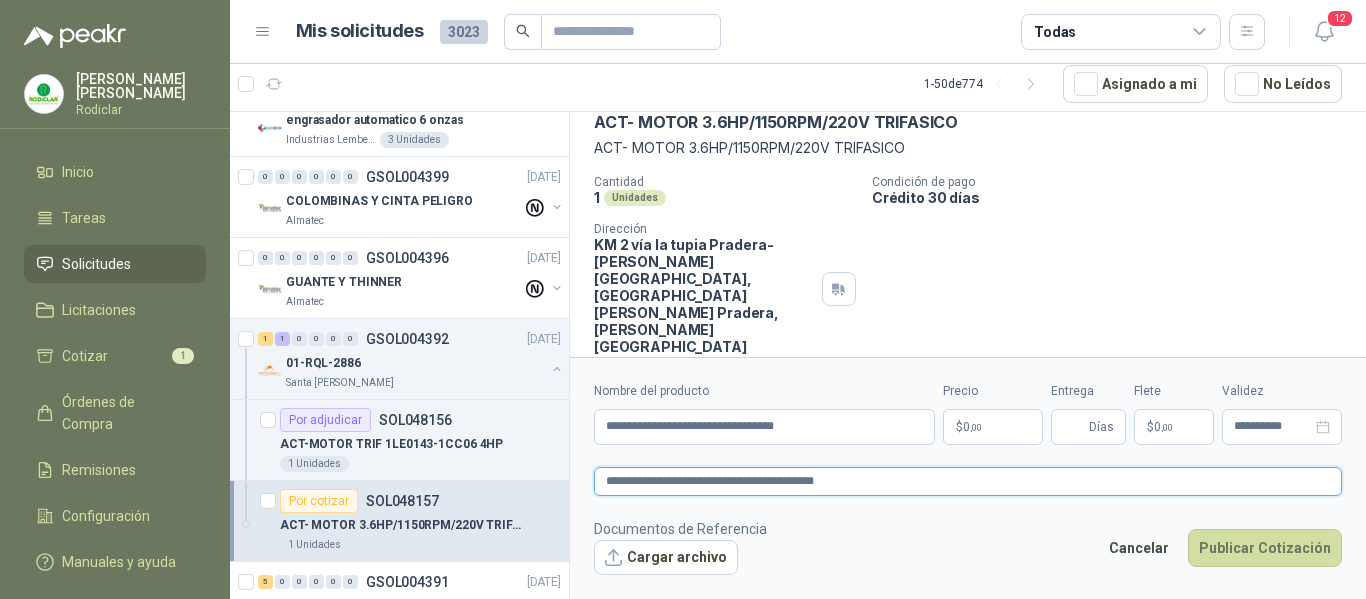 type 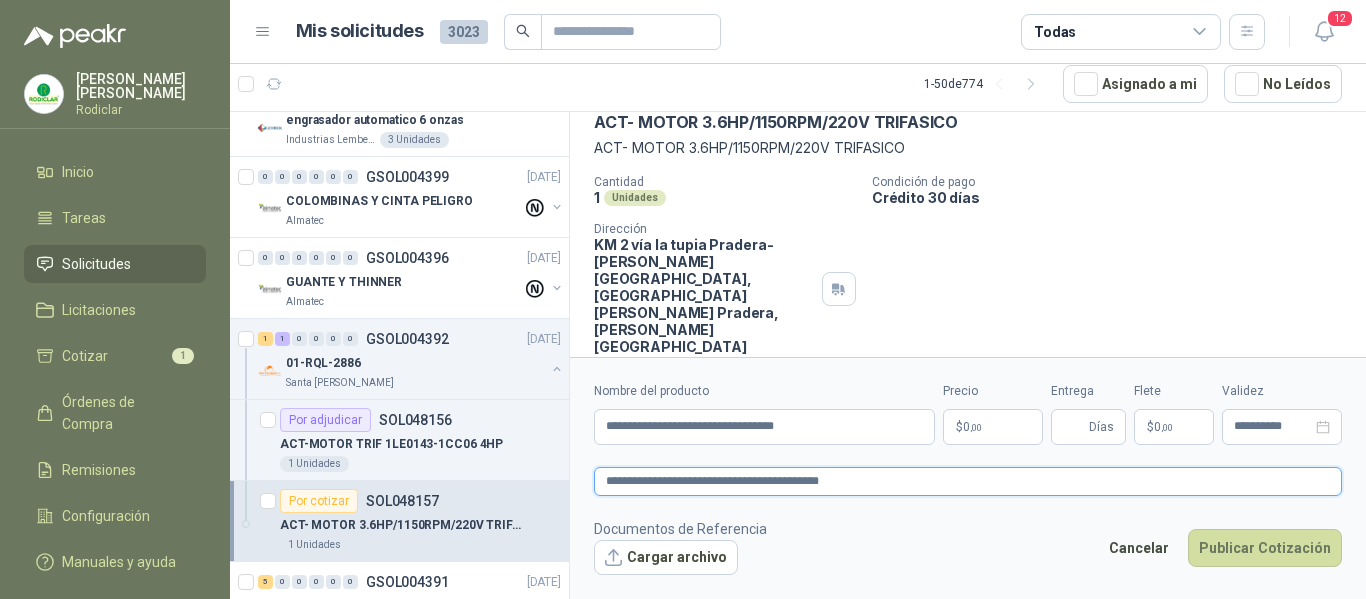 type 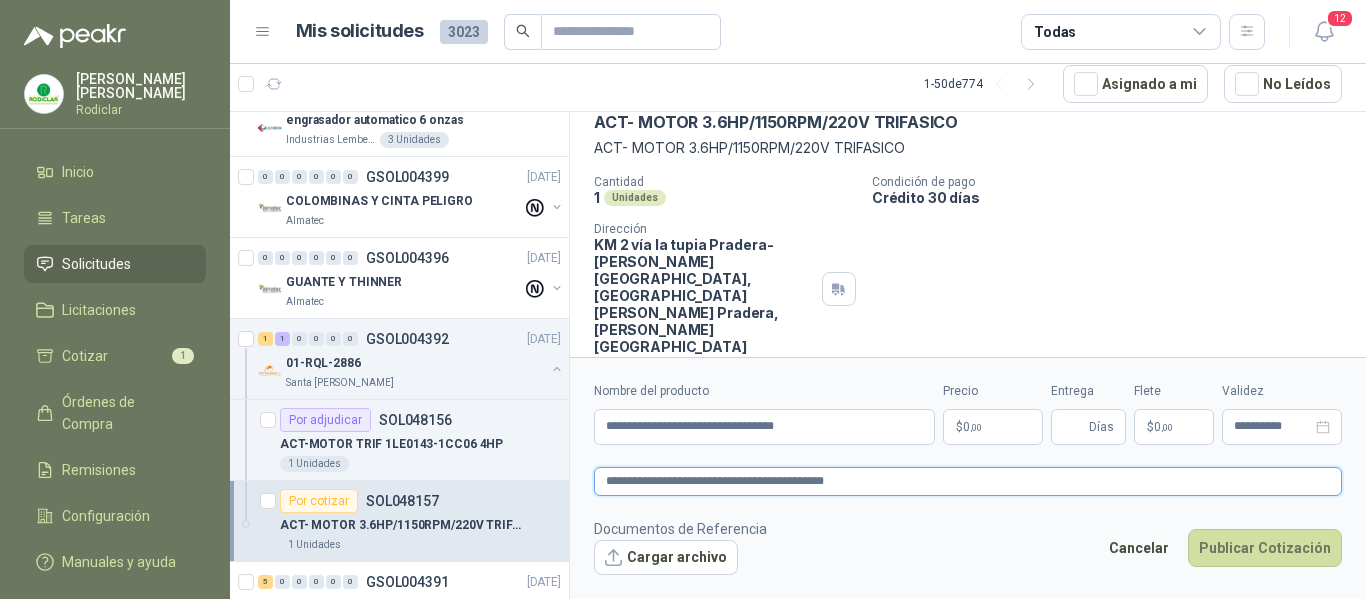 type 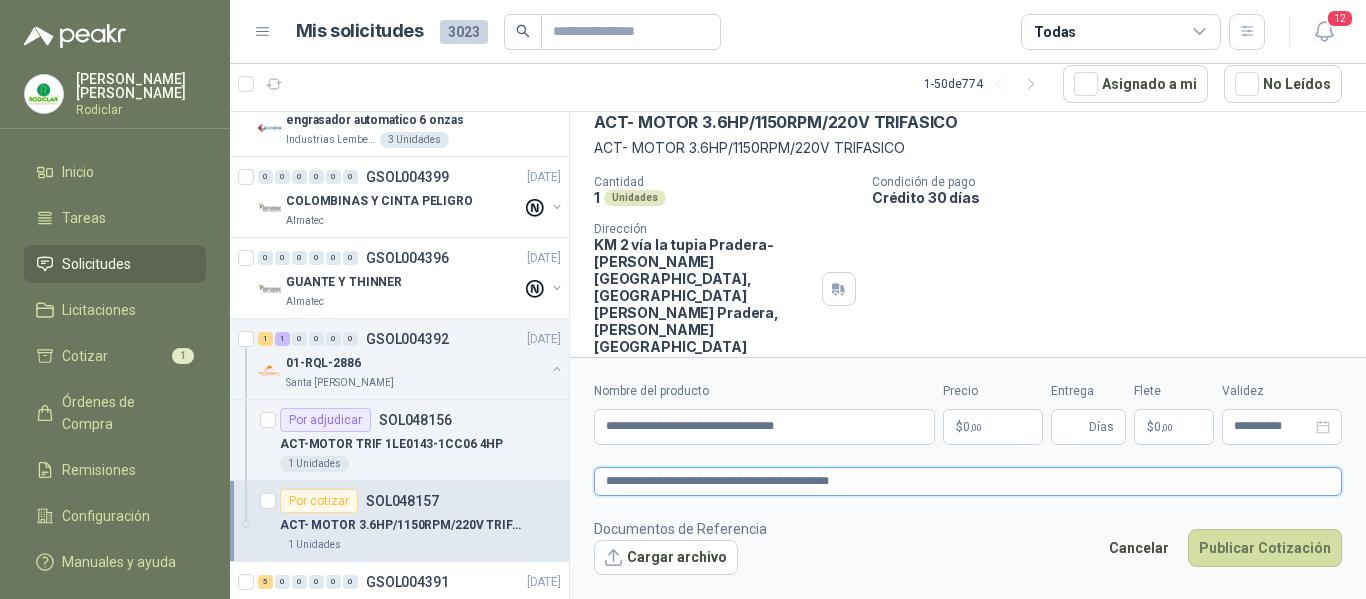 type 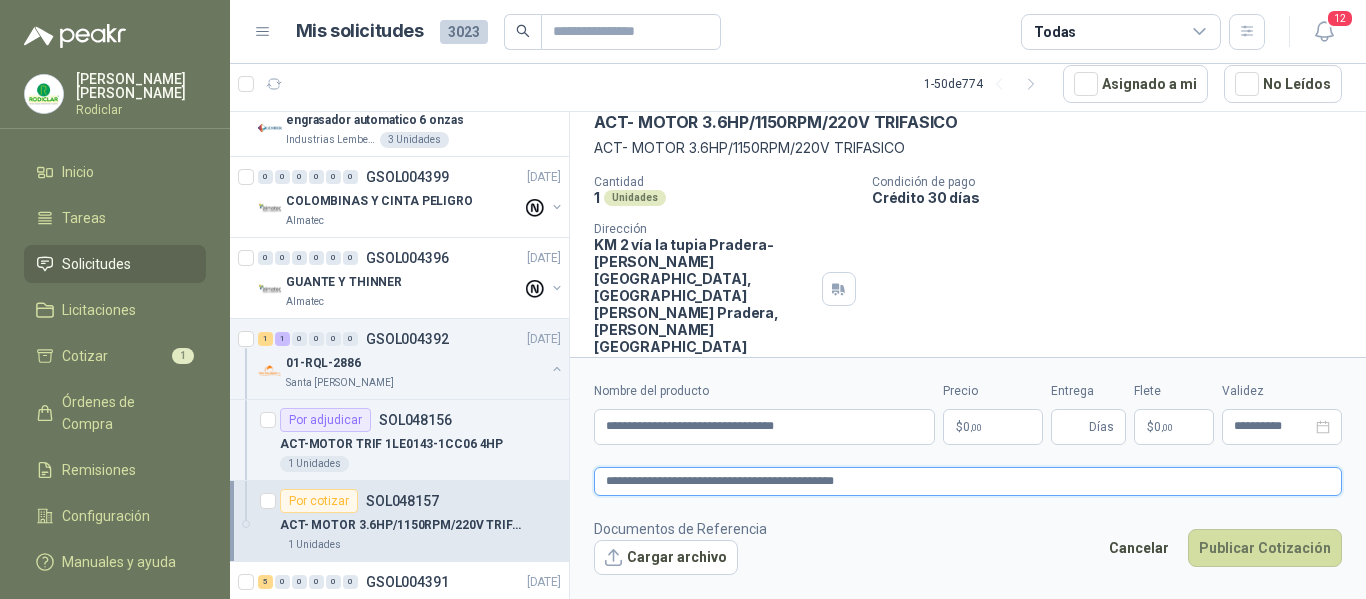 type 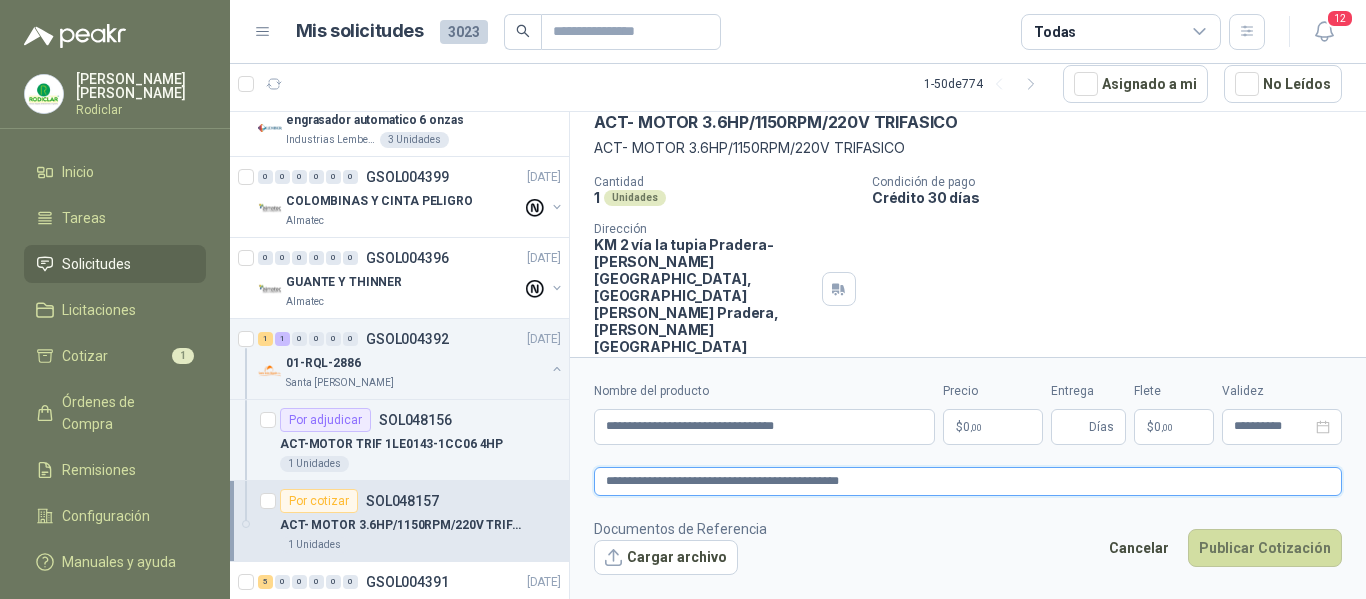 type on "**********" 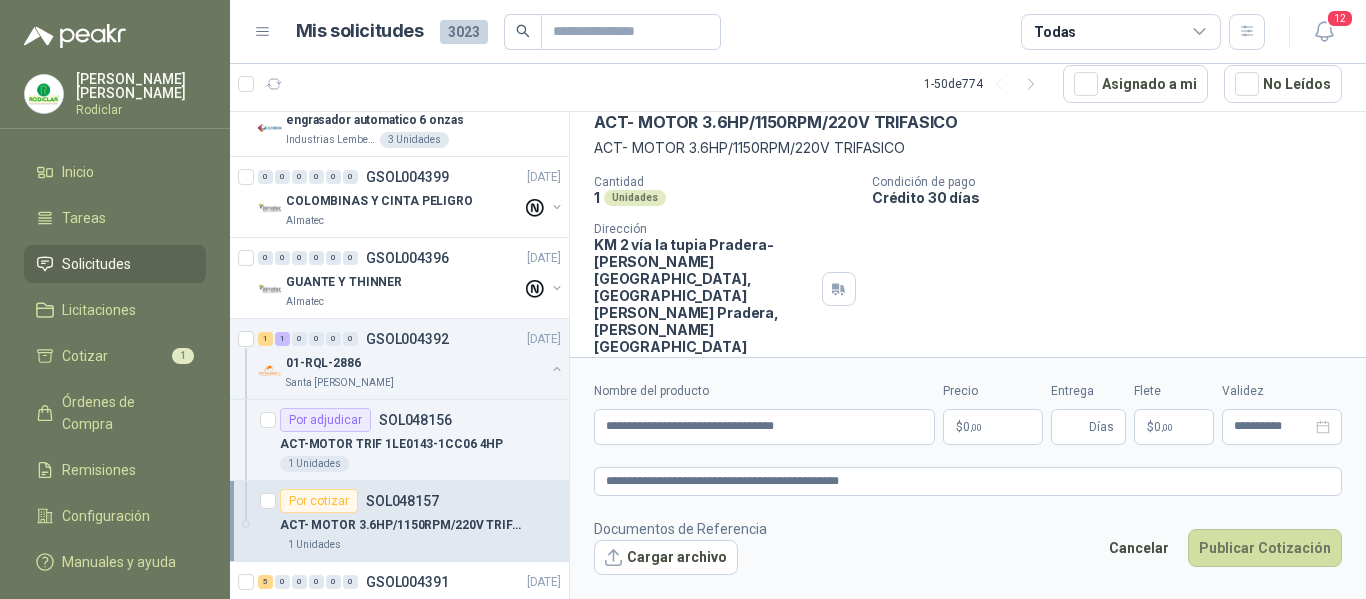 click on "0 ,00" at bounding box center [972, 427] 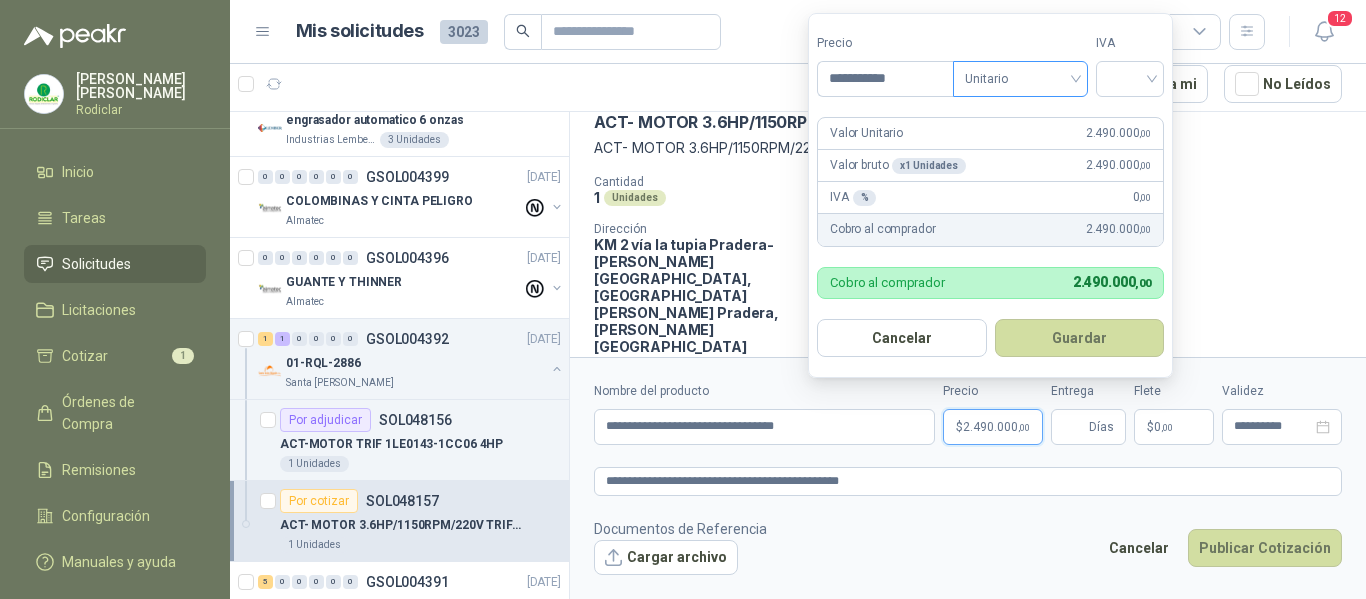 click on "Unitario" at bounding box center [1020, 79] 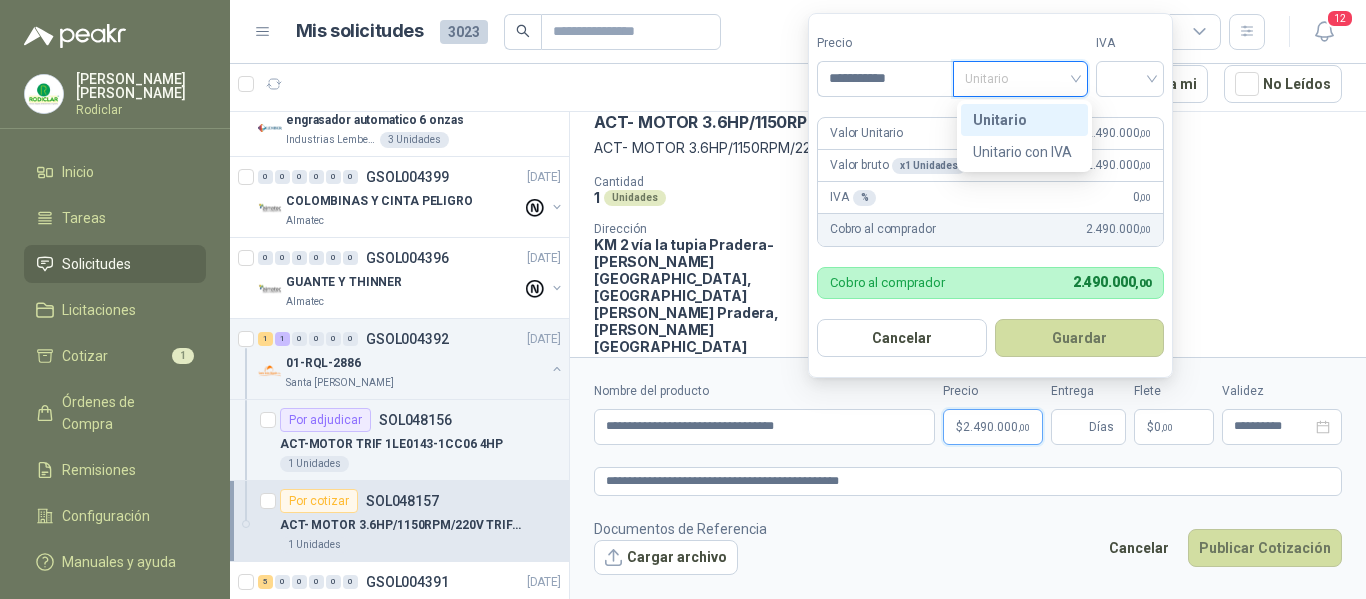 click on "Unitario" at bounding box center [1024, 120] 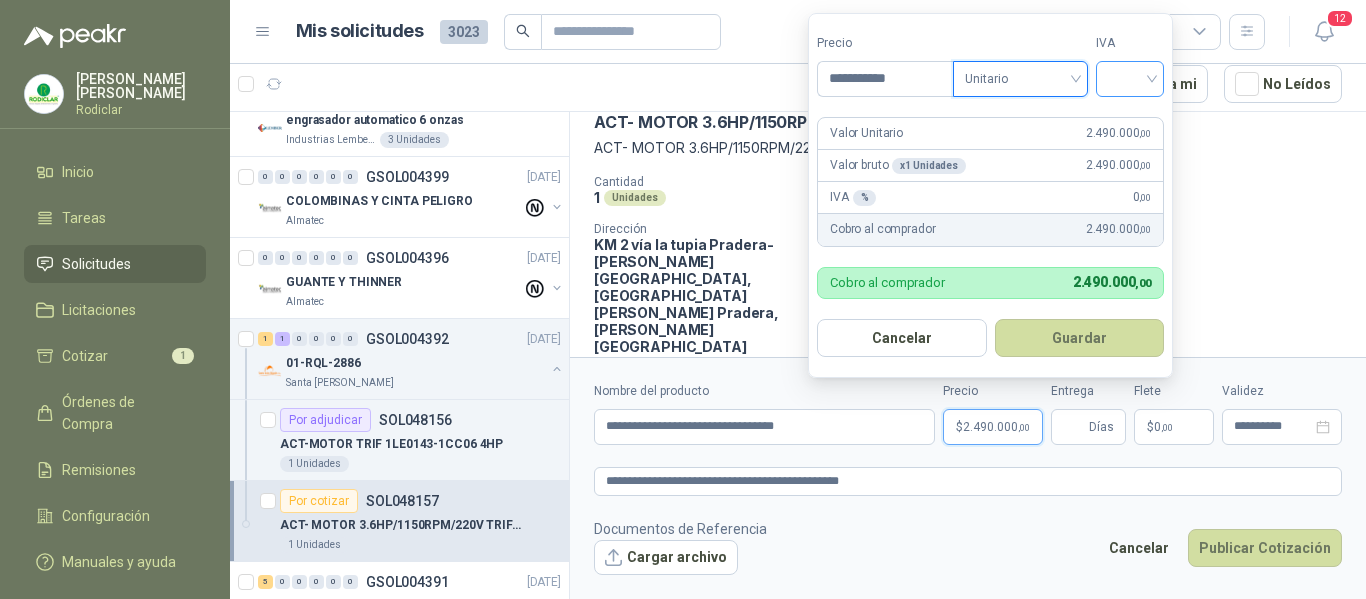 click at bounding box center [1130, 77] 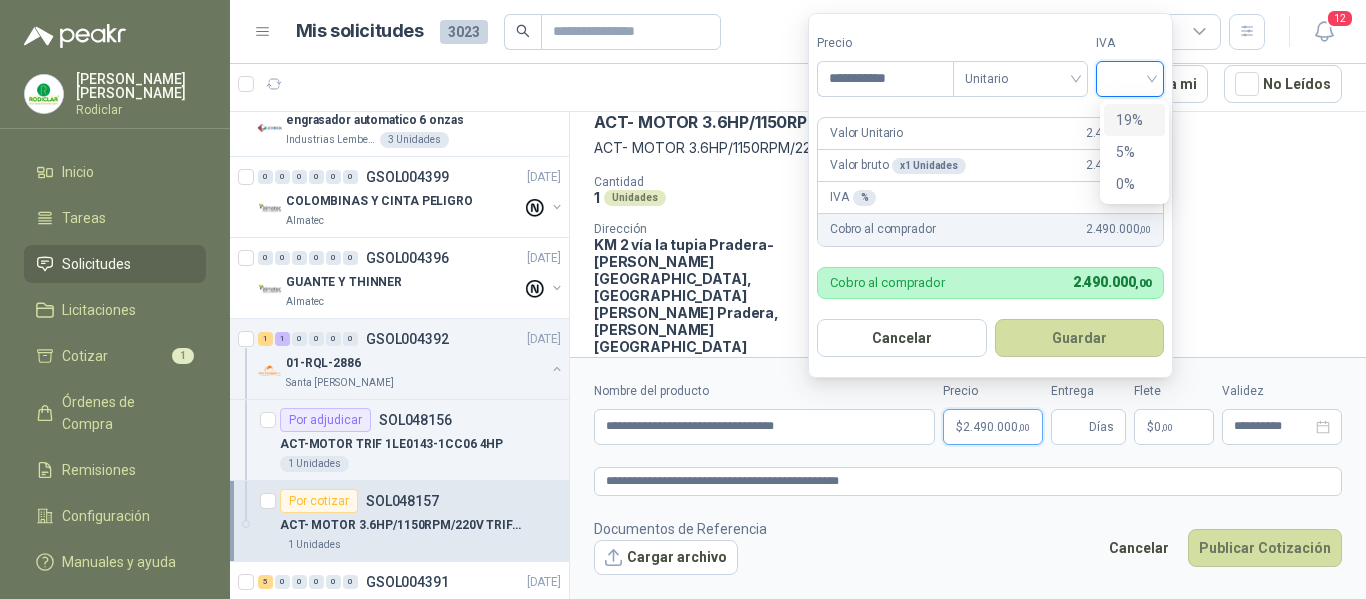 click on "19%" at bounding box center (1134, 120) 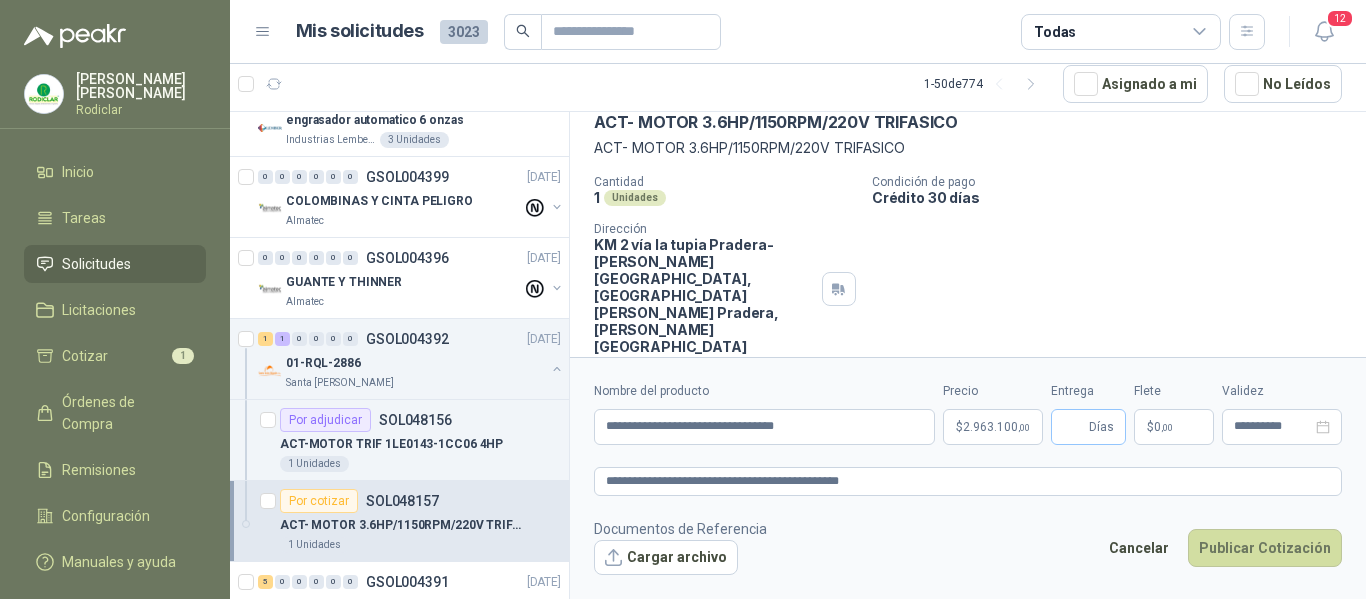 drag, startPoint x: 1095, startPoint y: 440, endPoint x: 1078, endPoint y: 436, distance: 17.464249 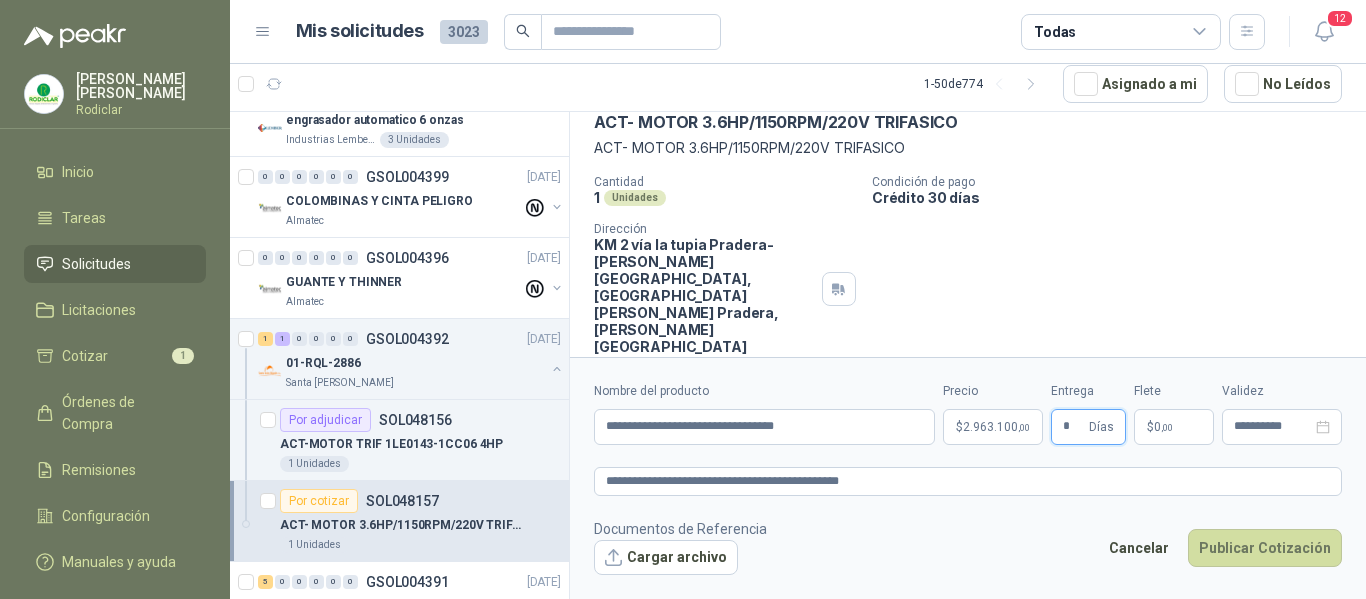 type on "*" 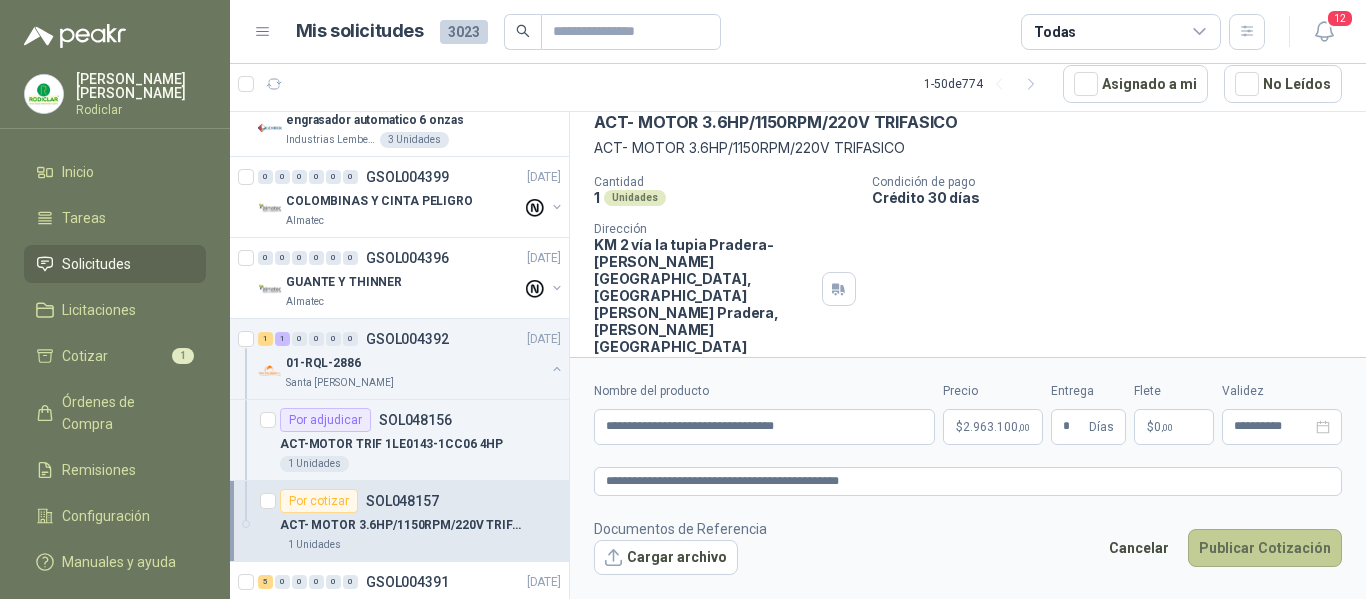 click on "Publicar Cotización" at bounding box center (1265, 548) 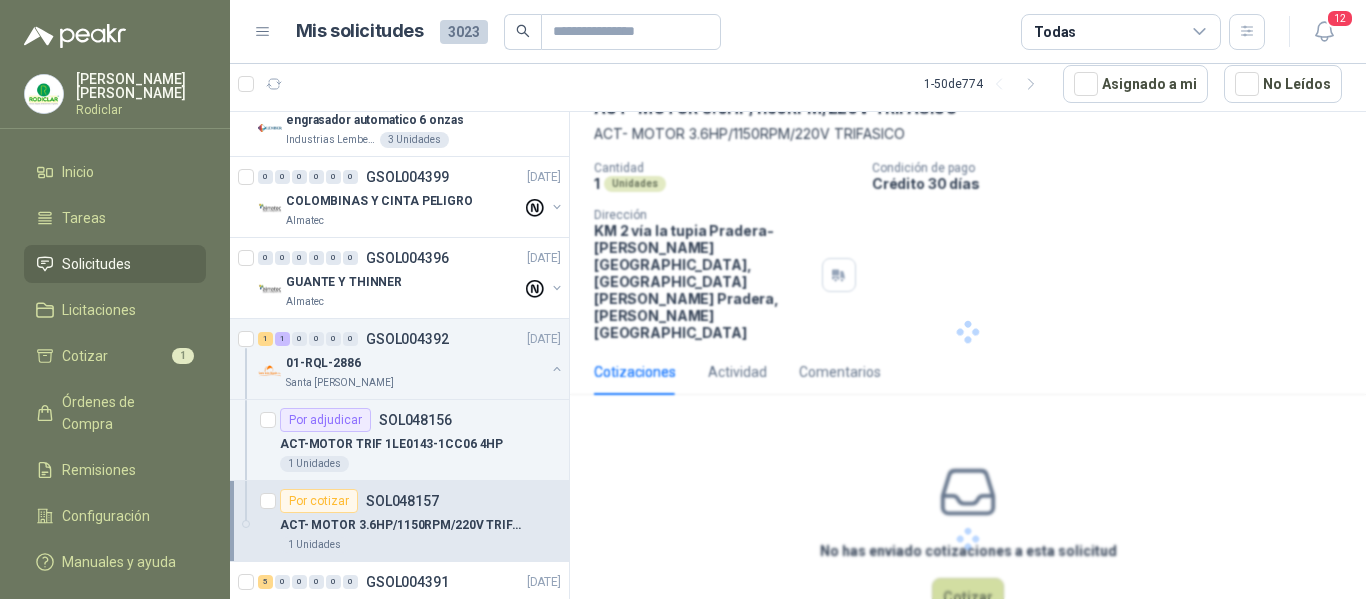 scroll, scrollTop: 0, scrollLeft: 0, axis: both 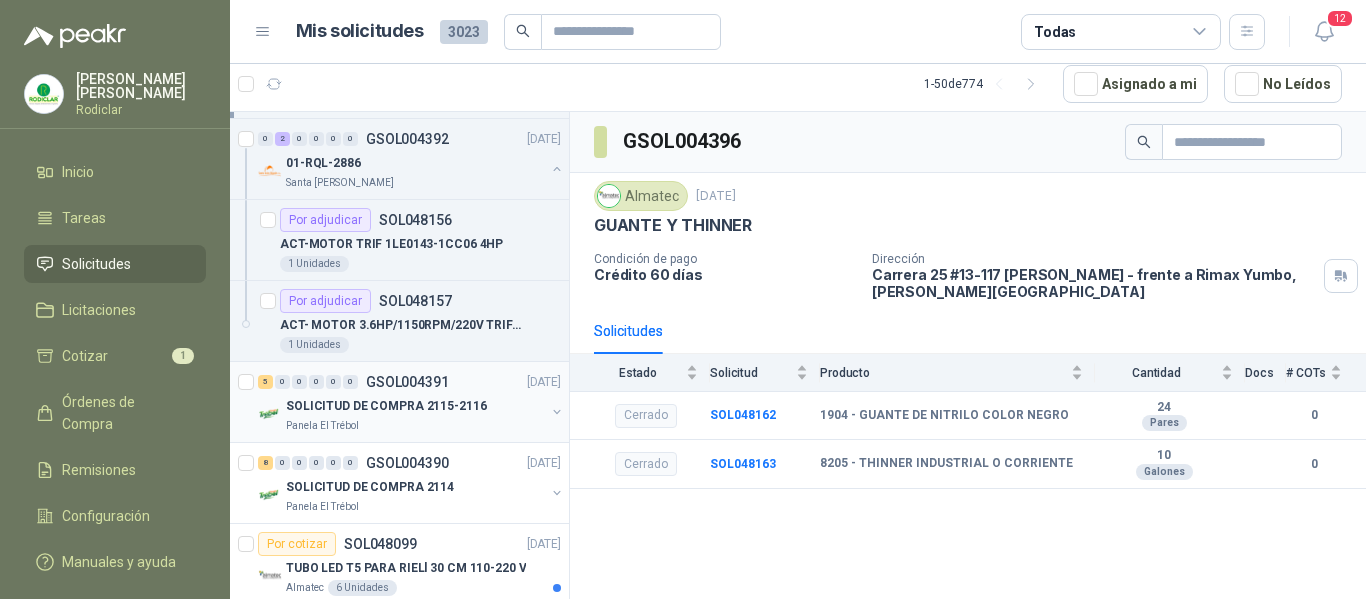 click on "Panela El Trébol" at bounding box center (415, 426) 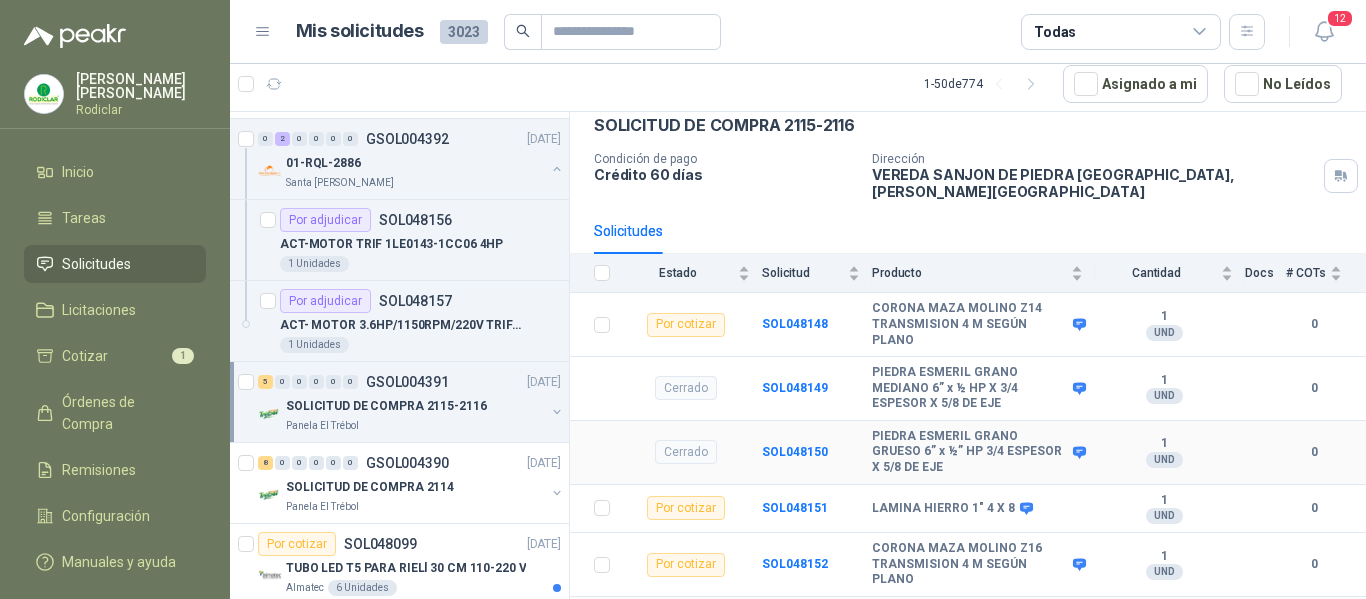 scroll, scrollTop: 196, scrollLeft: 0, axis: vertical 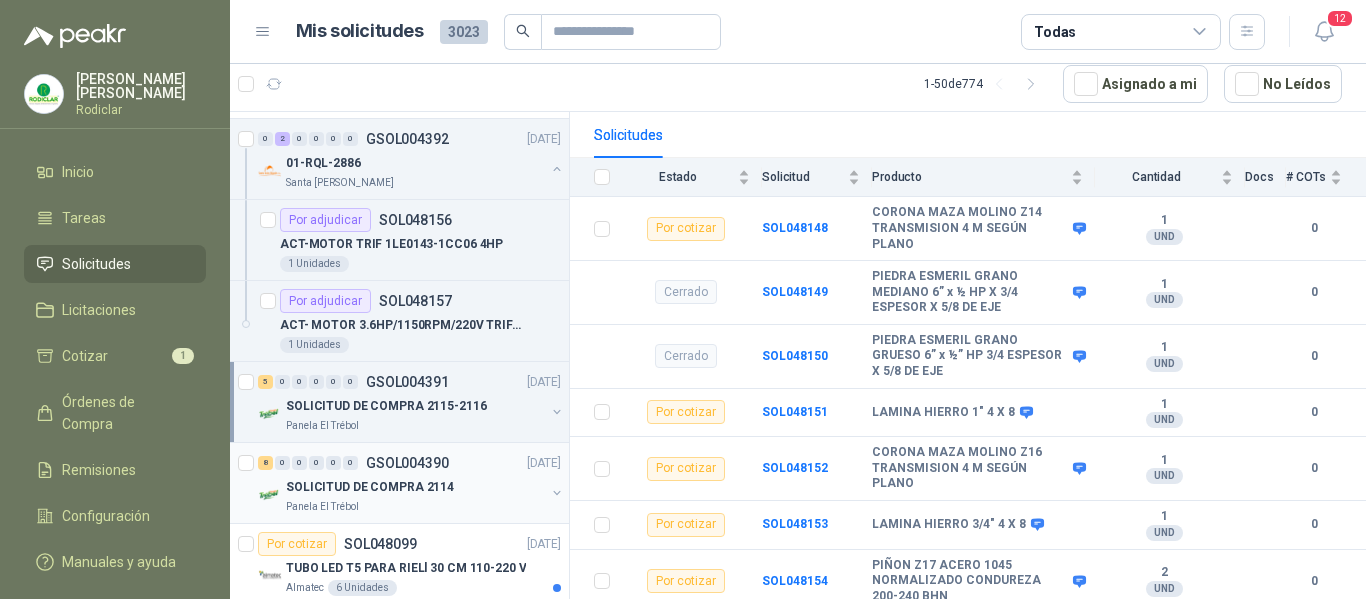 click on "8   0   0   0   0   0   GSOL004390 [DATE]" at bounding box center (411, 463) 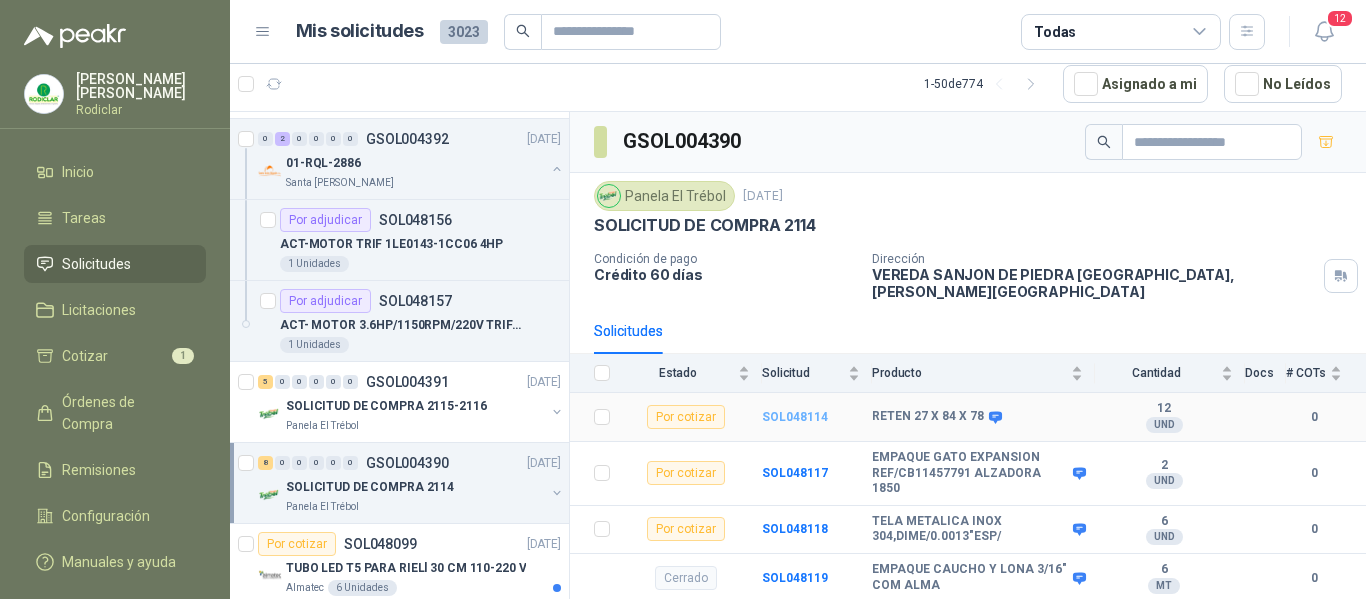 click on "SOL048114" at bounding box center (795, 417) 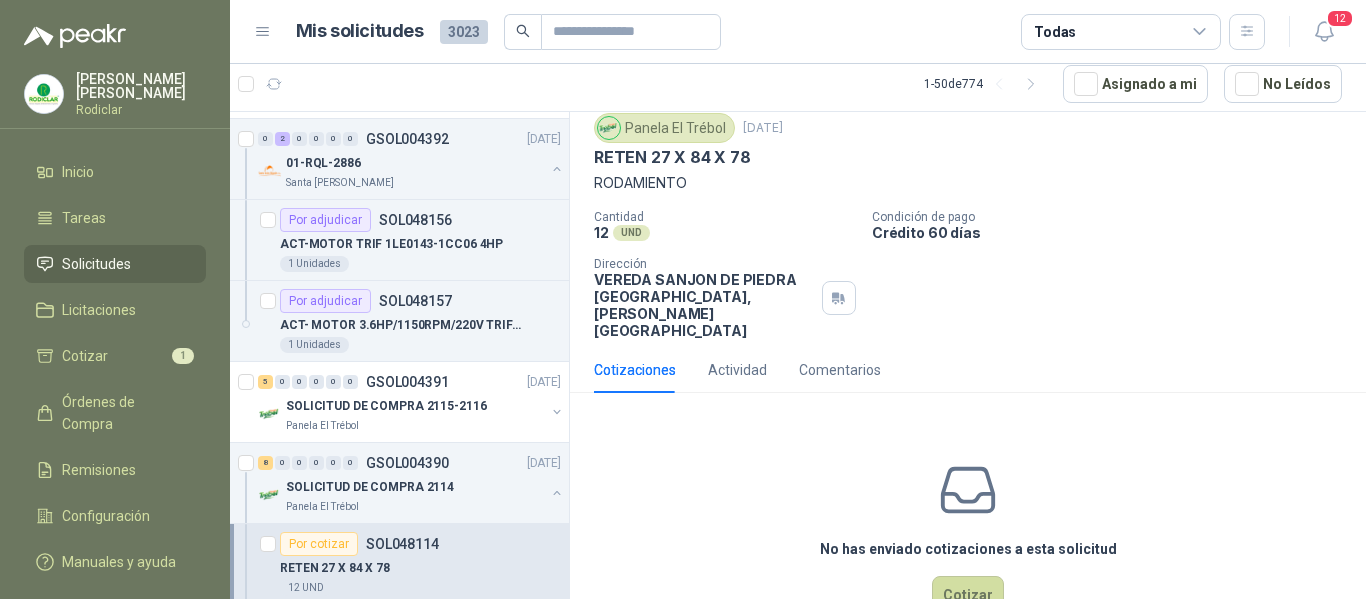 scroll, scrollTop: 96, scrollLeft: 0, axis: vertical 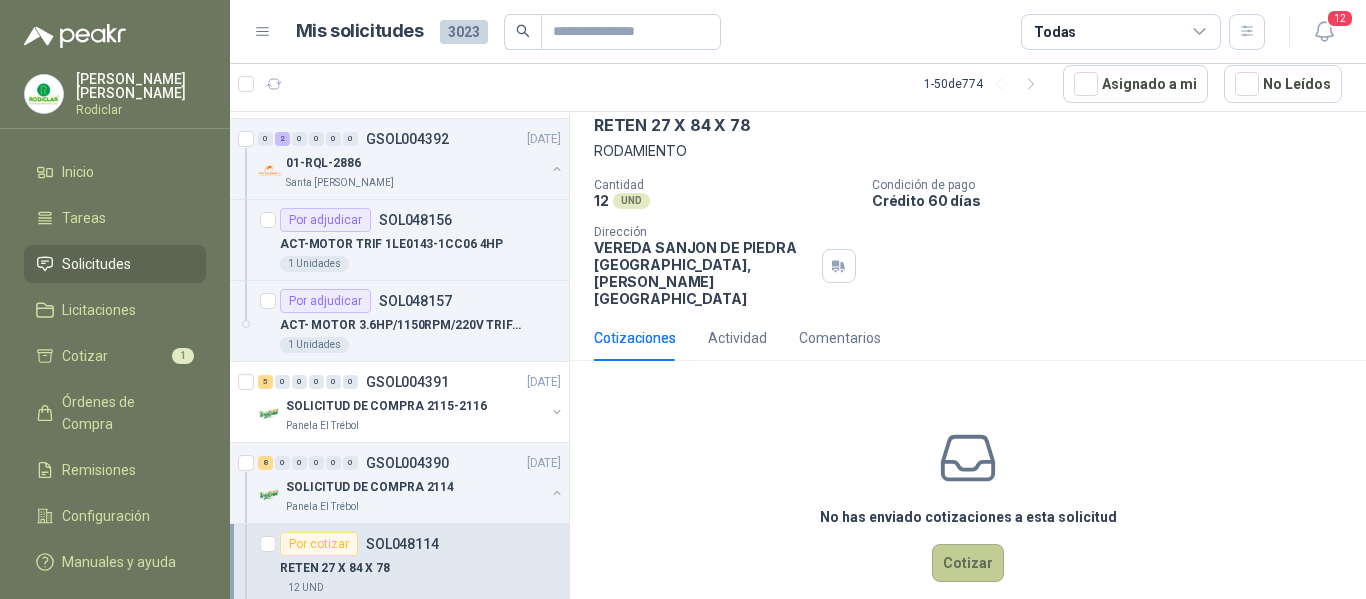 click on "Cotizar" at bounding box center [968, 563] 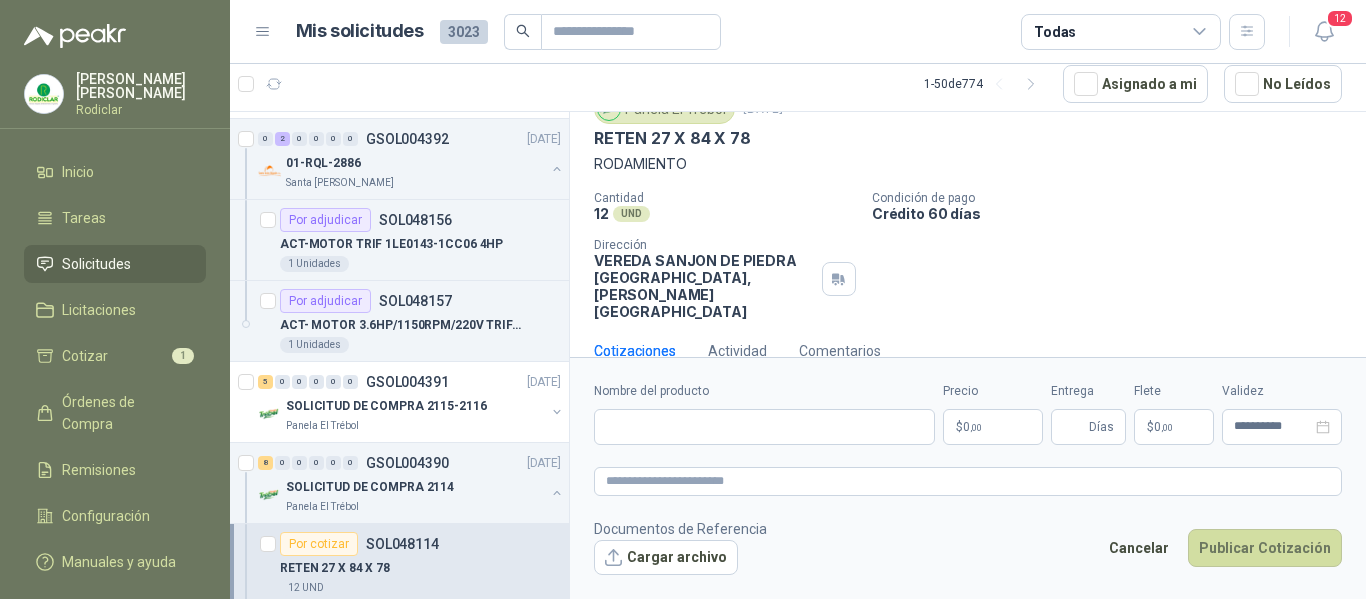 type 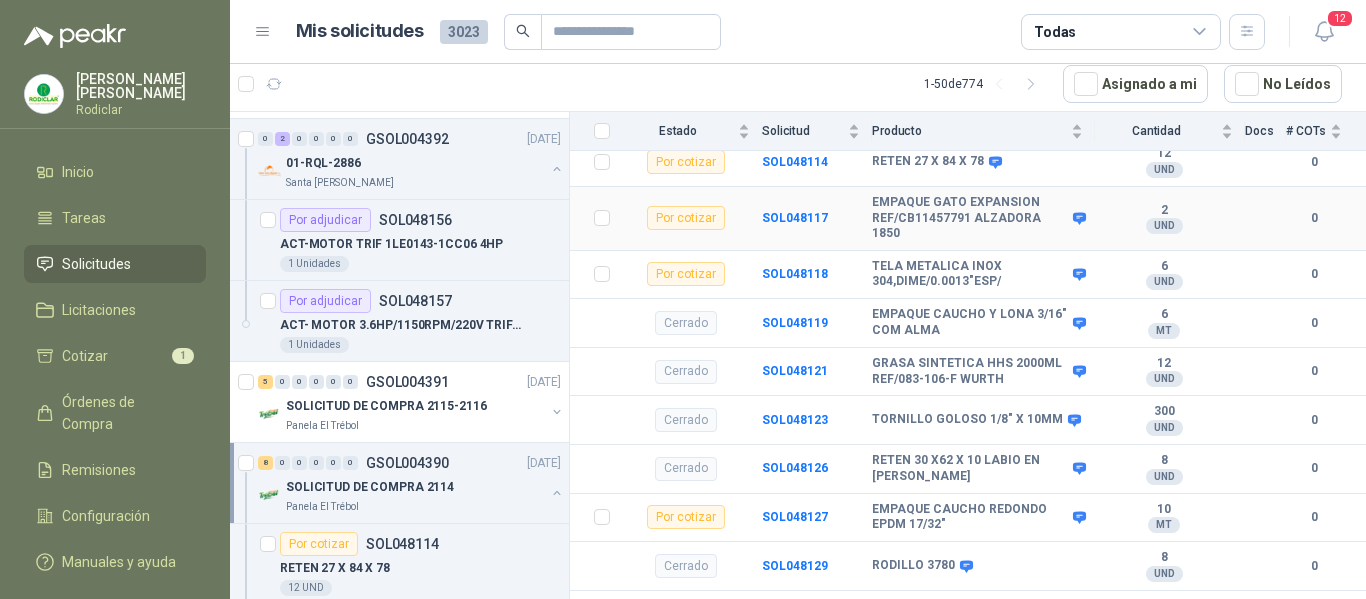 scroll, scrollTop: 300, scrollLeft: 0, axis: vertical 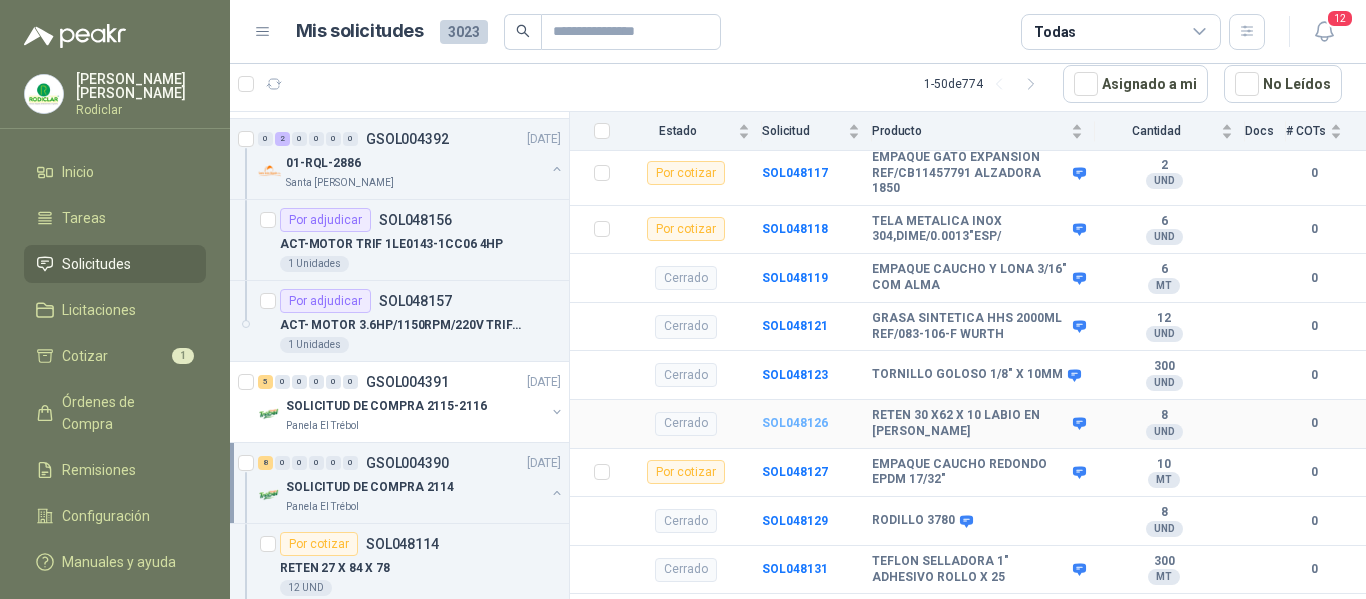 click on "SOL048126" at bounding box center (795, 423) 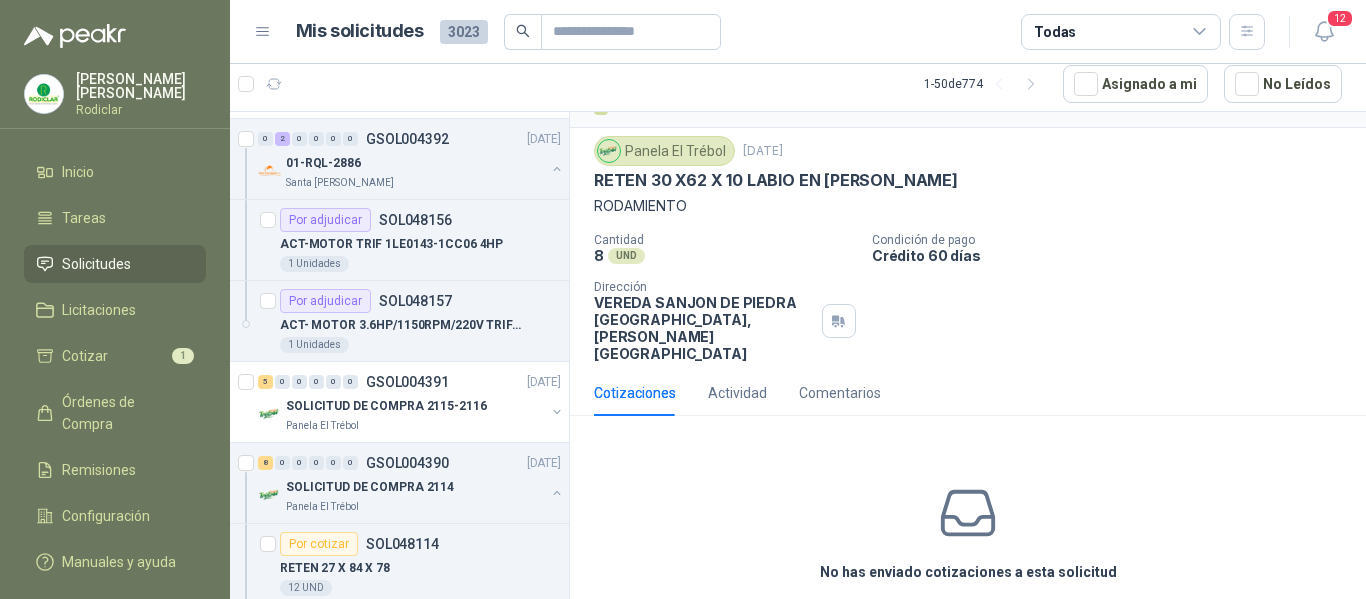 scroll, scrollTop: 0, scrollLeft: 0, axis: both 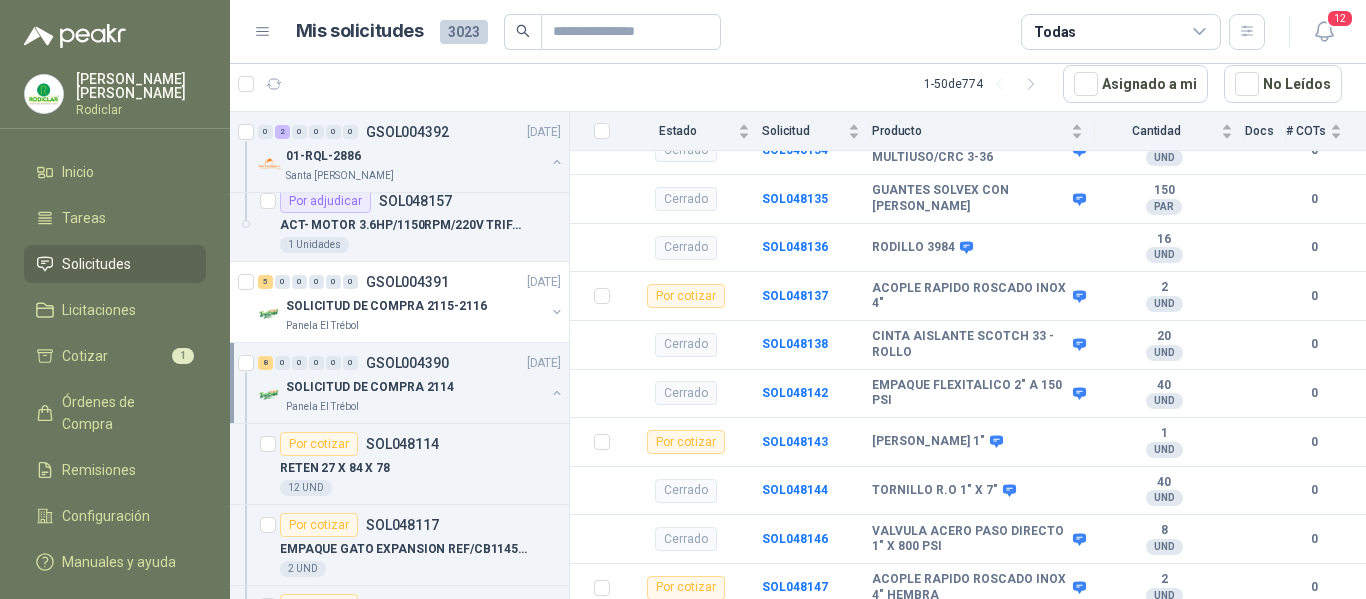 click on "Panela El Trébol" at bounding box center [415, 407] 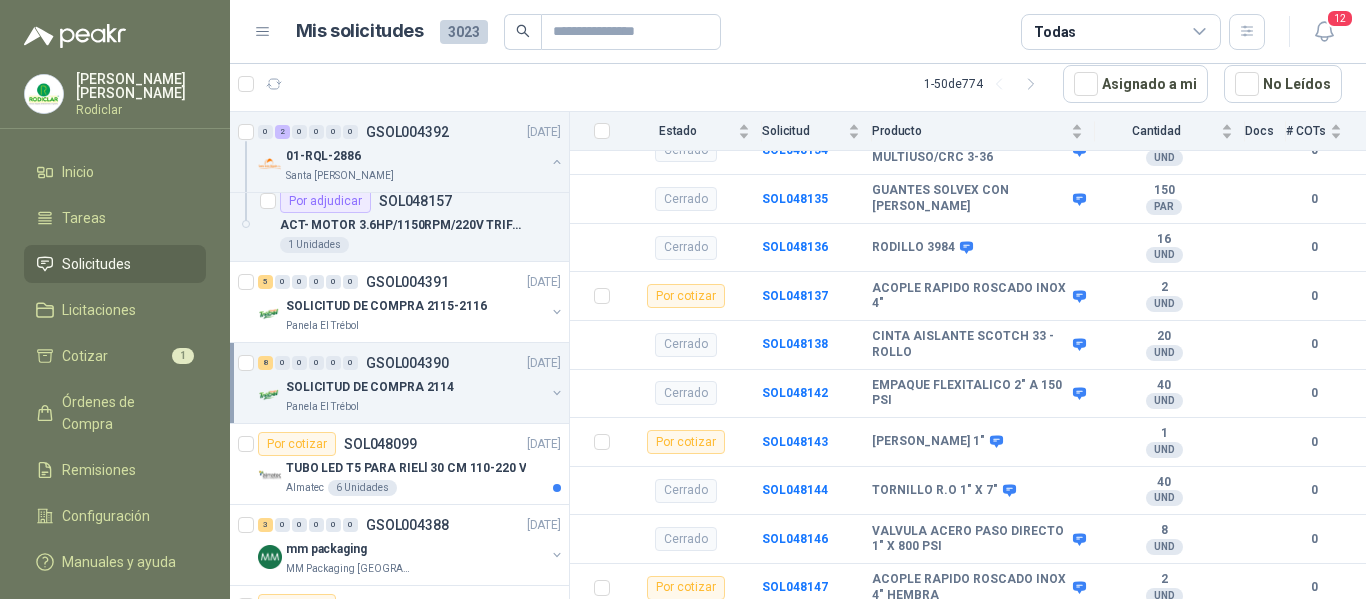 click on "Panela El Trébol" at bounding box center [415, 407] 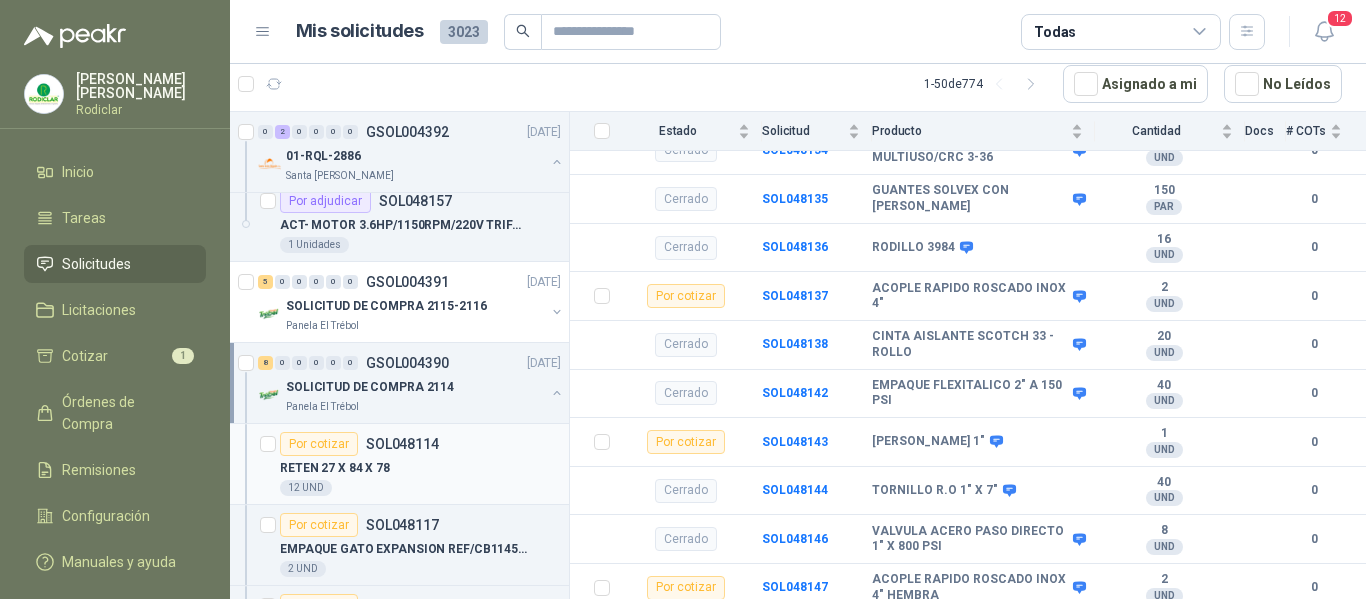 click on "12   UND" at bounding box center [420, 488] 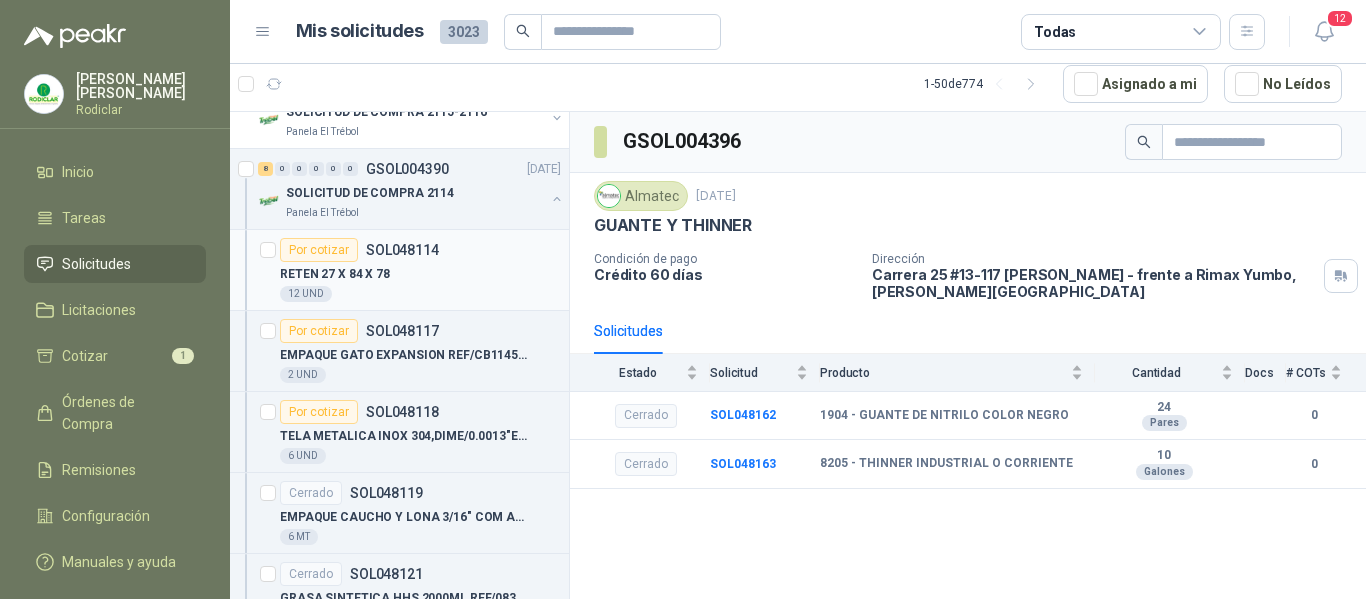 scroll, scrollTop: 800, scrollLeft: 0, axis: vertical 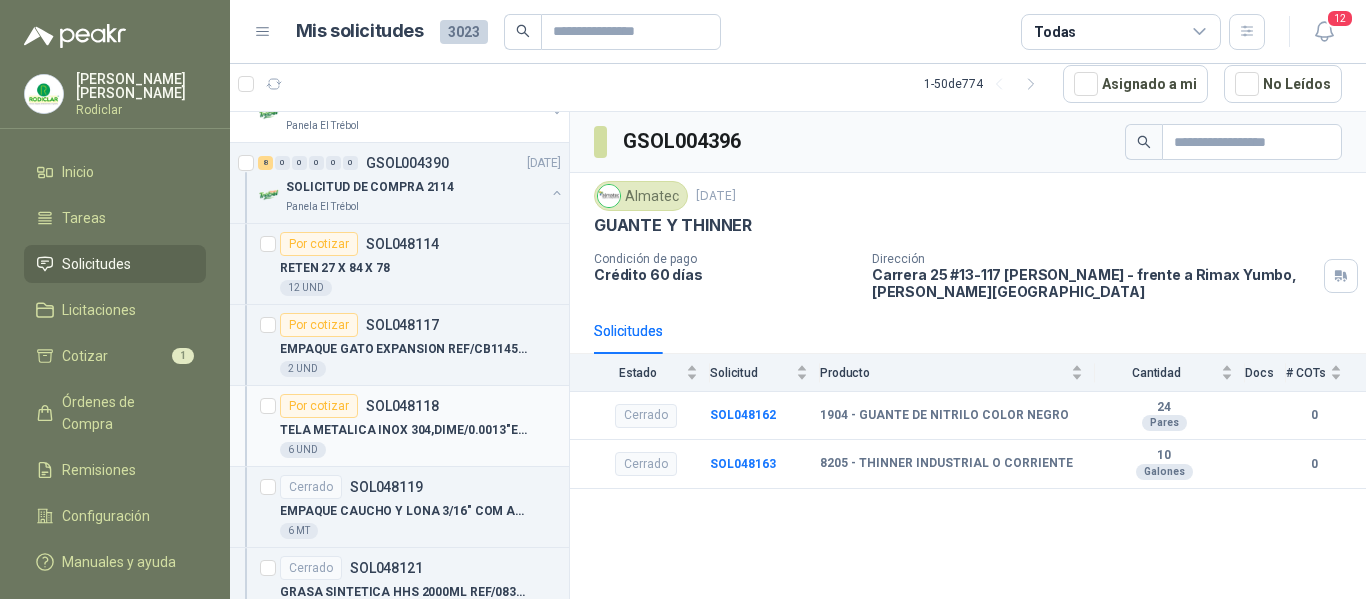 click on "Por cotizar SOL048118" at bounding box center [420, 406] 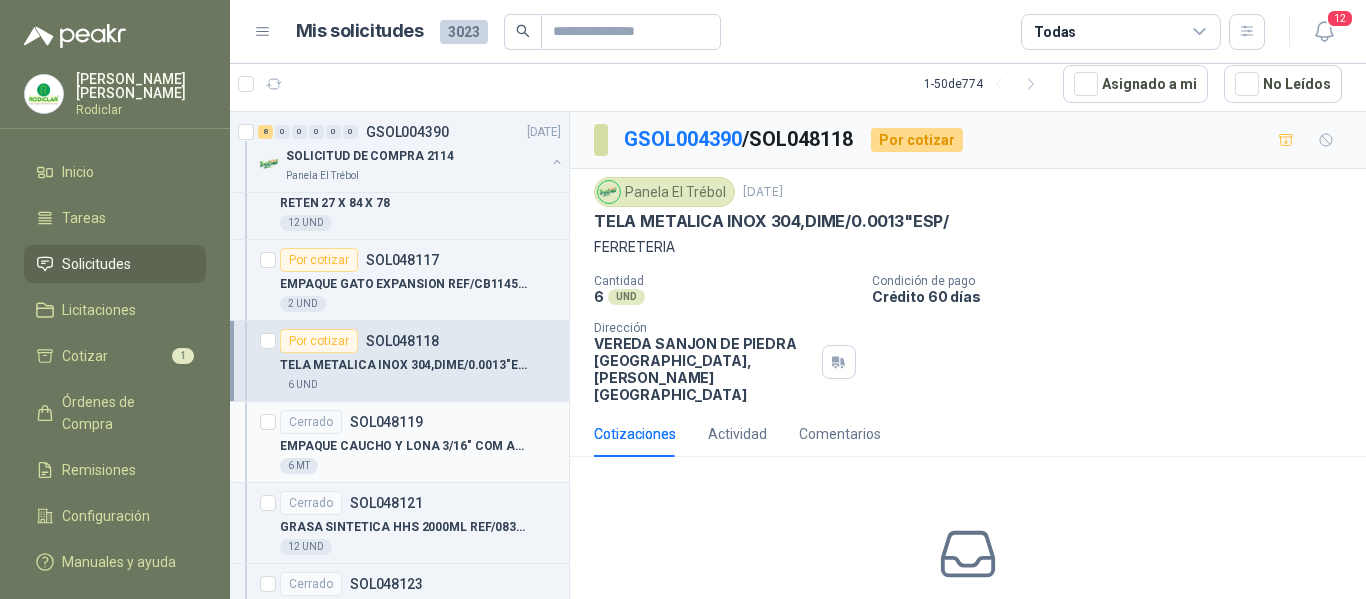 scroll, scrollTop: 900, scrollLeft: 0, axis: vertical 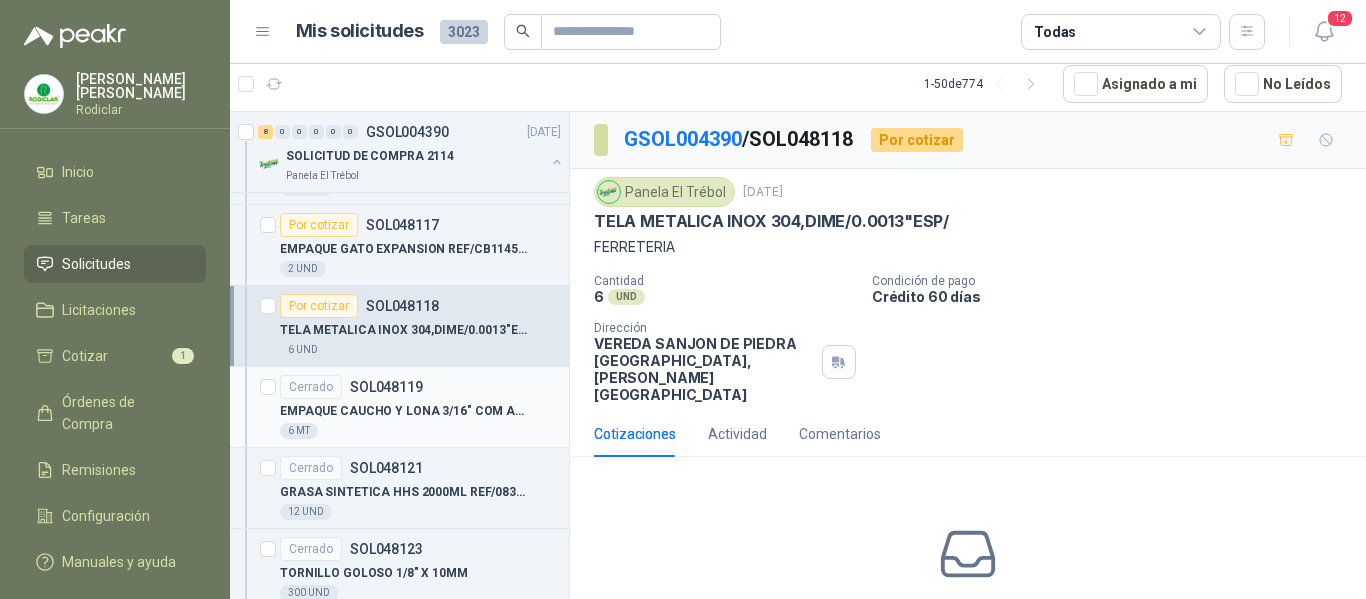 click on "6   MT" at bounding box center [420, 431] 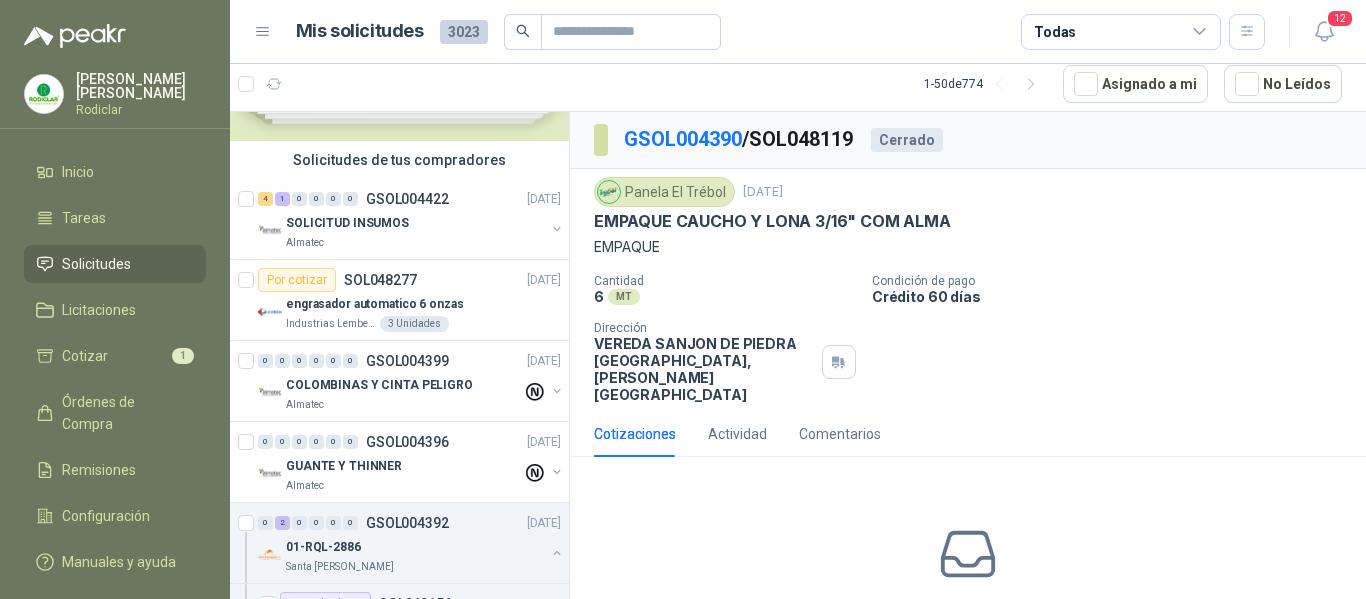 scroll, scrollTop: 100, scrollLeft: 0, axis: vertical 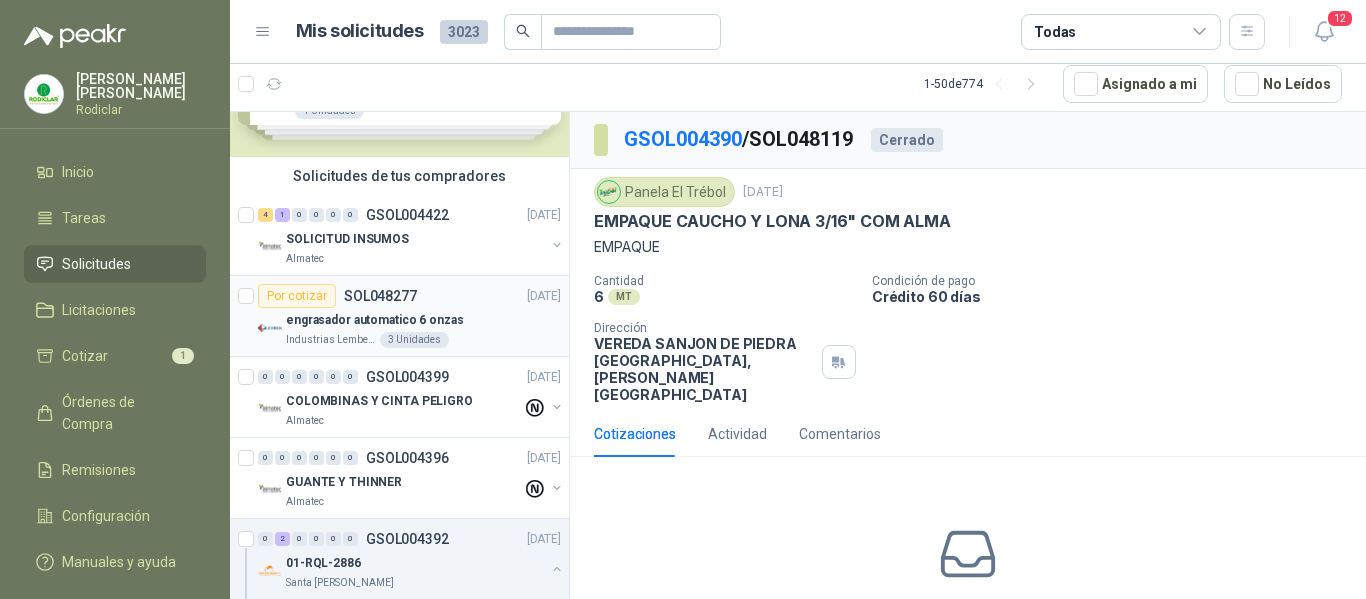 click on "SOL048277" at bounding box center [380, 296] 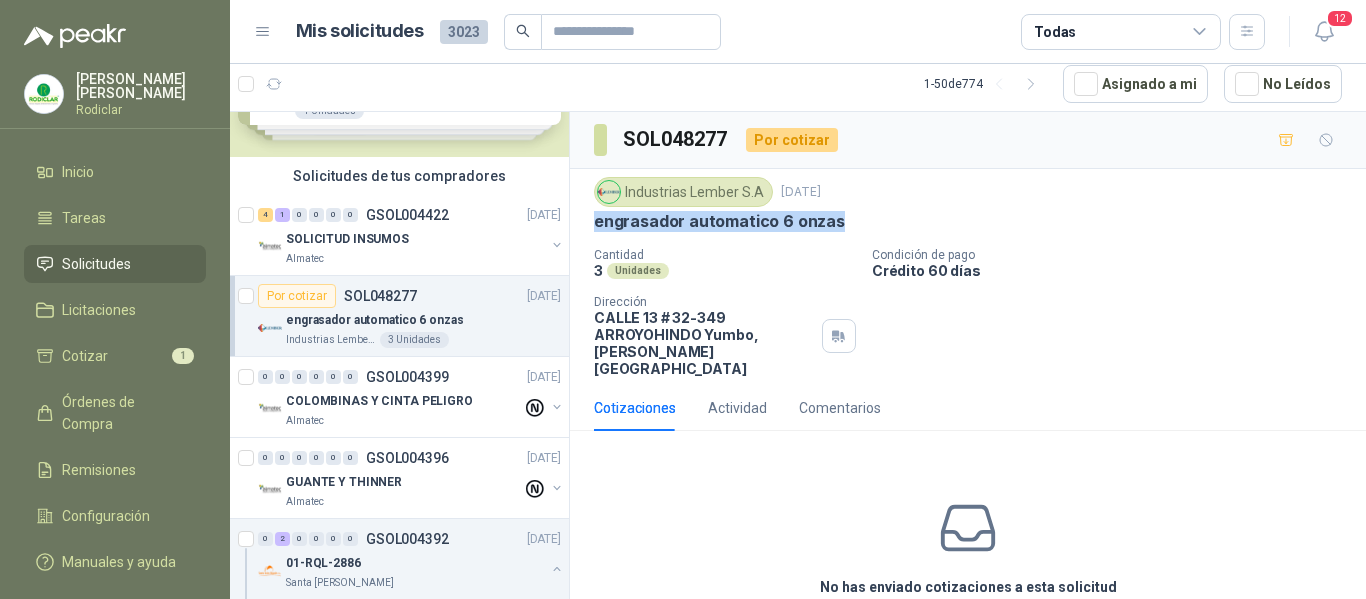 drag, startPoint x: 594, startPoint y: 223, endPoint x: 837, endPoint y: 229, distance: 243.07407 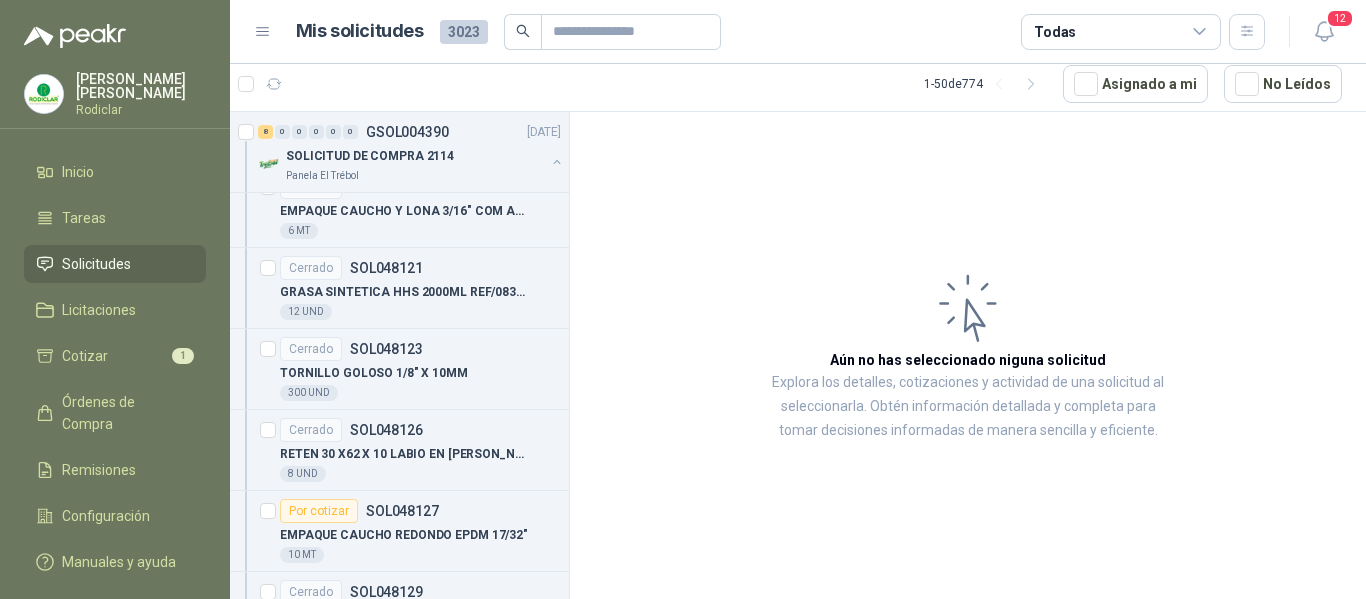 scroll, scrollTop: 1200, scrollLeft: 0, axis: vertical 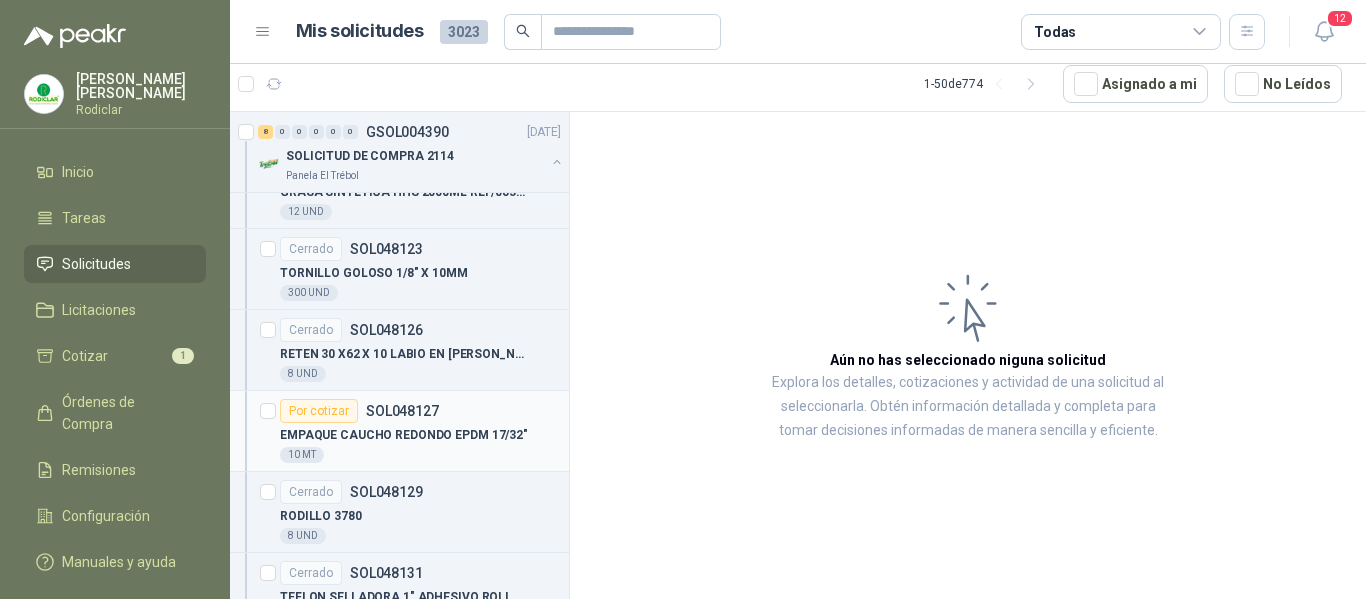click on "Por cotizar SOL048127" at bounding box center (420, 411) 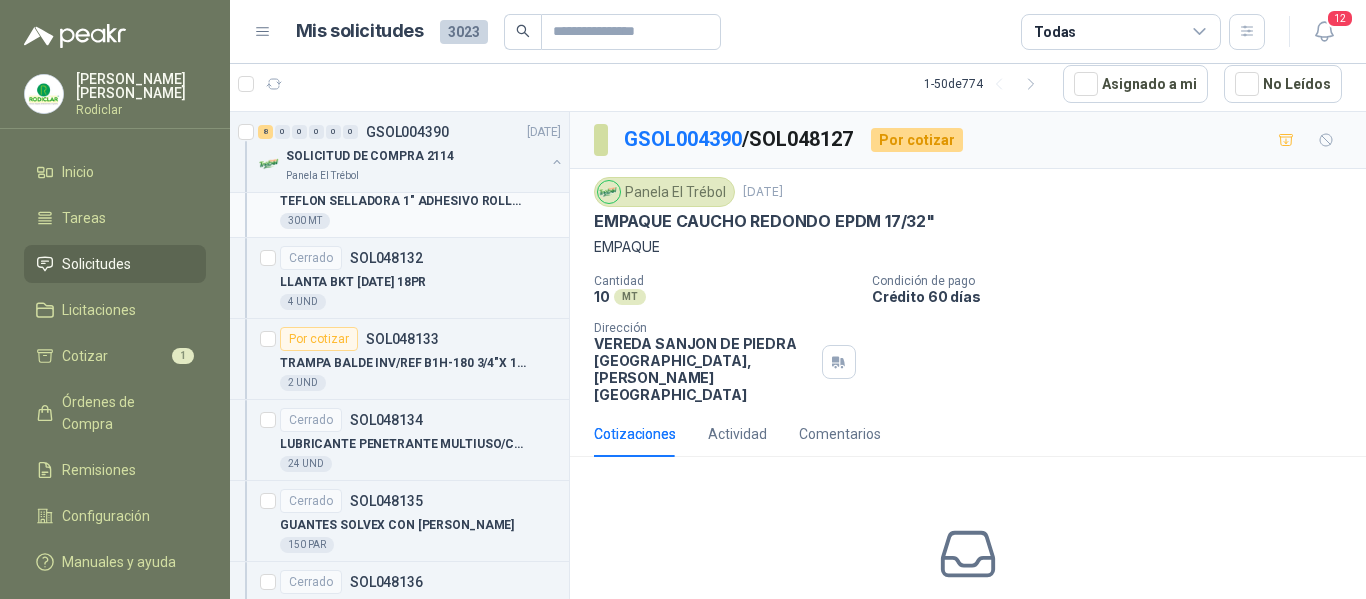 scroll, scrollTop: 1600, scrollLeft: 0, axis: vertical 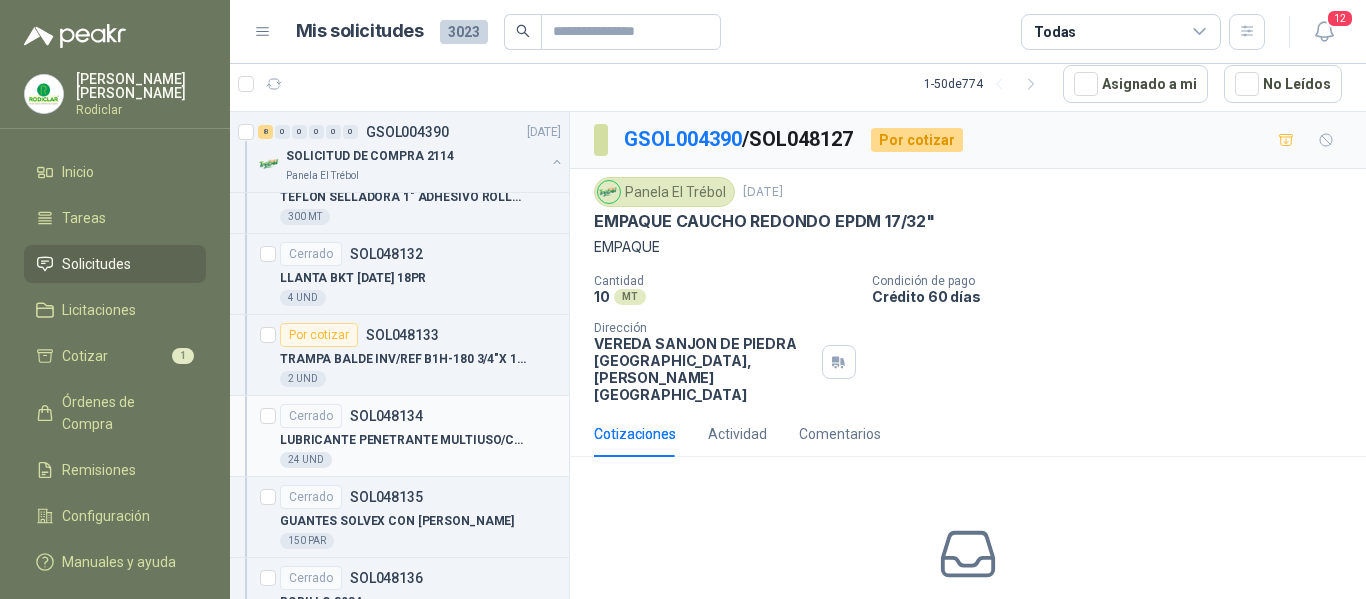 click on "LUBRICANTE PENETRANTE MULTIUSO/CRC 3-36" at bounding box center [404, 440] 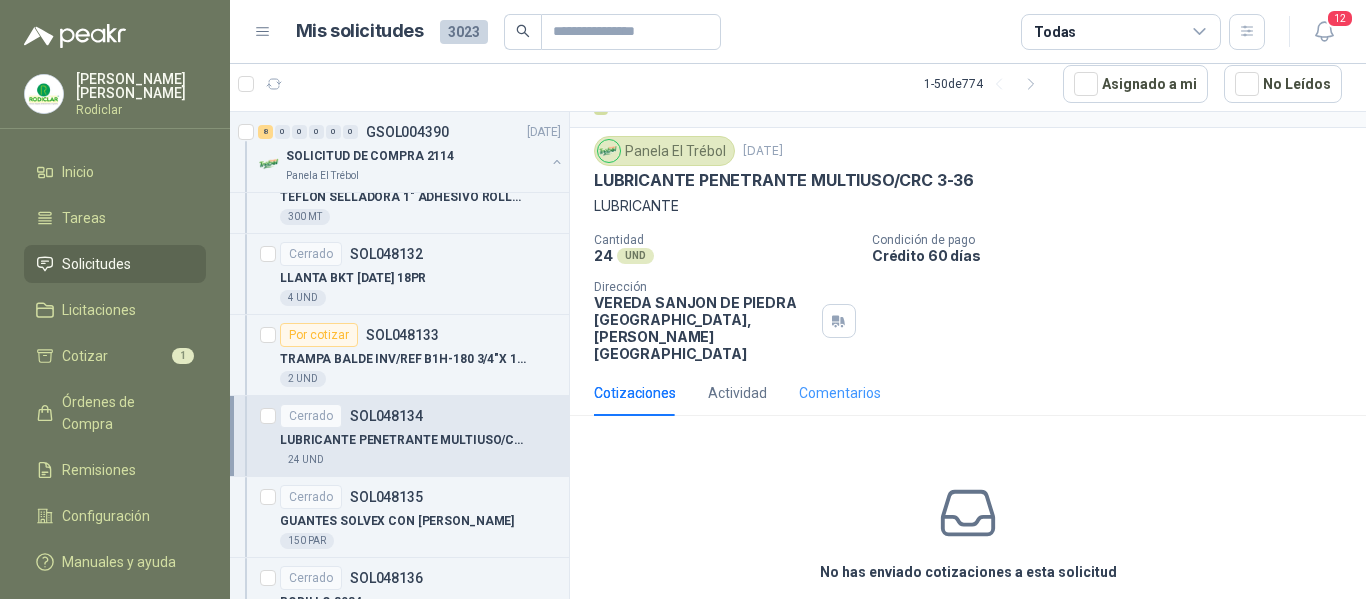 scroll, scrollTop: 0, scrollLeft: 0, axis: both 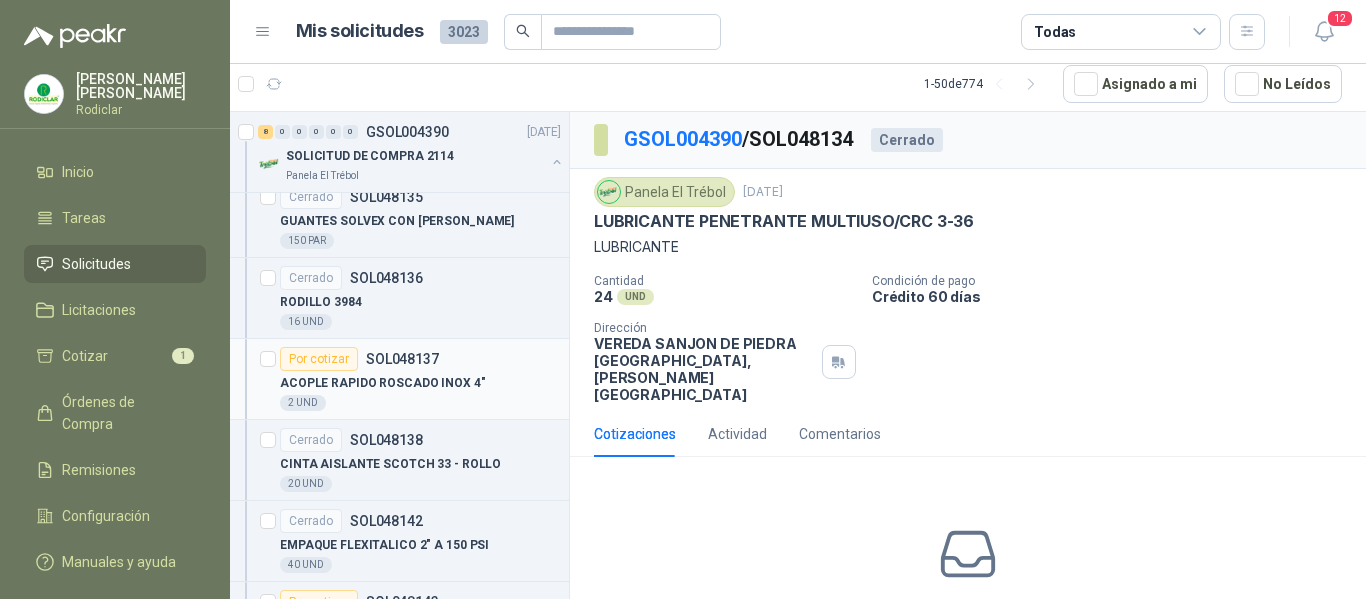 click on "Por cotizar SOL048137" at bounding box center [420, 359] 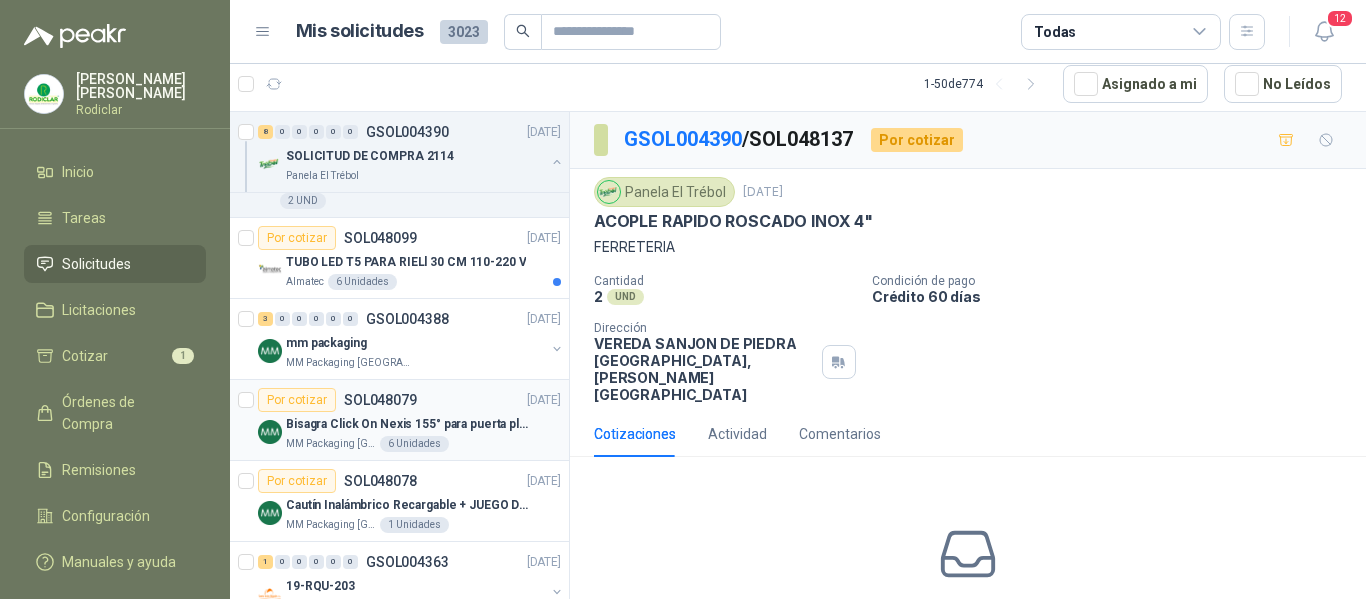 scroll, scrollTop: 2600, scrollLeft: 0, axis: vertical 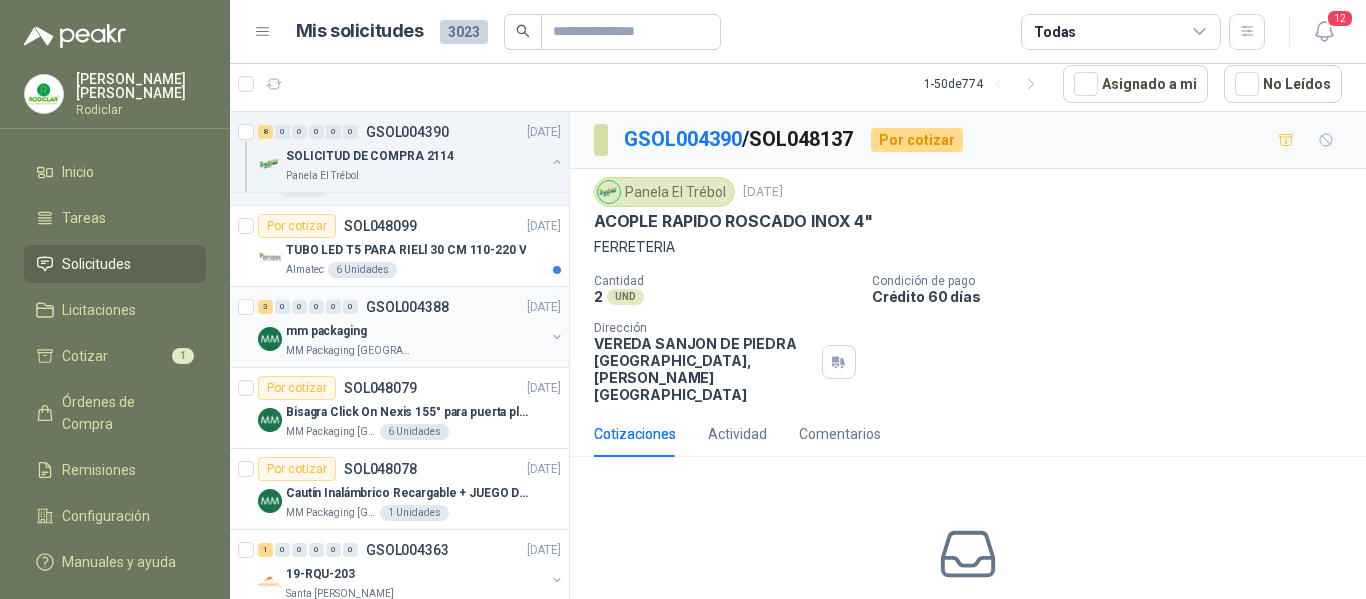 click on "MM Packaging [GEOGRAPHIC_DATA]" at bounding box center [415, 351] 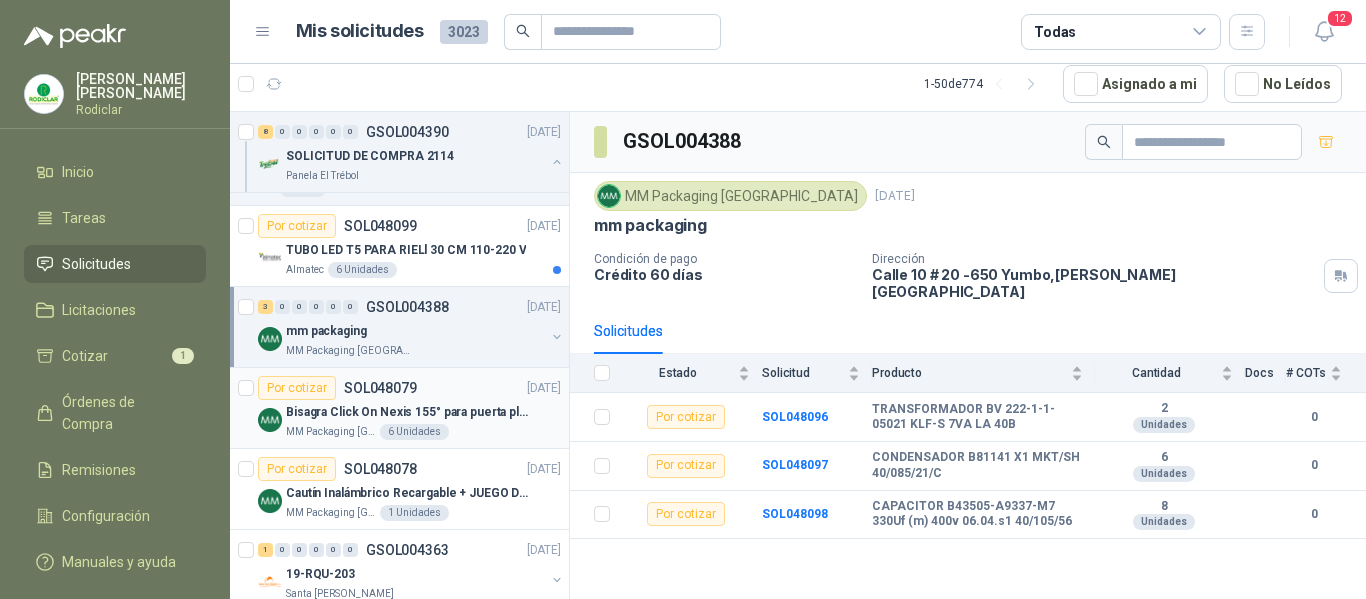 click on "Bisagra Click On Nexis 155° para puerta plegable Grass con base de montaje" at bounding box center [410, 412] 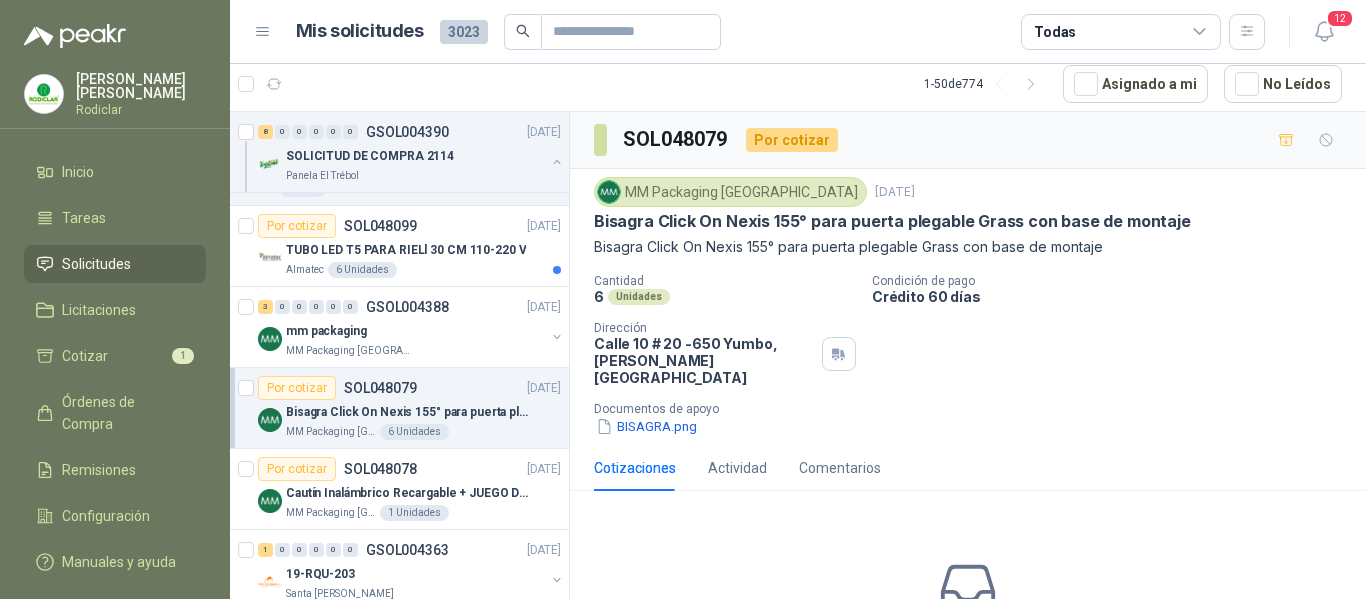 scroll, scrollTop: 2700, scrollLeft: 0, axis: vertical 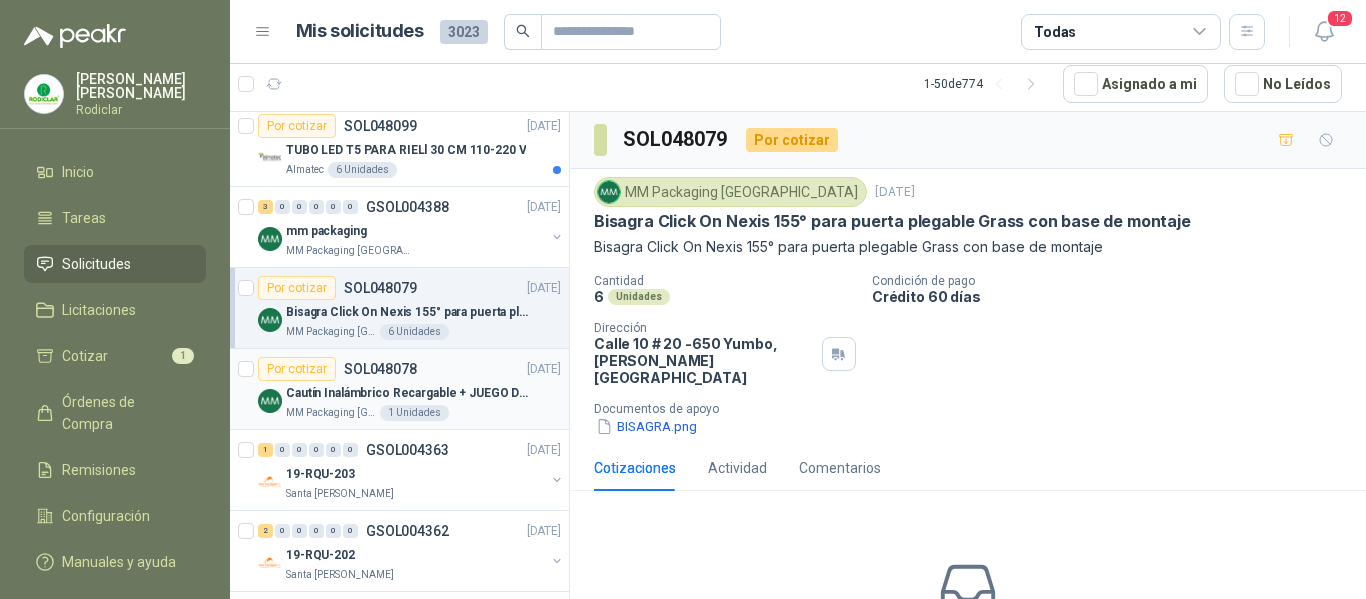 click on "[PERSON_NAME] Inalámbrico Recargable + JUEGO DE PUNTAS MM Packaging Colombia 1   Unidades" at bounding box center [423, 401] 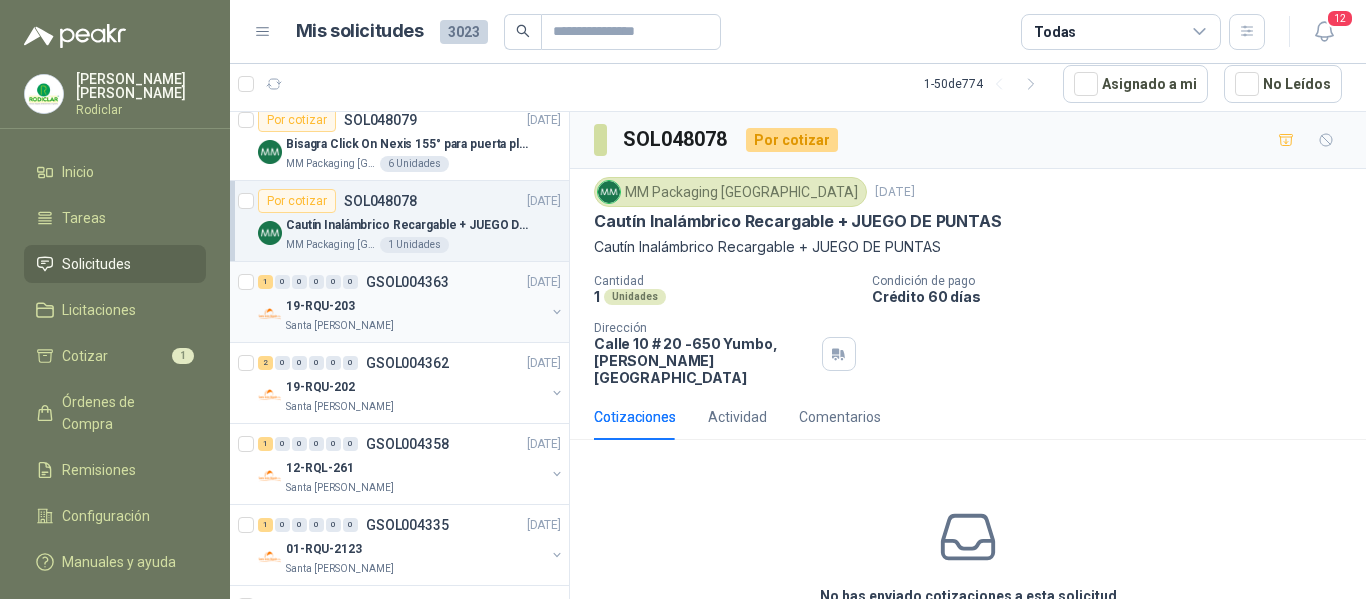 scroll, scrollTop: 2900, scrollLeft: 0, axis: vertical 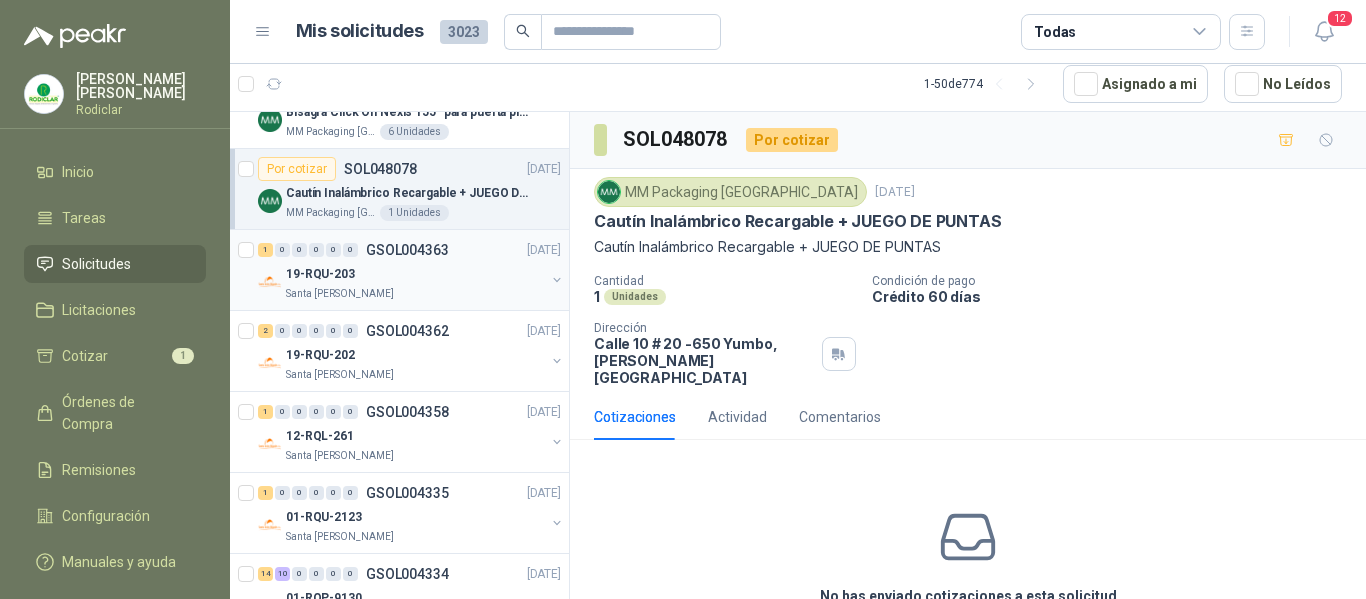 click on "19-RQU-203" at bounding box center (415, 274) 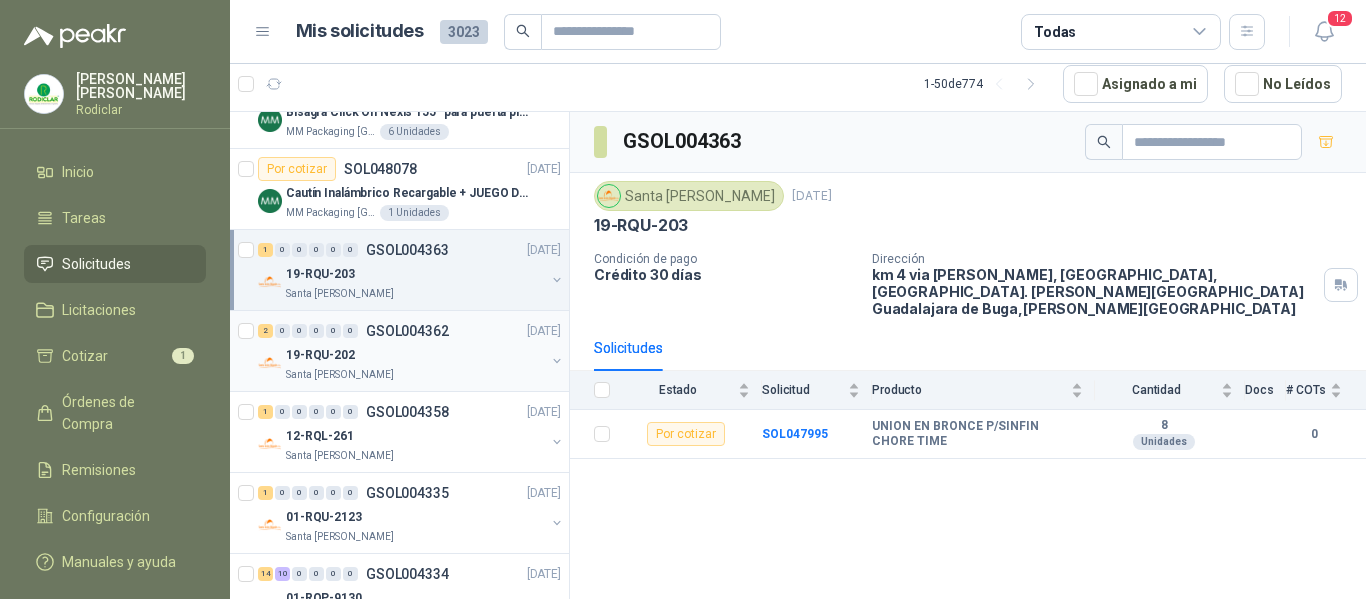click on "19-RQU-202" at bounding box center (415, 355) 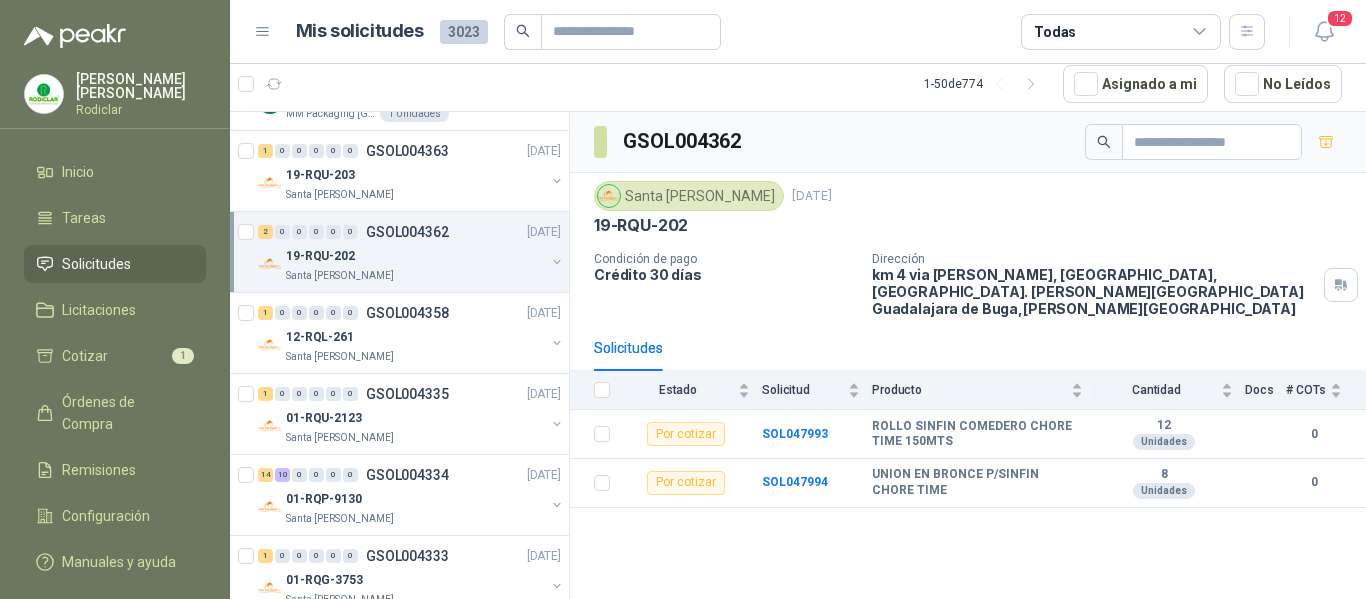 scroll, scrollTop: 3000, scrollLeft: 0, axis: vertical 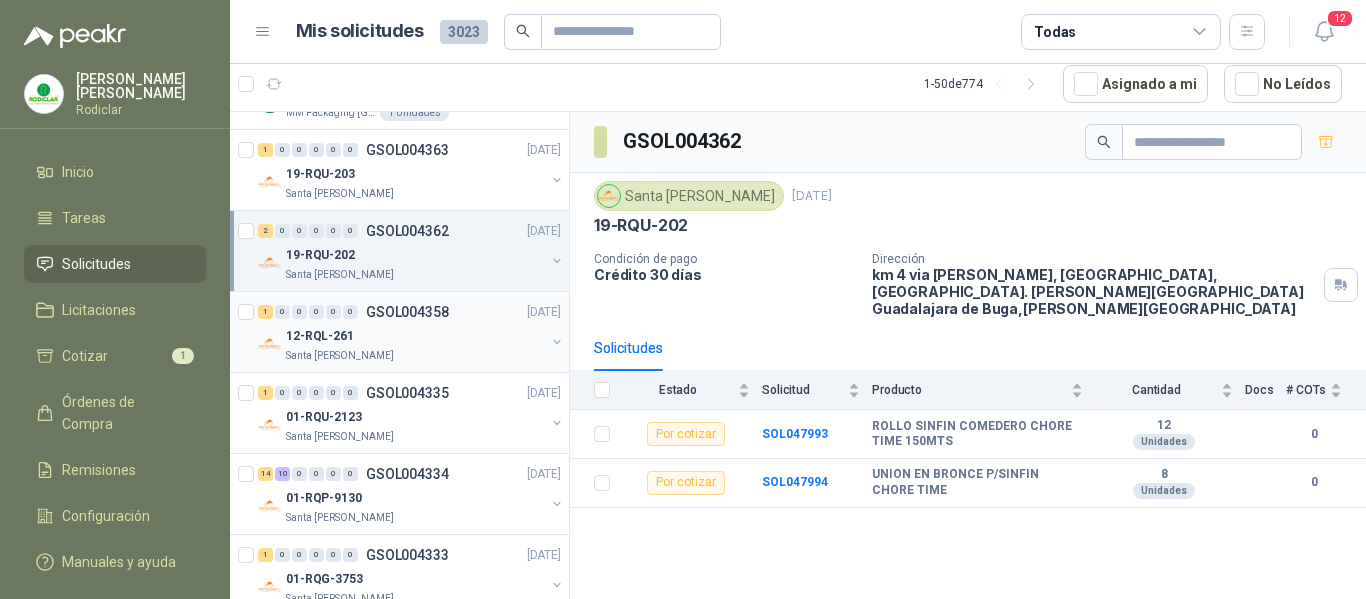 click on "Santa [PERSON_NAME]" at bounding box center (415, 356) 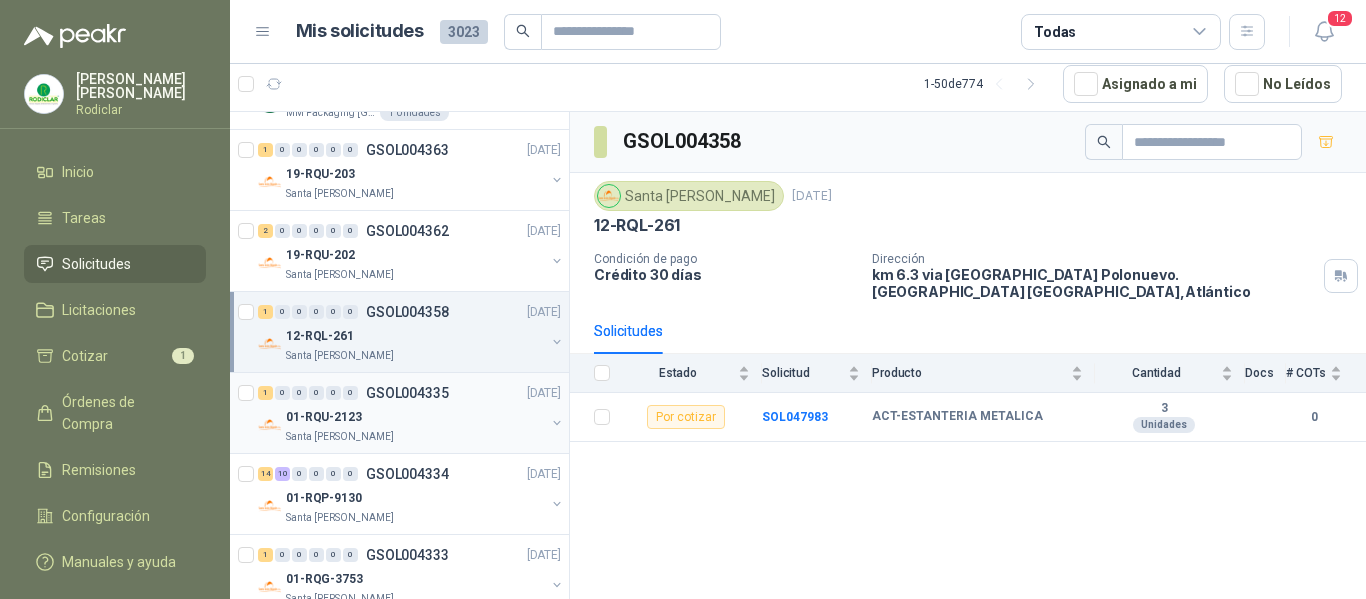 click on "01-RQU-2123" at bounding box center (415, 417) 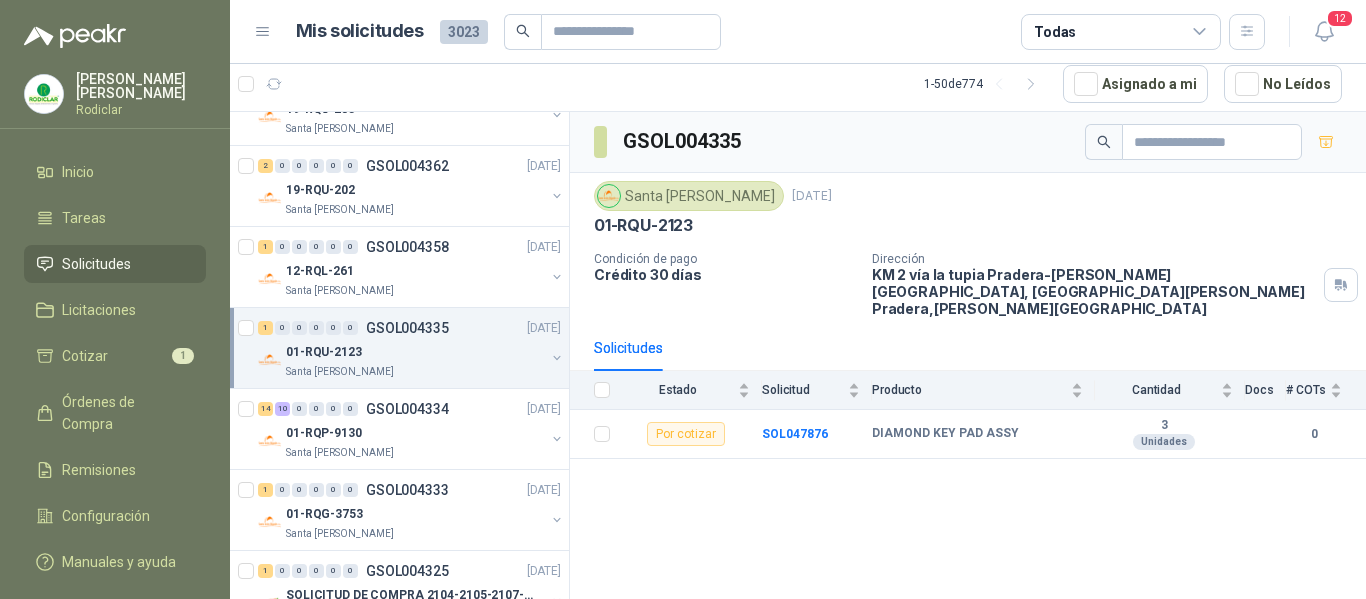 scroll, scrollTop: 3100, scrollLeft: 0, axis: vertical 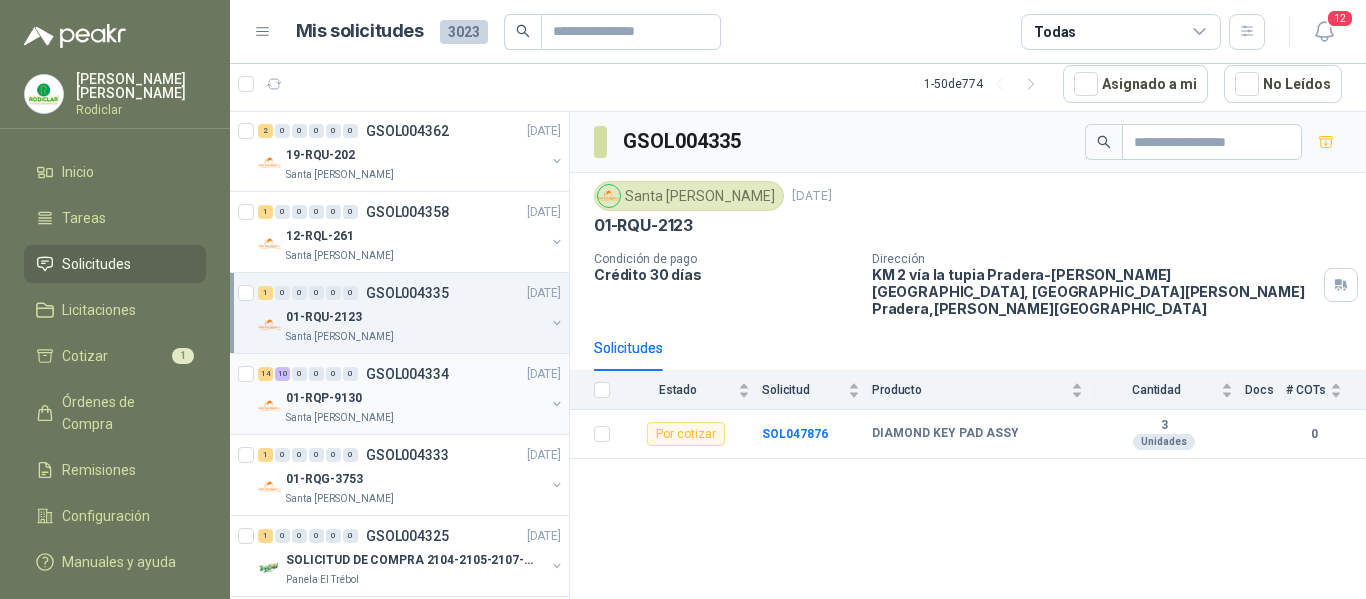 click on "Santa [PERSON_NAME]" at bounding box center [415, 418] 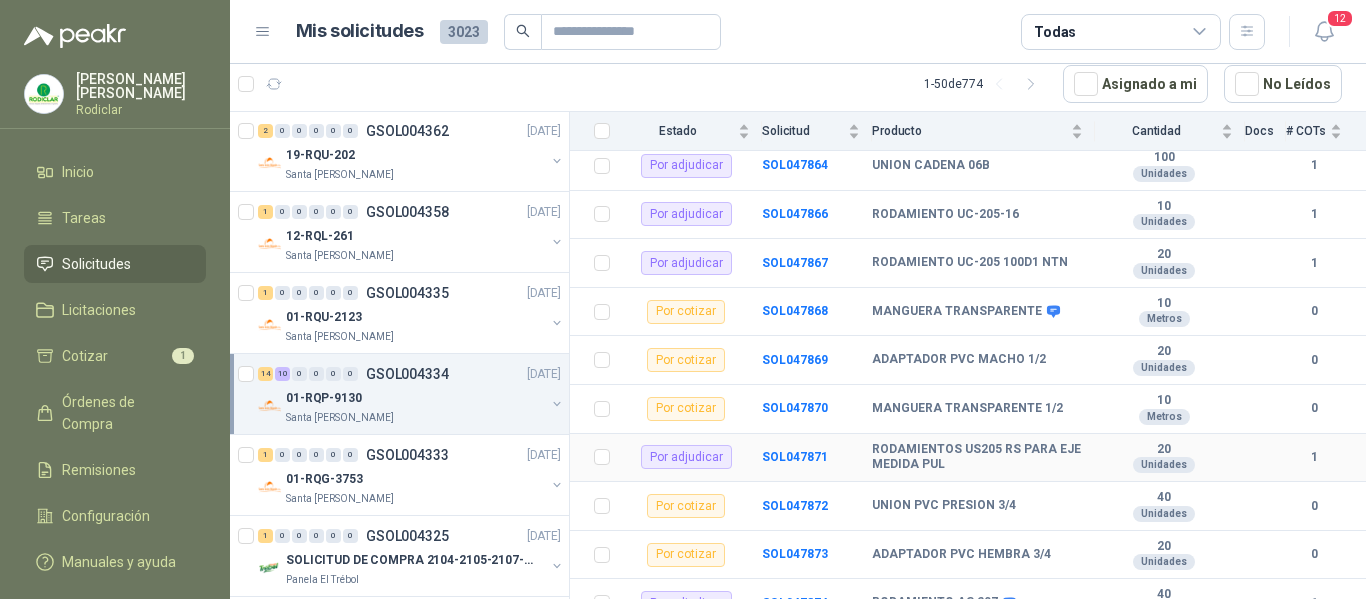 scroll, scrollTop: 961, scrollLeft: 0, axis: vertical 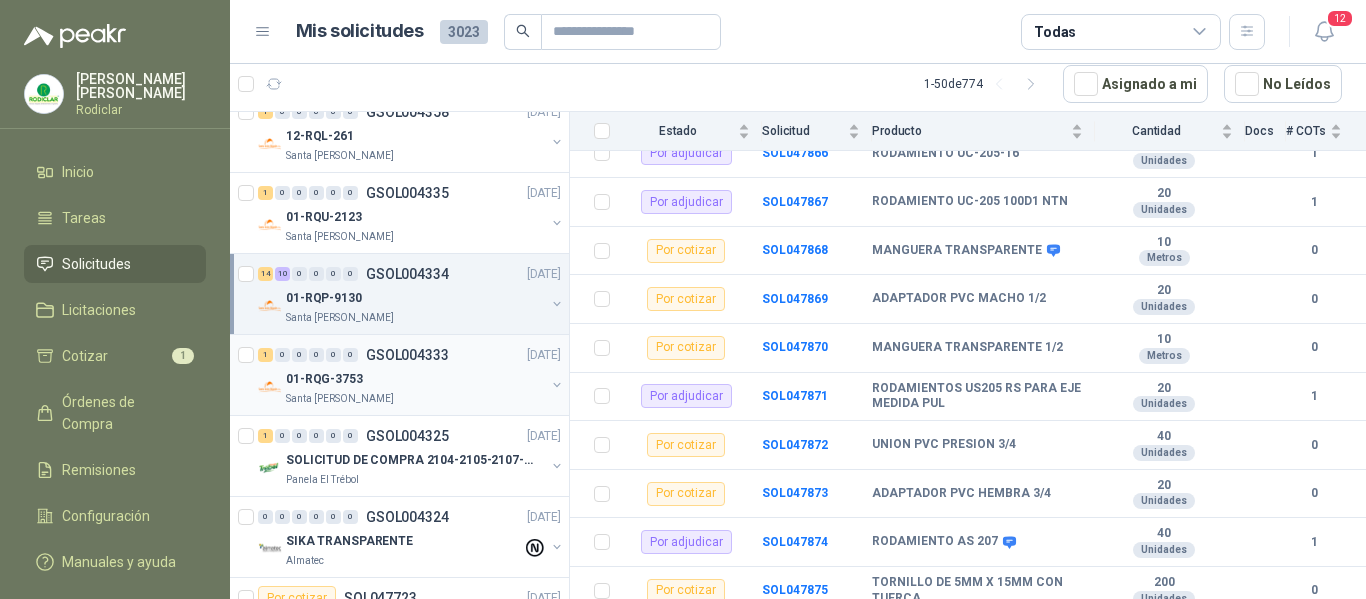 click on "01-RQG-3753" at bounding box center [415, 379] 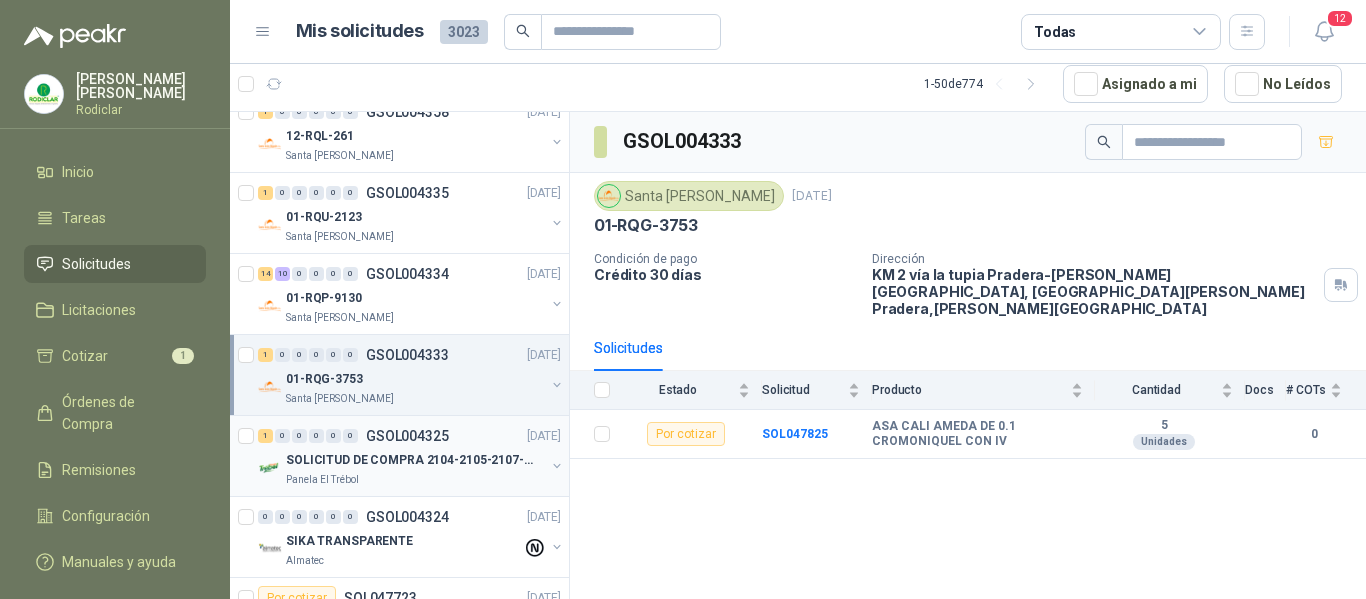 click on "Panela El Trébol" at bounding box center [415, 480] 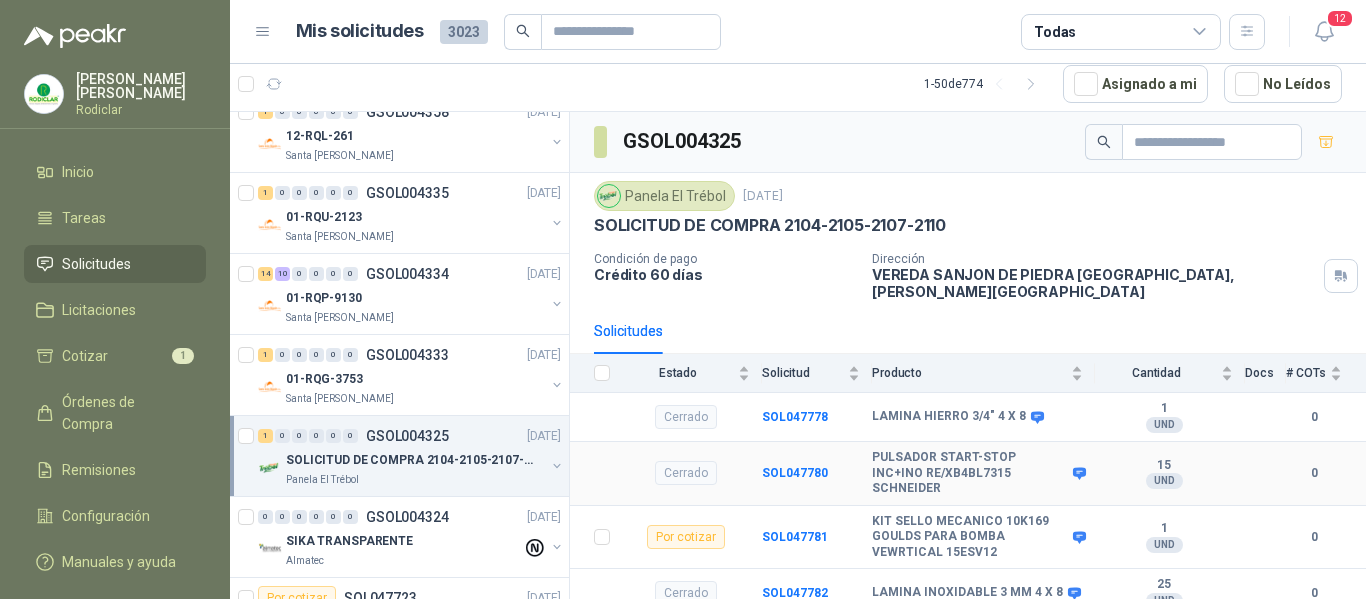 scroll, scrollTop: 102, scrollLeft: 0, axis: vertical 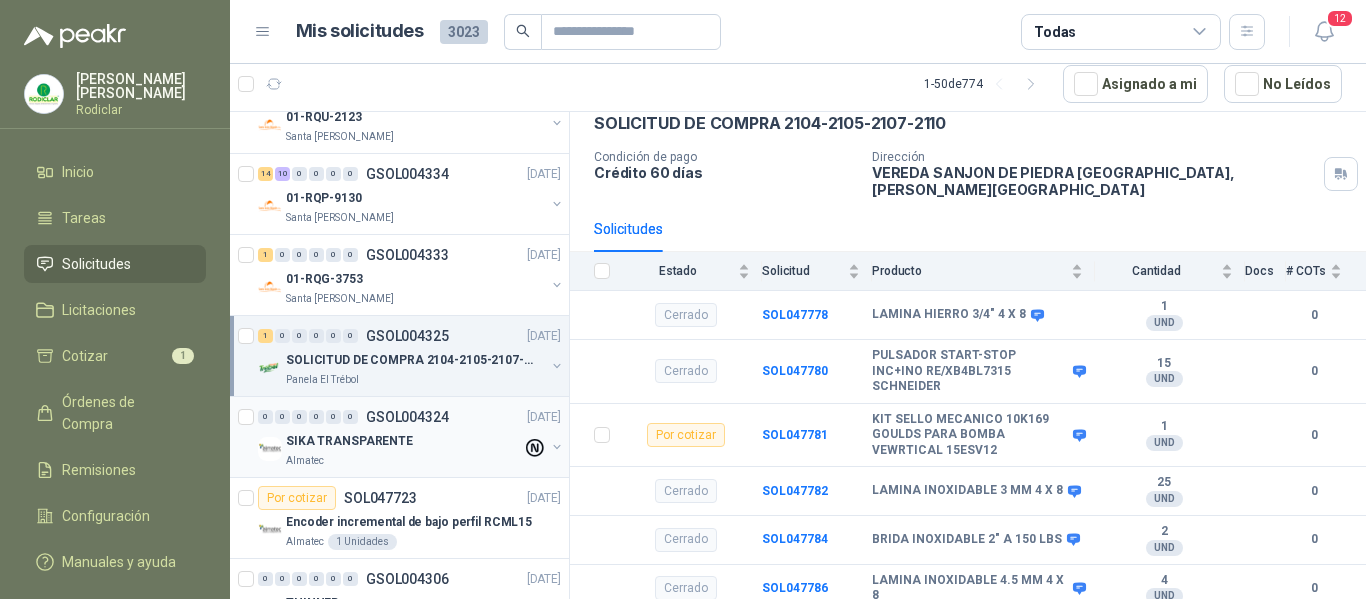 click on "SIKA TRANSPARENTE" at bounding box center (404, 441) 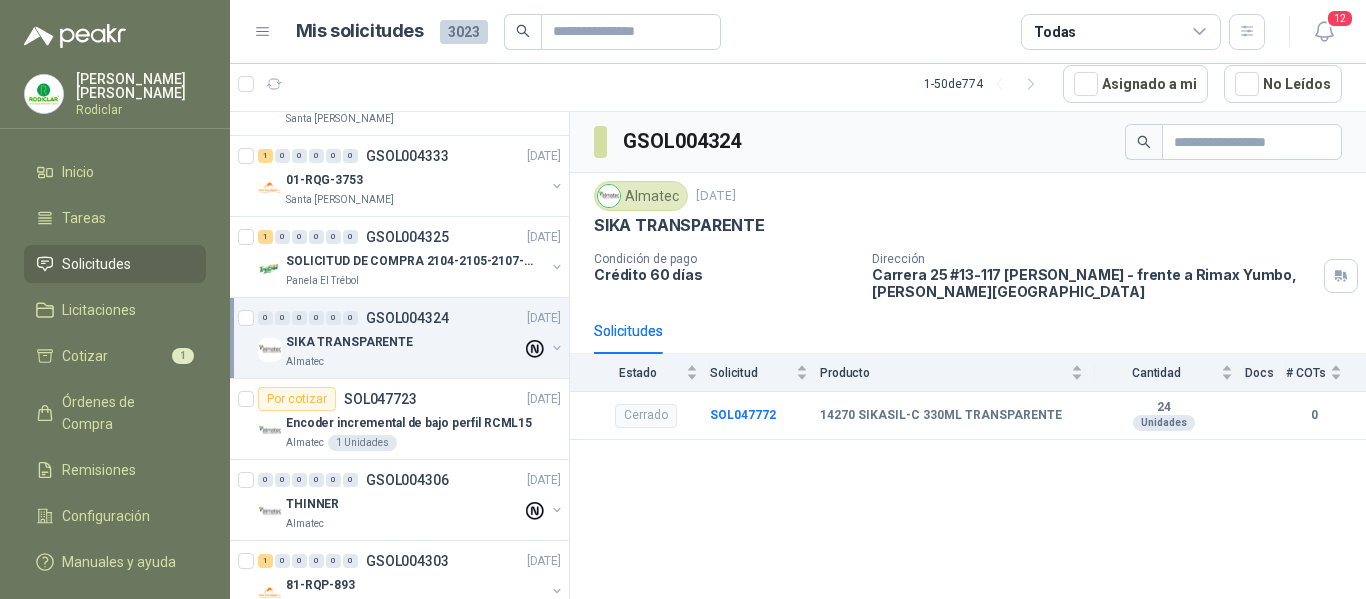 scroll, scrollTop: 3400, scrollLeft: 0, axis: vertical 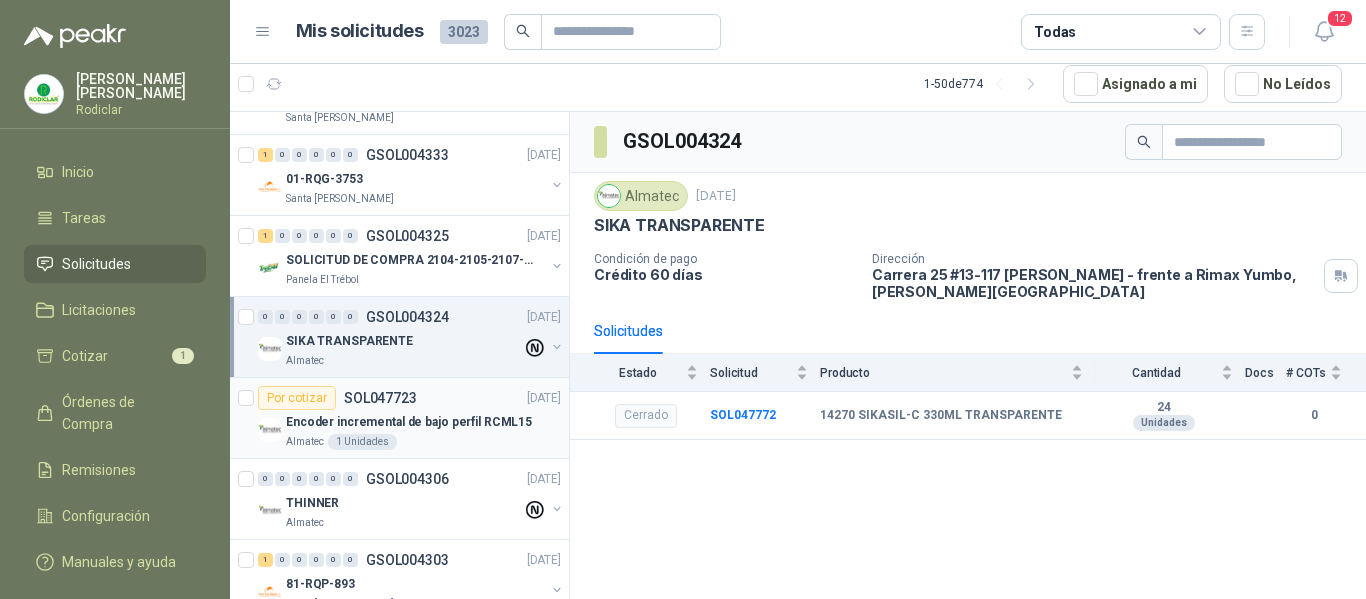 click on "Almatec 1   Unidades" at bounding box center (423, 442) 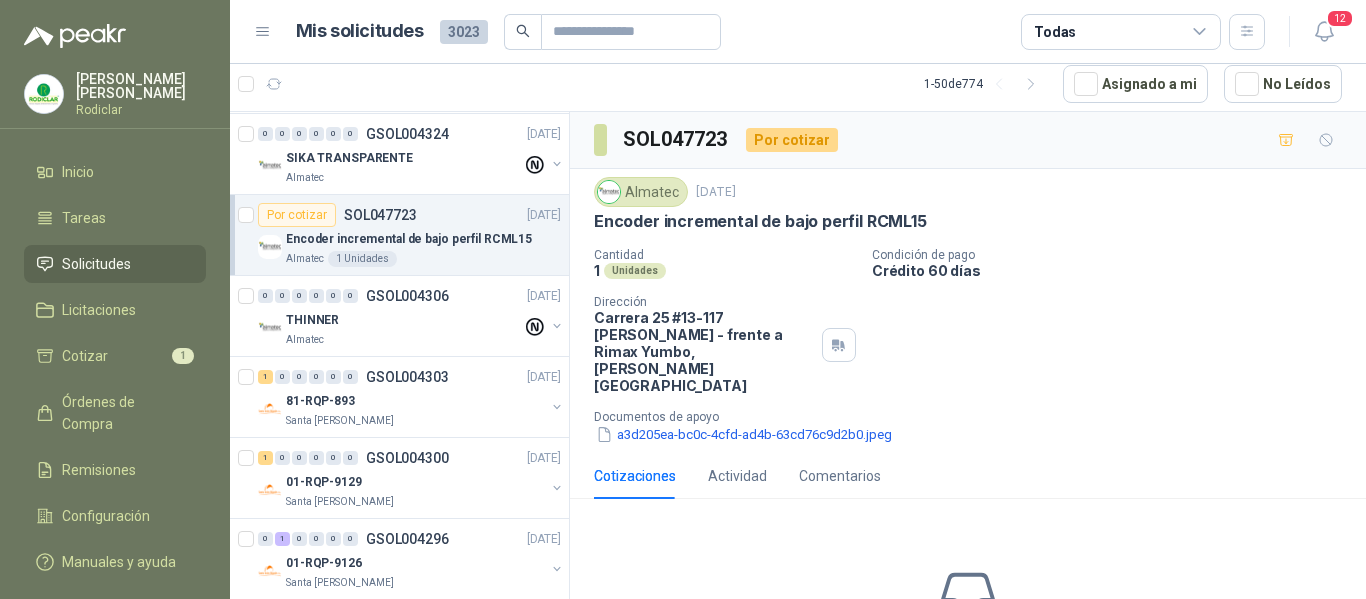 scroll, scrollTop: 3600, scrollLeft: 0, axis: vertical 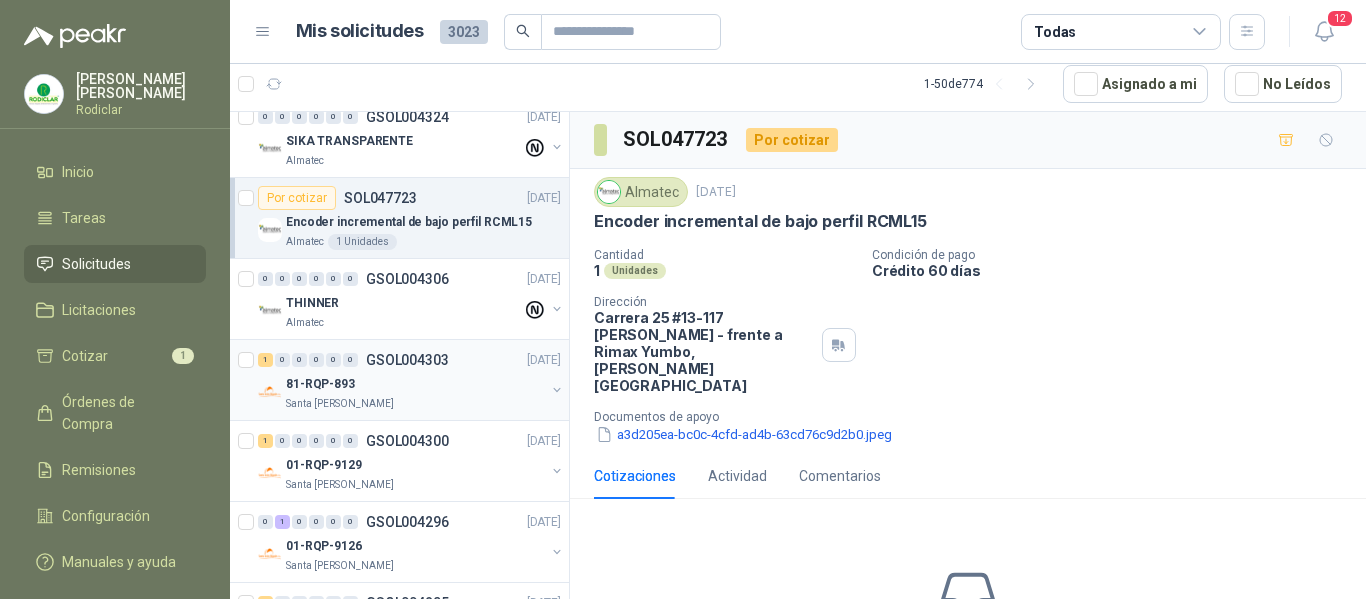 click on "81-RQP-893" at bounding box center (415, 384) 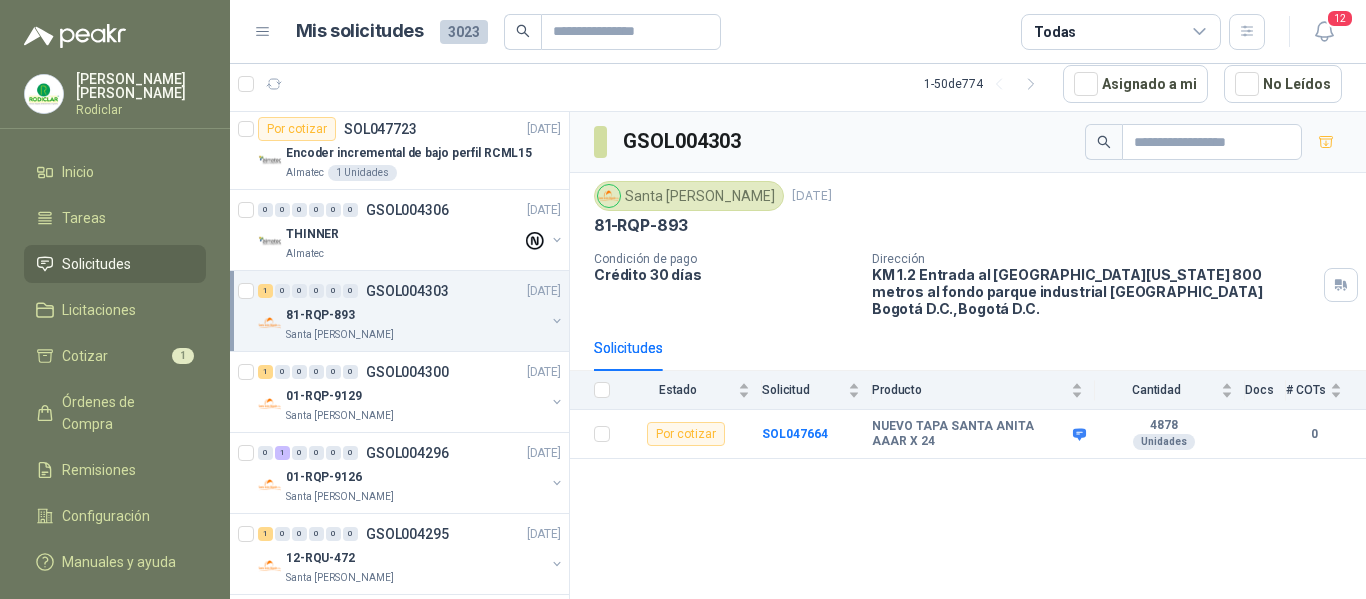 scroll, scrollTop: 3700, scrollLeft: 0, axis: vertical 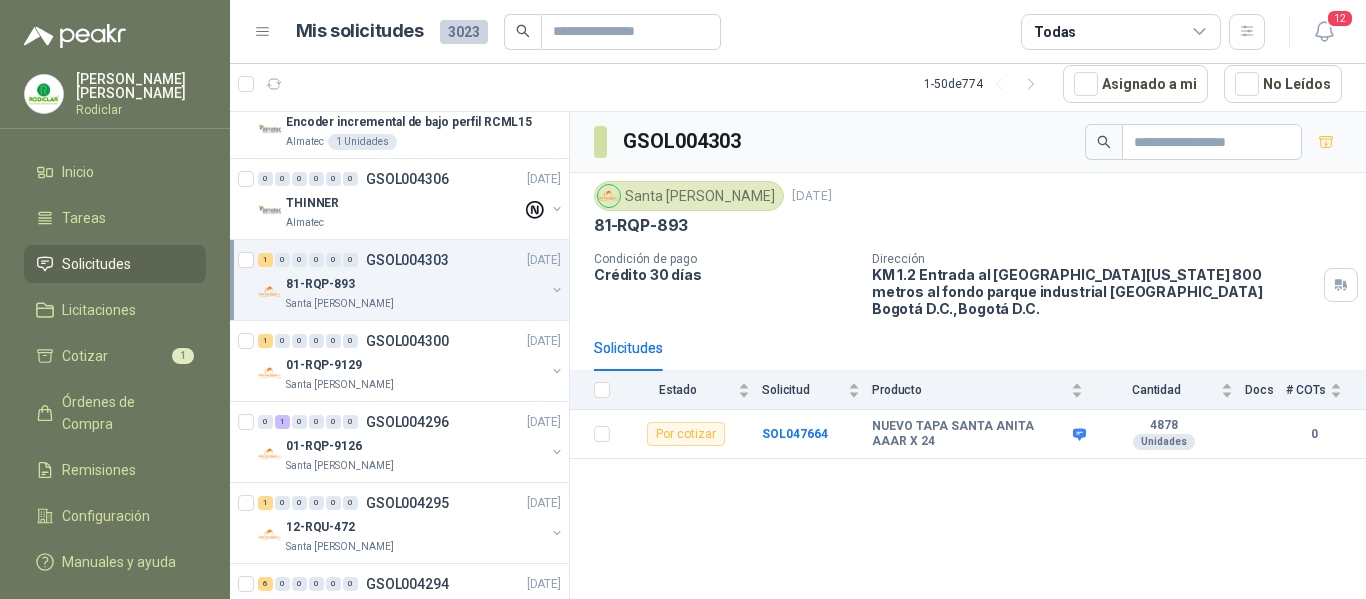 click on "1   0   0   0   0   0   GSOL004300 [DATE]   01-RQP-9129 Santa [PERSON_NAME]" at bounding box center (399, 361) 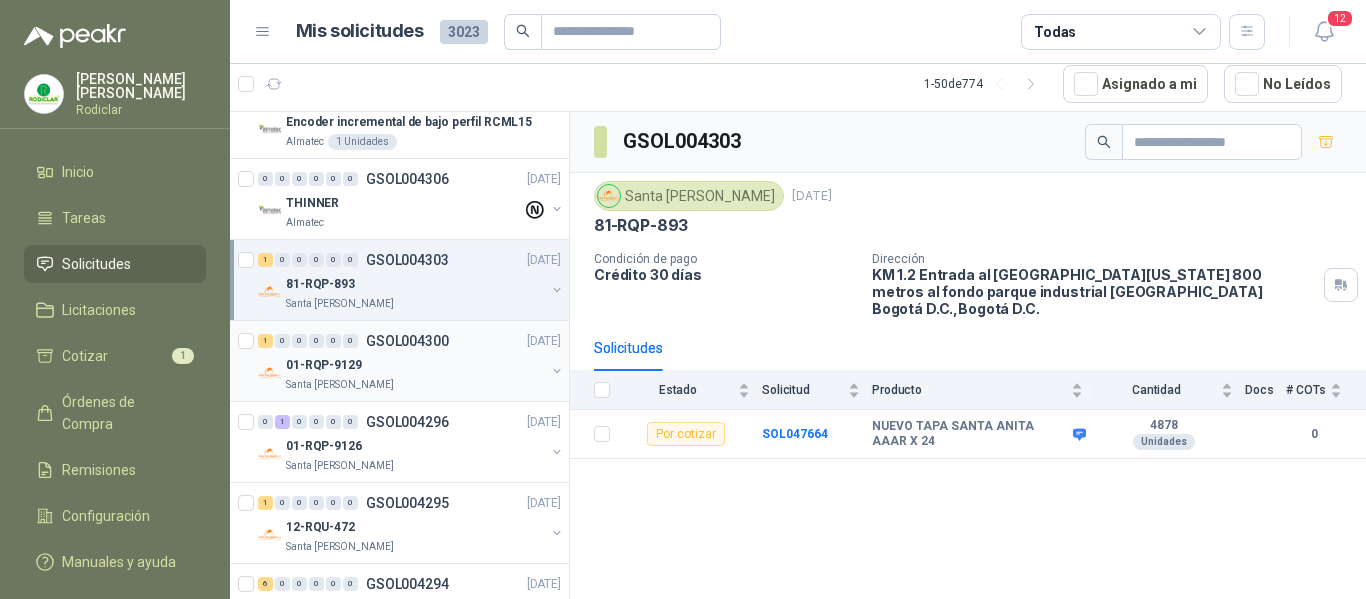 click on "Santa [PERSON_NAME]" at bounding box center (415, 385) 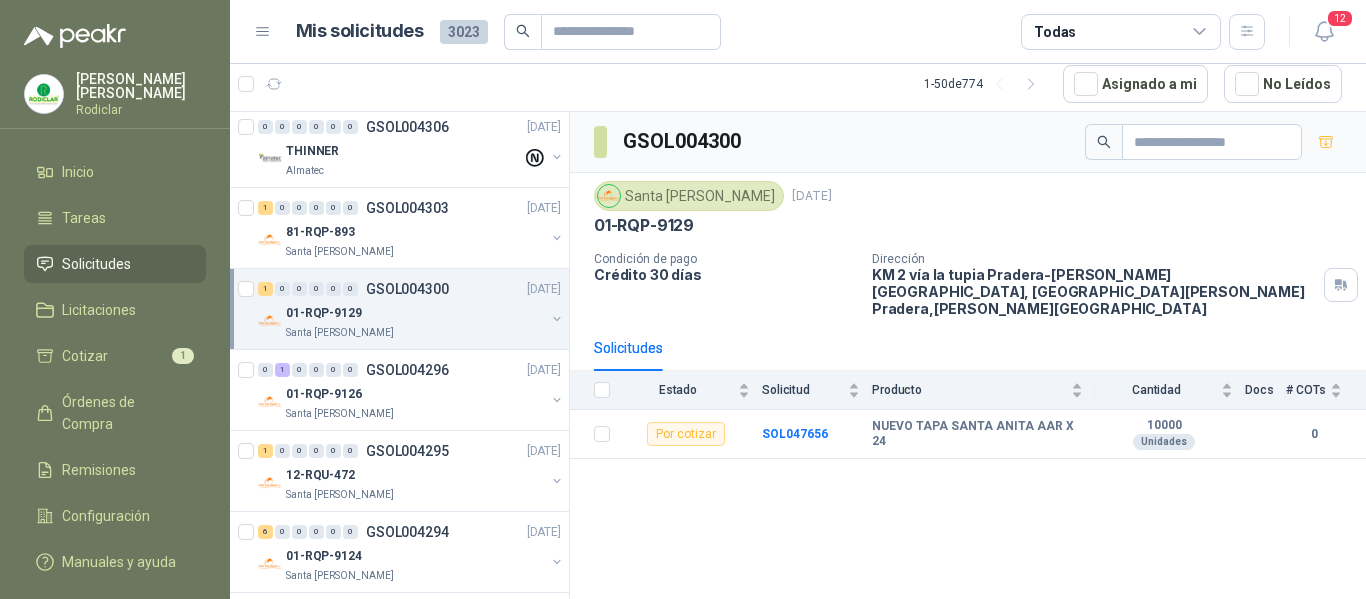 scroll, scrollTop: 3800, scrollLeft: 0, axis: vertical 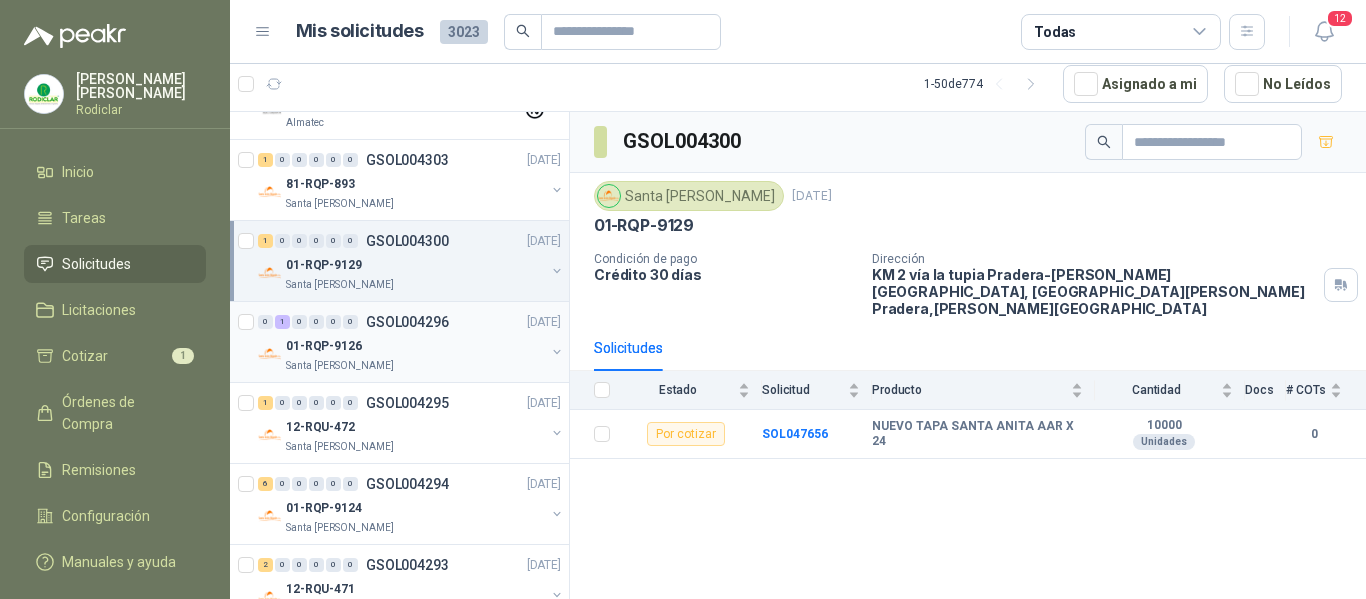 click on "Santa [PERSON_NAME]" at bounding box center (415, 366) 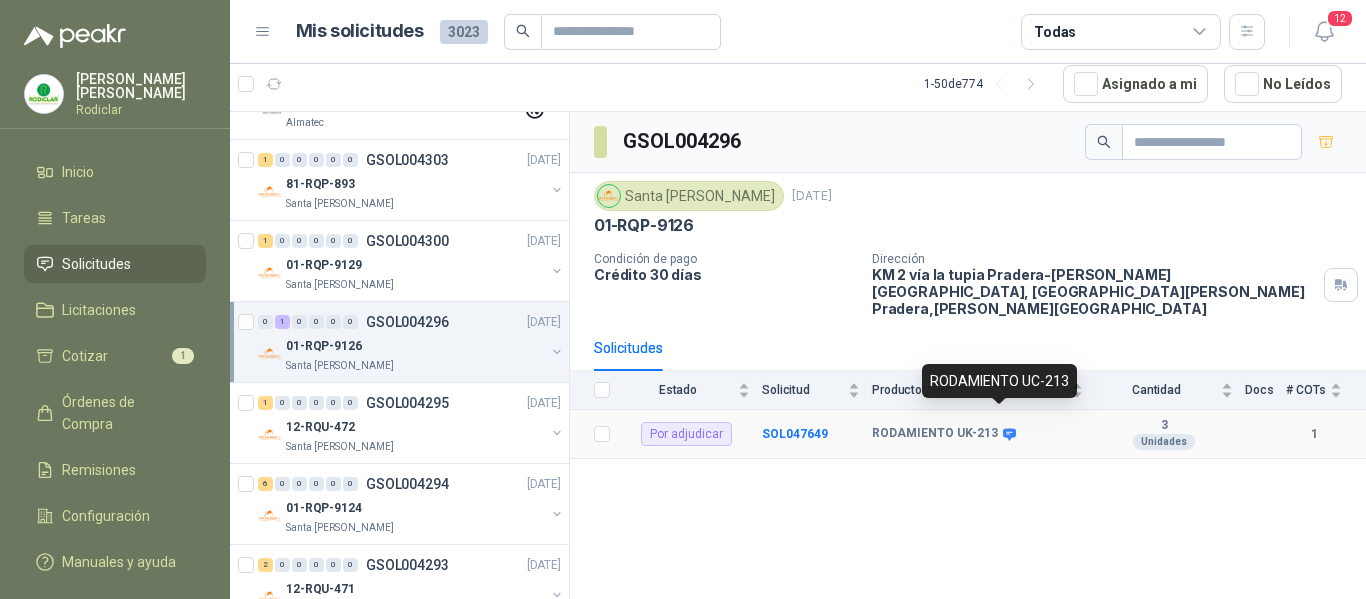 click 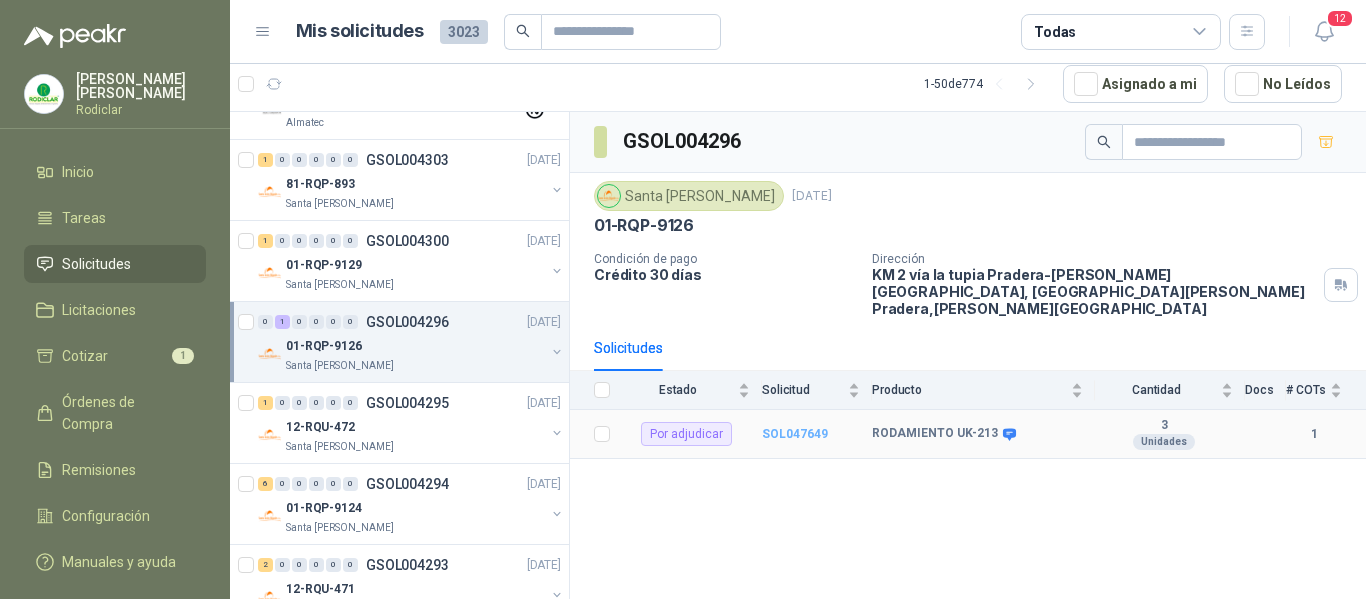 click on "SOL047649" at bounding box center [795, 434] 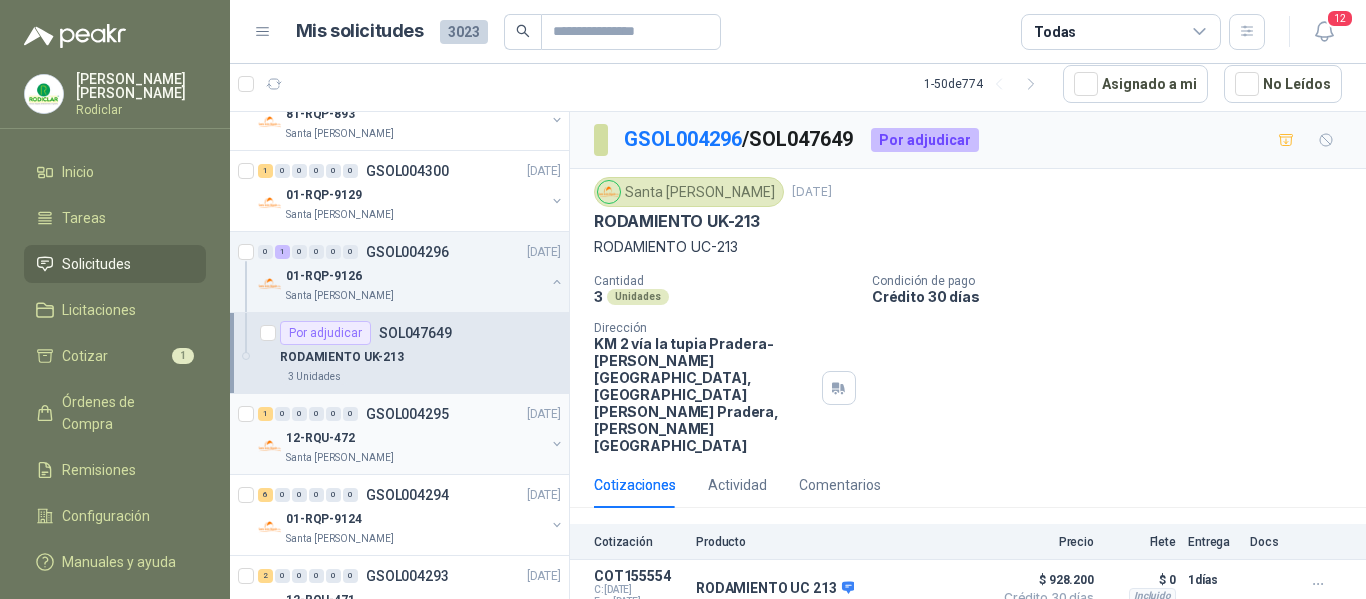 scroll, scrollTop: 3900, scrollLeft: 0, axis: vertical 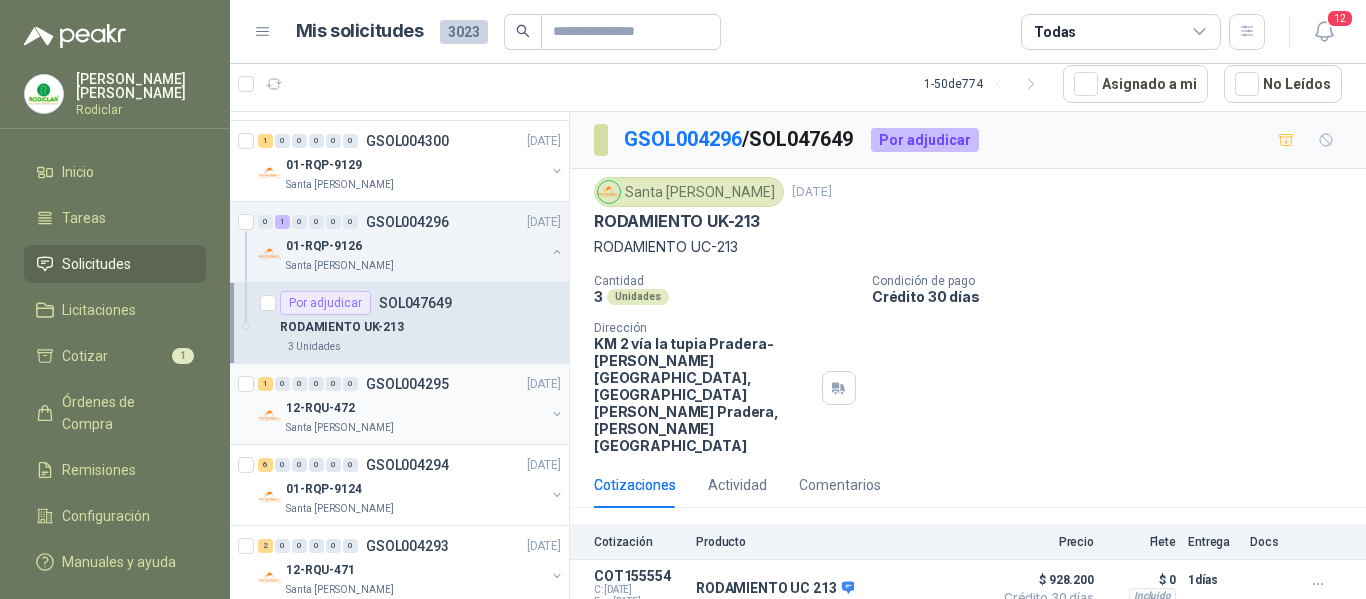 click on "12-RQU-472" at bounding box center (415, 408) 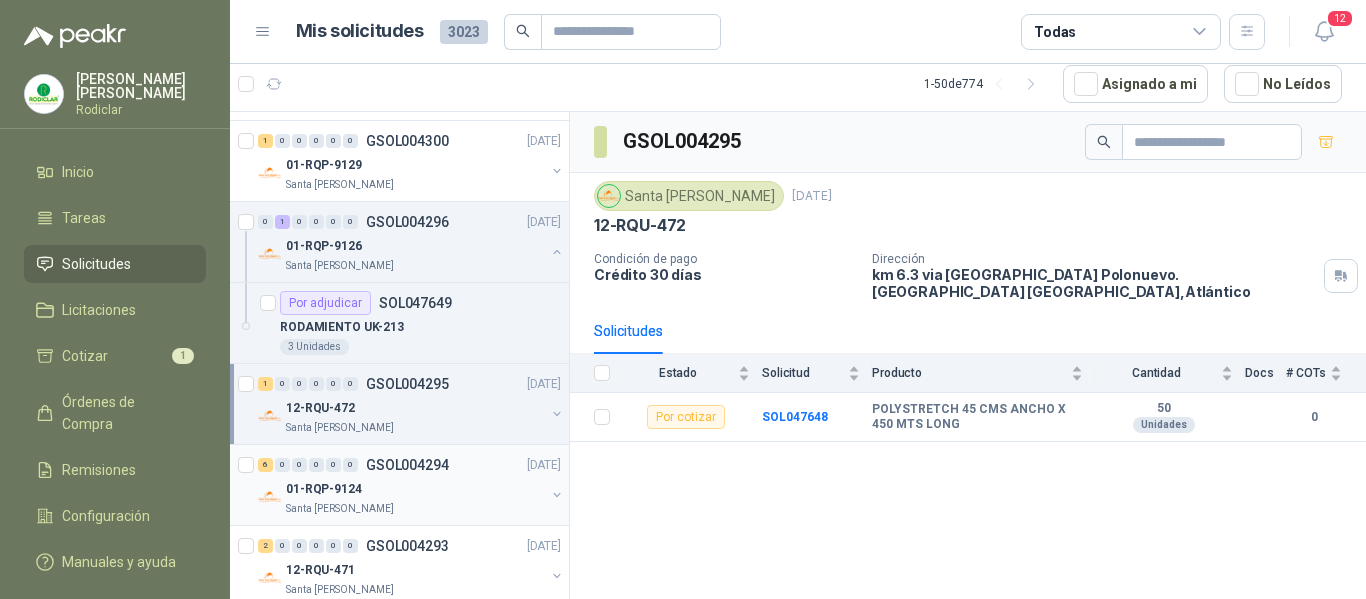click on "GSOL004294" at bounding box center [407, 465] 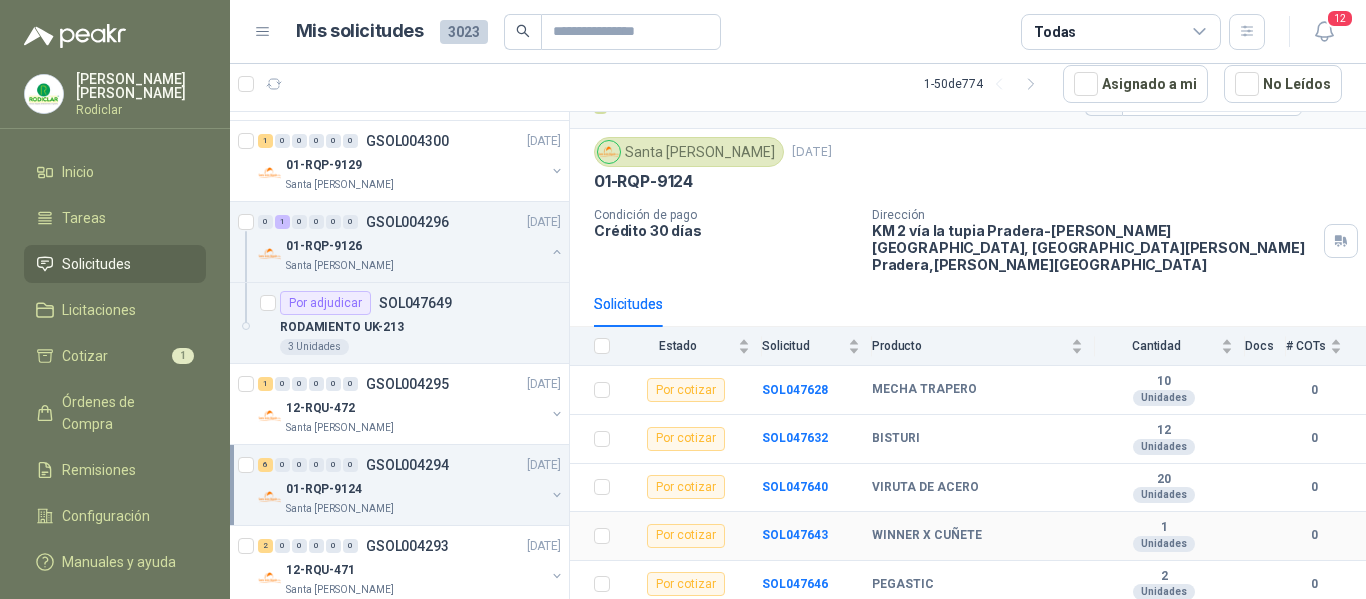 scroll, scrollTop: 86, scrollLeft: 0, axis: vertical 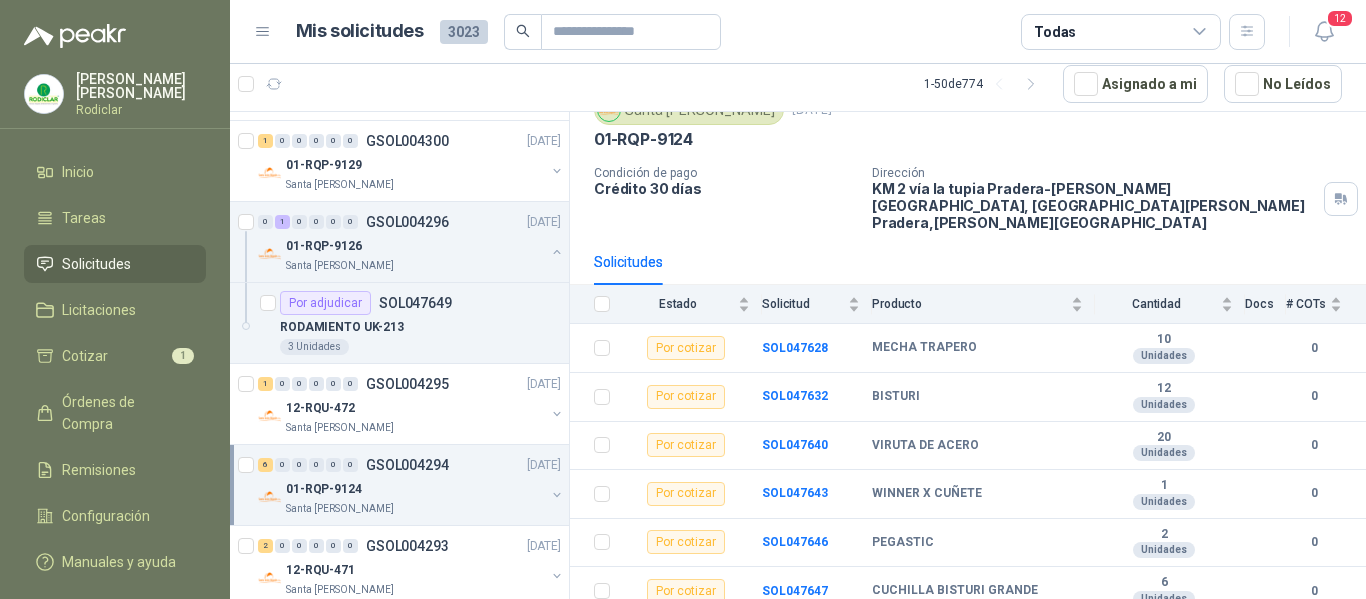 click on "01-RQP-9124" at bounding box center [415, 489] 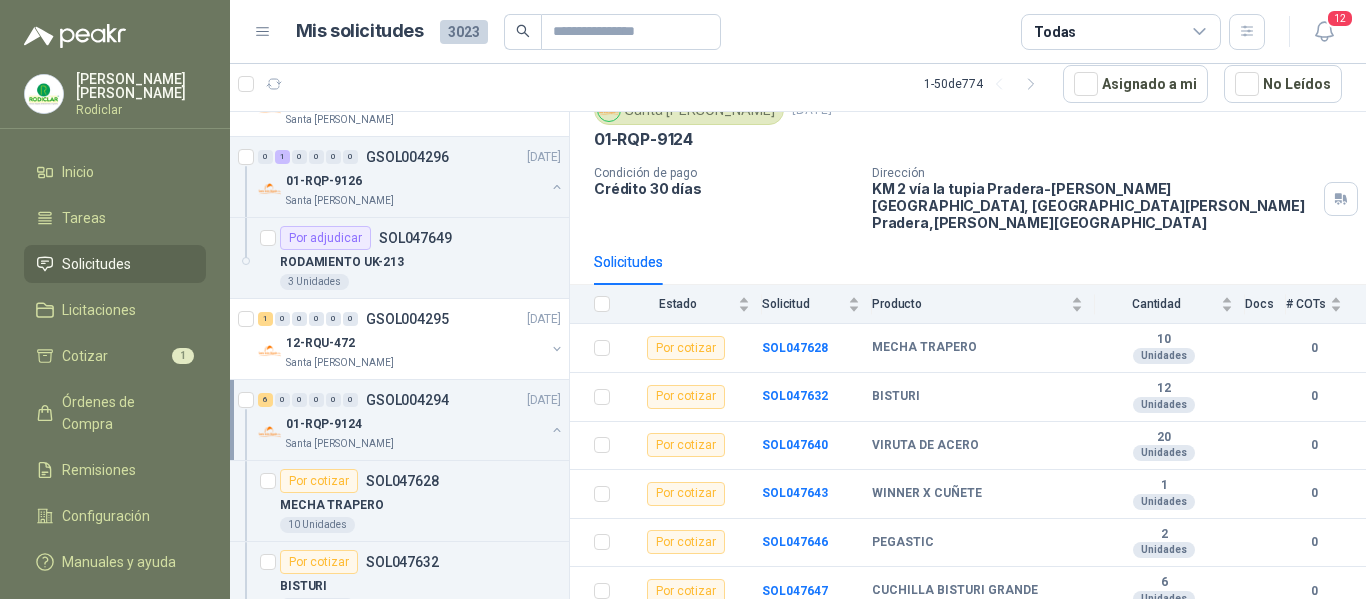scroll, scrollTop: 4000, scrollLeft: 0, axis: vertical 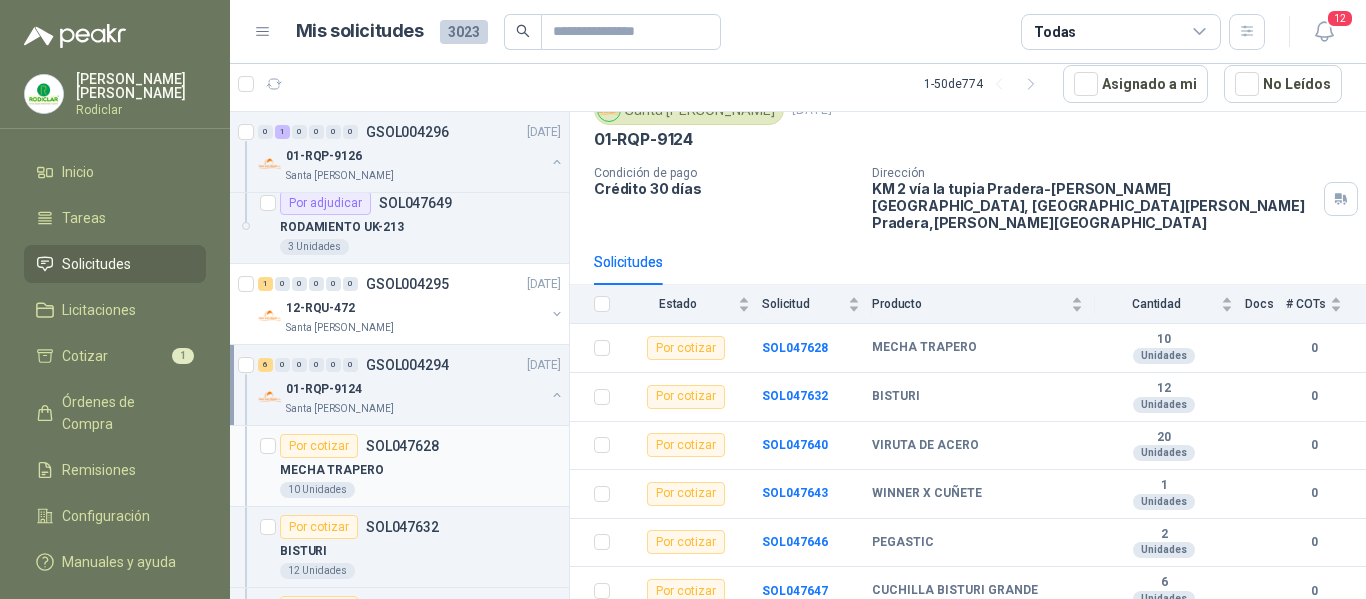 click on "Por cotizar SOL047628" at bounding box center (420, 446) 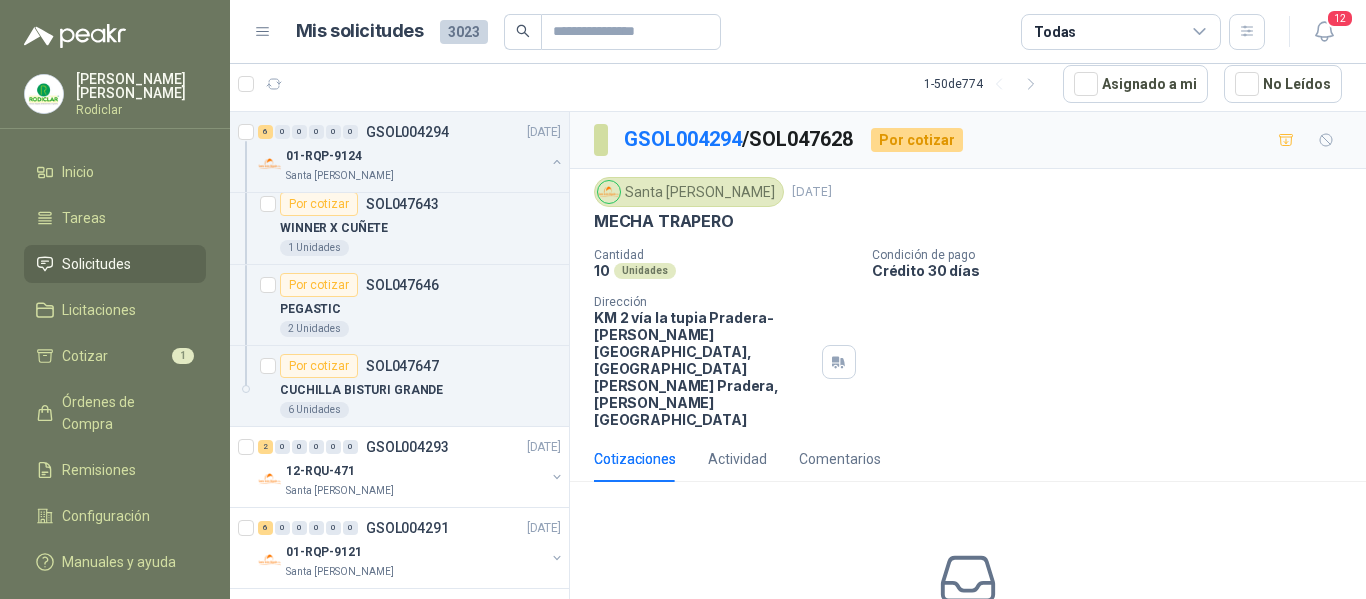 scroll, scrollTop: 4500, scrollLeft: 0, axis: vertical 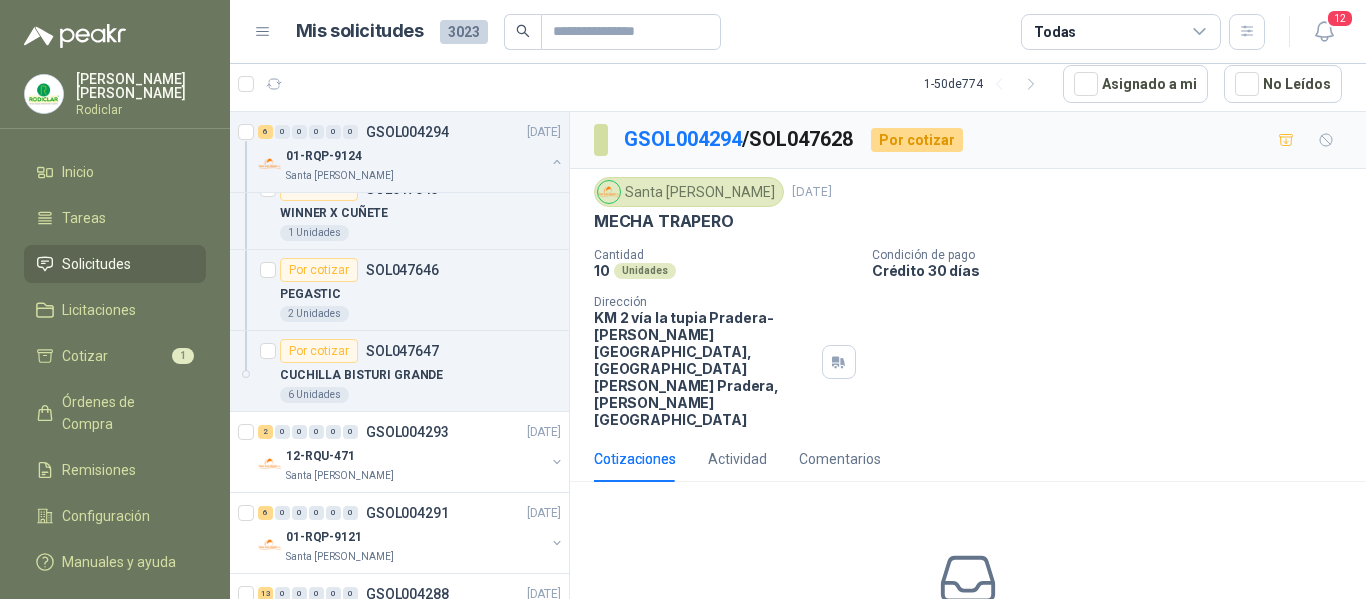 click on "Solicitudes" at bounding box center [96, 264] 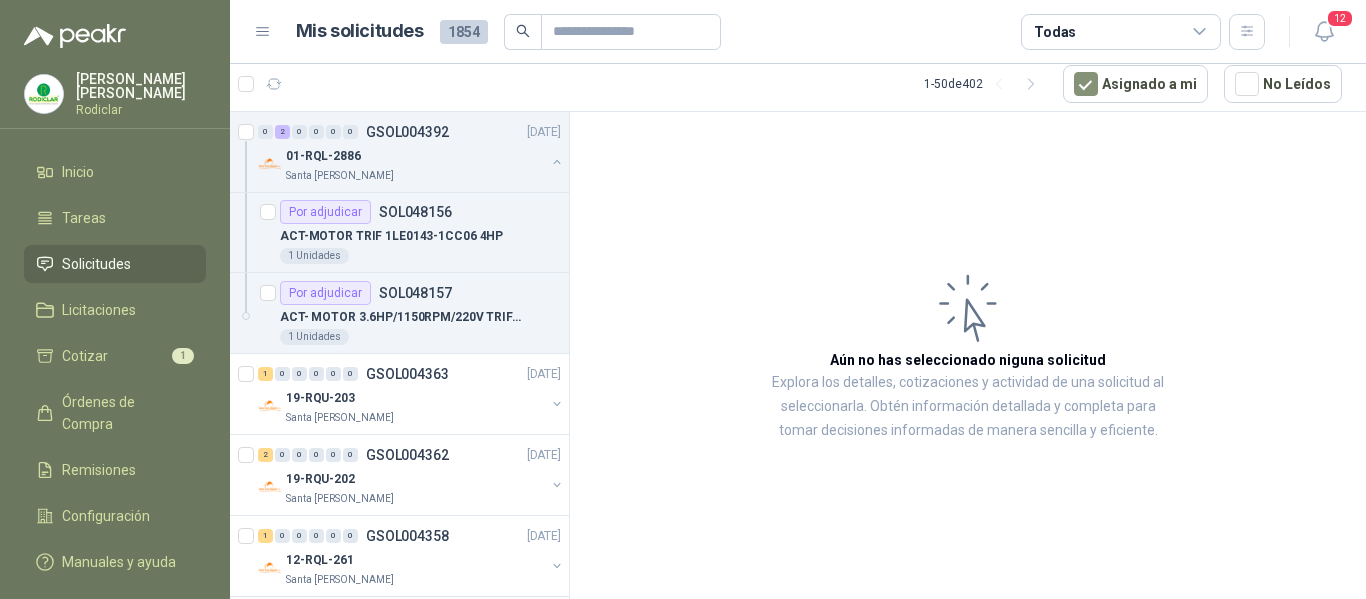 scroll, scrollTop: 0, scrollLeft: 0, axis: both 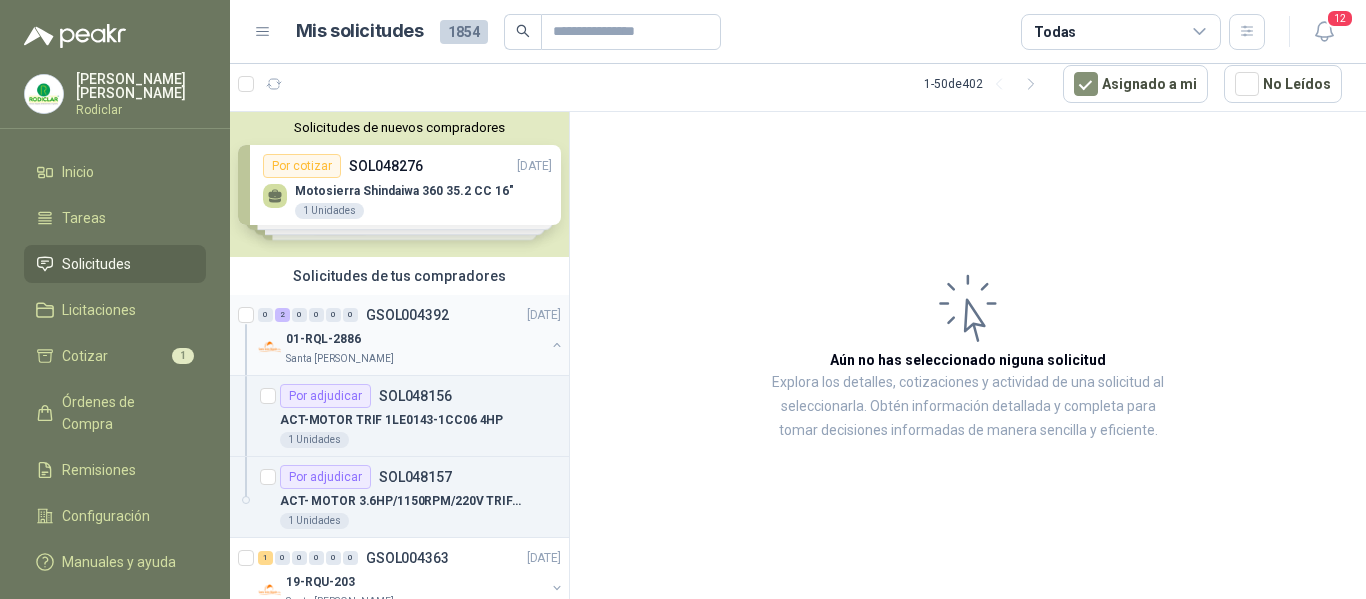 click on "01-RQL-2886" at bounding box center [415, 339] 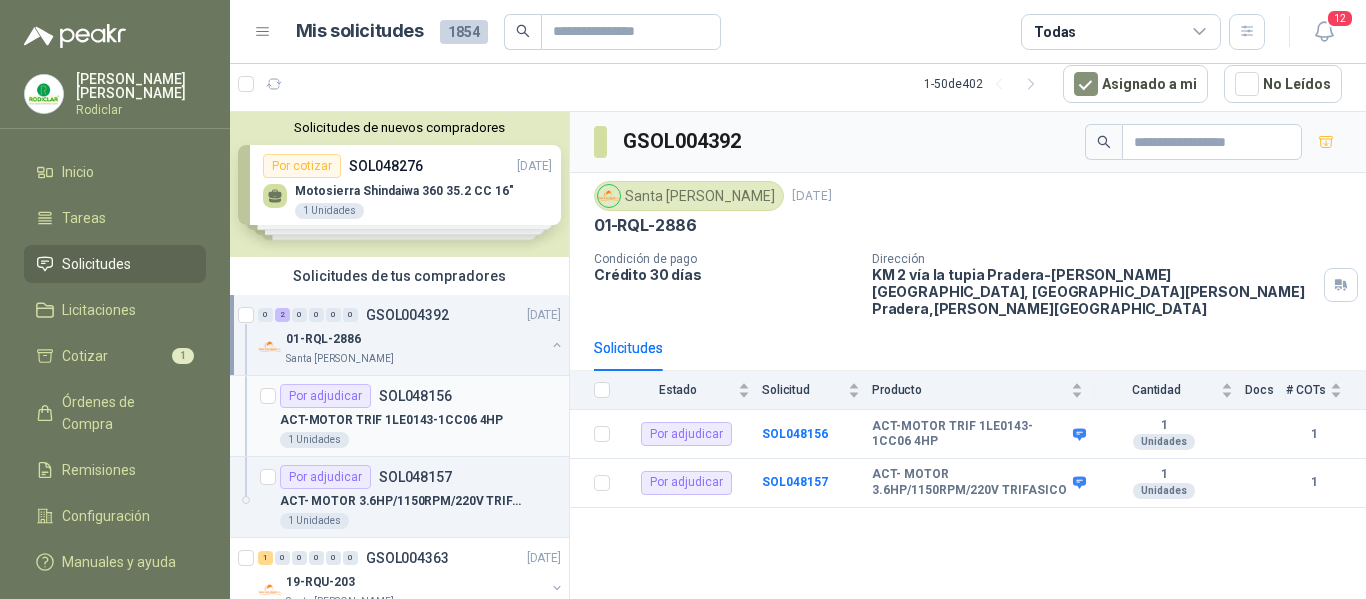 click on "ACT-MOTOR TRIF 1LE0143-1CC06 4HP" at bounding box center [391, 420] 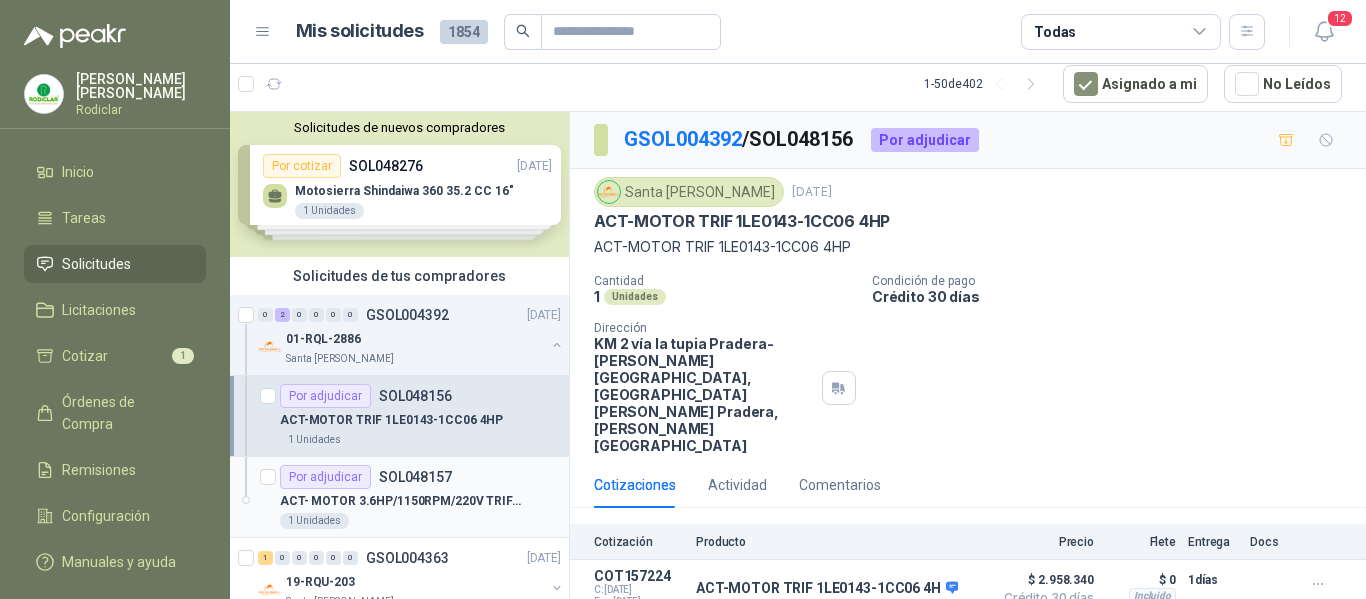 click on "Por adjudicar SOL048157" at bounding box center [420, 477] 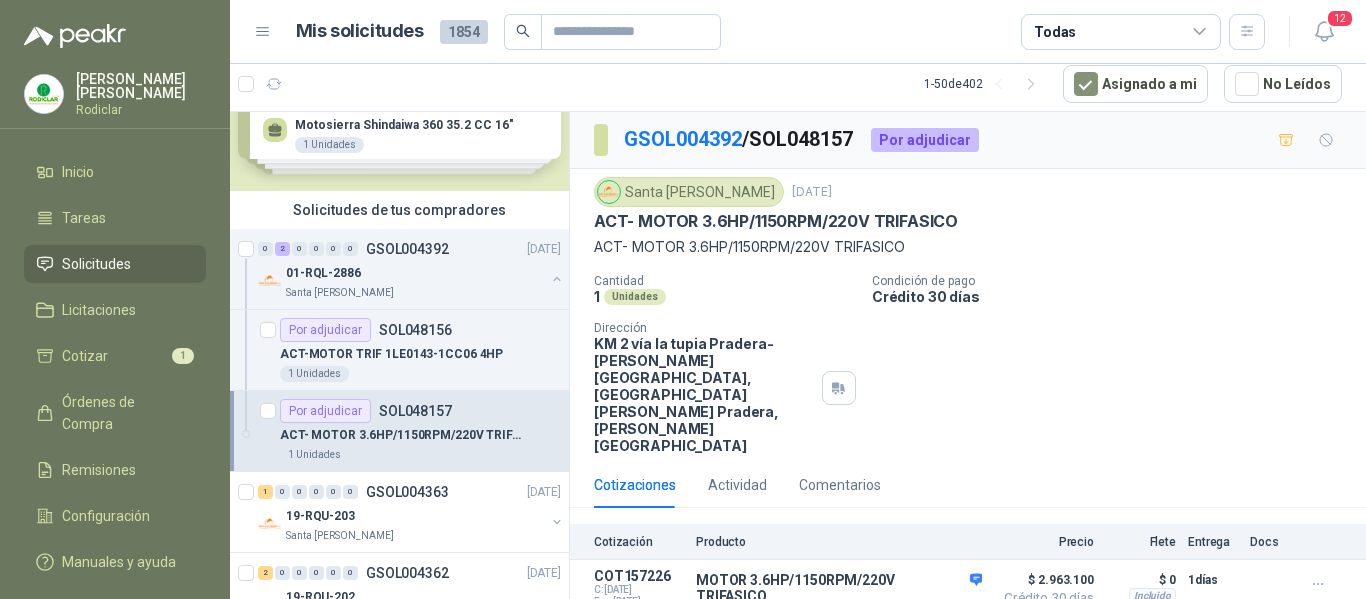 scroll, scrollTop: 100, scrollLeft: 0, axis: vertical 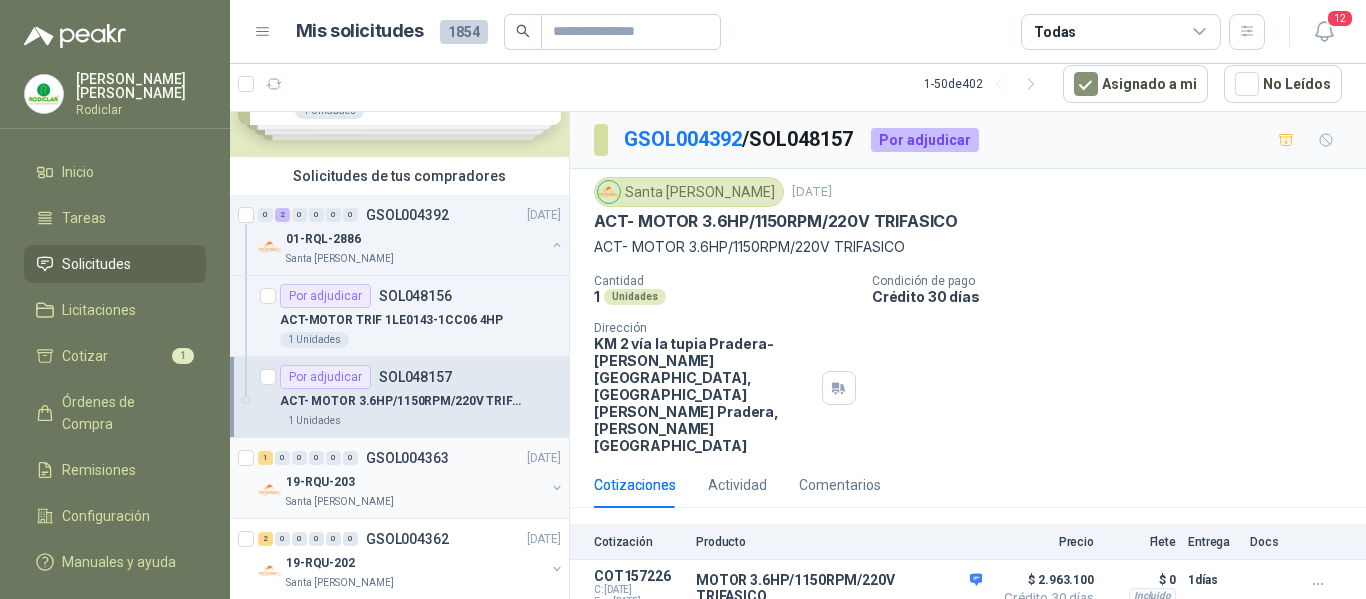 click on "19-RQU-203" at bounding box center (415, 482) 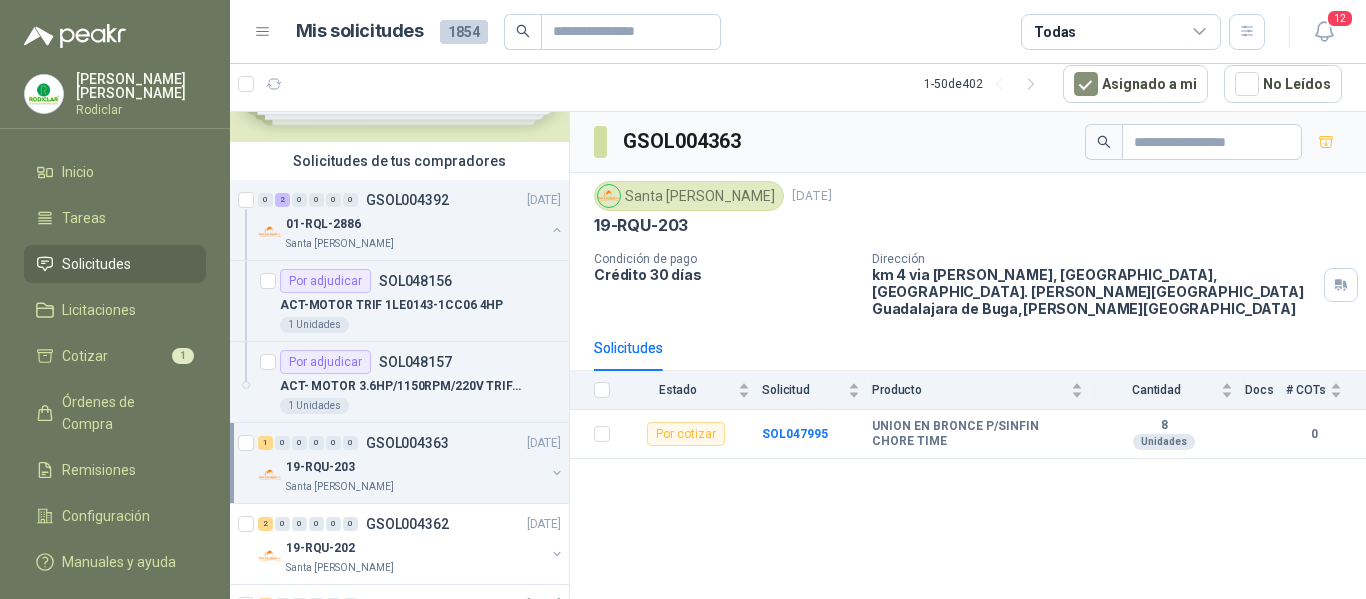 scroll, scrollTop: 0, scrollLeft: 0, axis: both 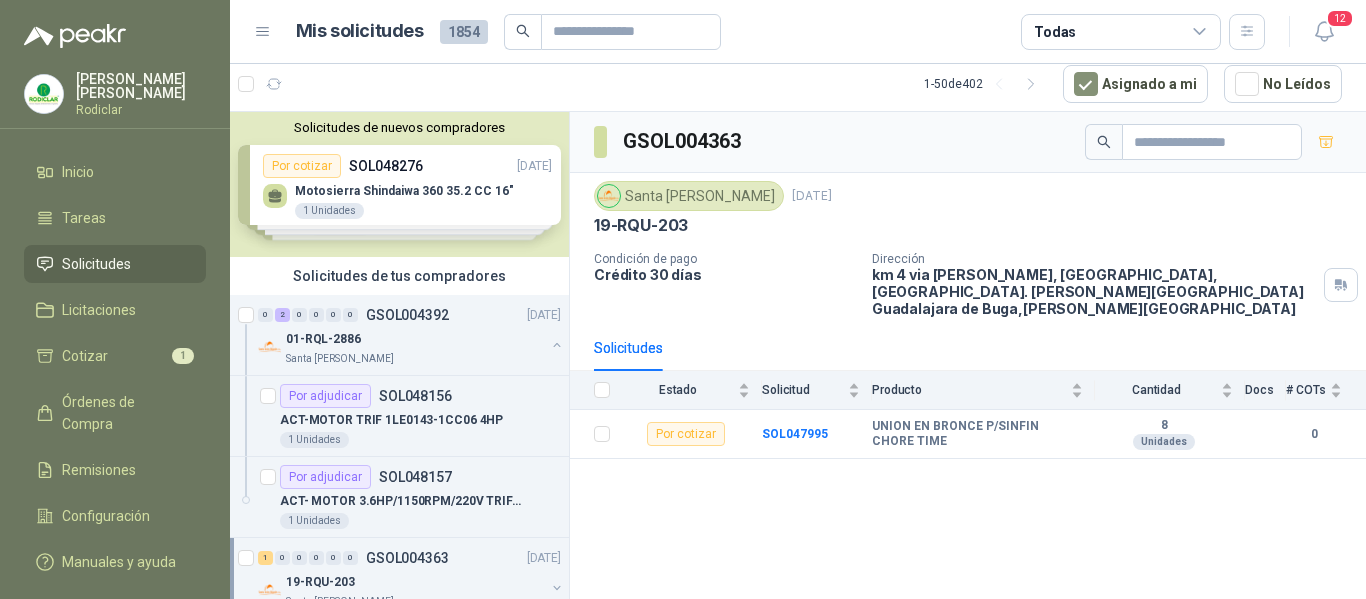 click on "Solicitudes de nuevos compradores Por cotizar SOL048276 [DATE]   Motosierra Shindaiwa 360 35.2 CC 16" 1   Unidades Por cotizar SOL048274 [DATE]   ESCOBAS INDUSTRIALES 40   Unidades Por cotizar SOL048257 [DATE]   pegacor max gris x 25 kl 16   Unidades Por cotizar SOL048244 [DATE]   LC1D95F7 Contactor 110V  Telemecanique 2   Unidades ¿Quieres recibir  cientos de solicitudes de compra  como estas todos los días? Agenda una reunión" at bounding box center (399, 184) 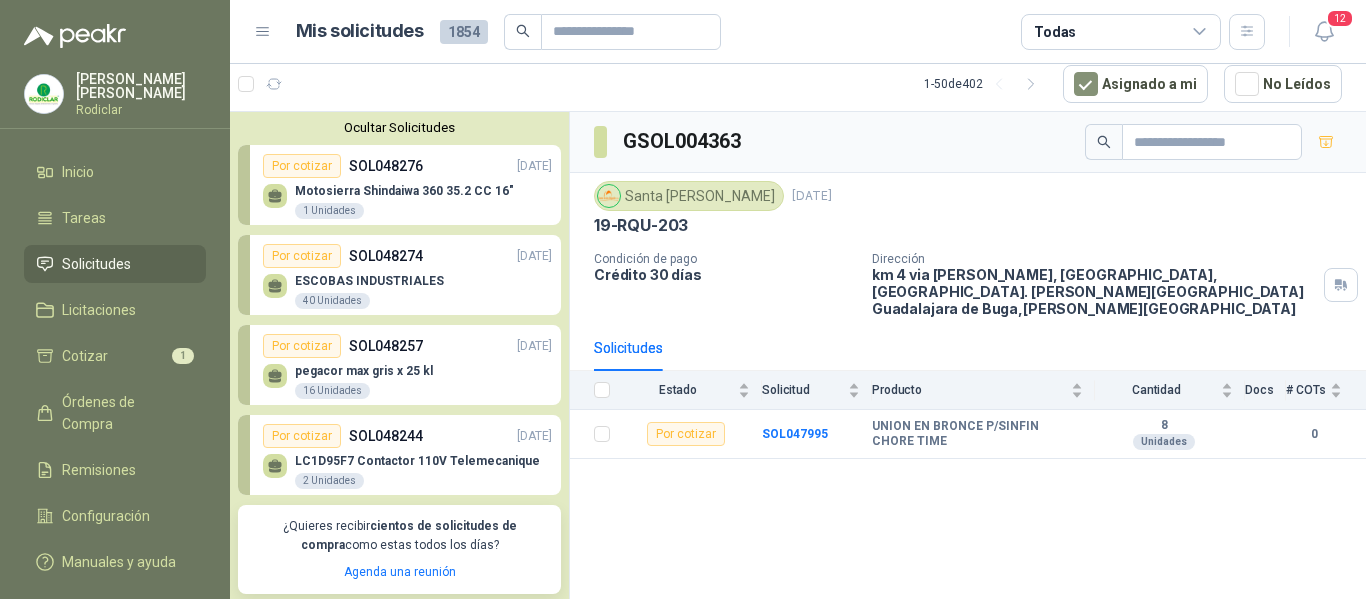 scroll, scrollTop: 100, scrollLeft: 0, axis: vertical 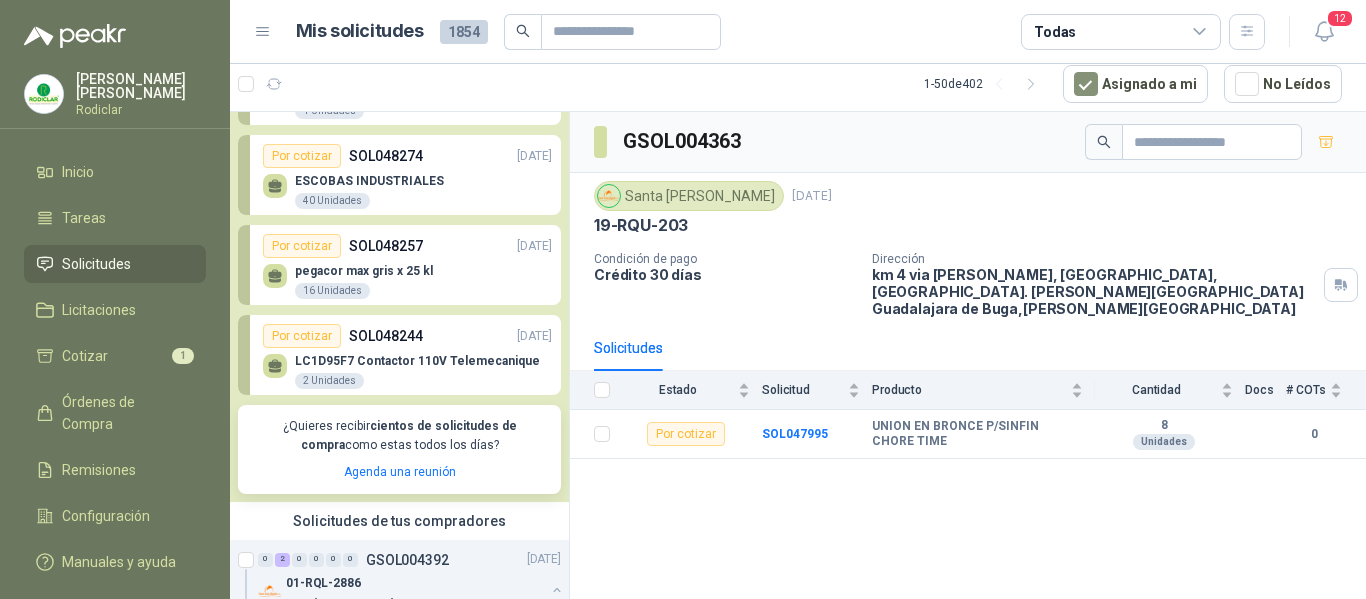 click on "LC1D95F7 Contactor 110V  Telemecanique" at bounding box center (417, 361) 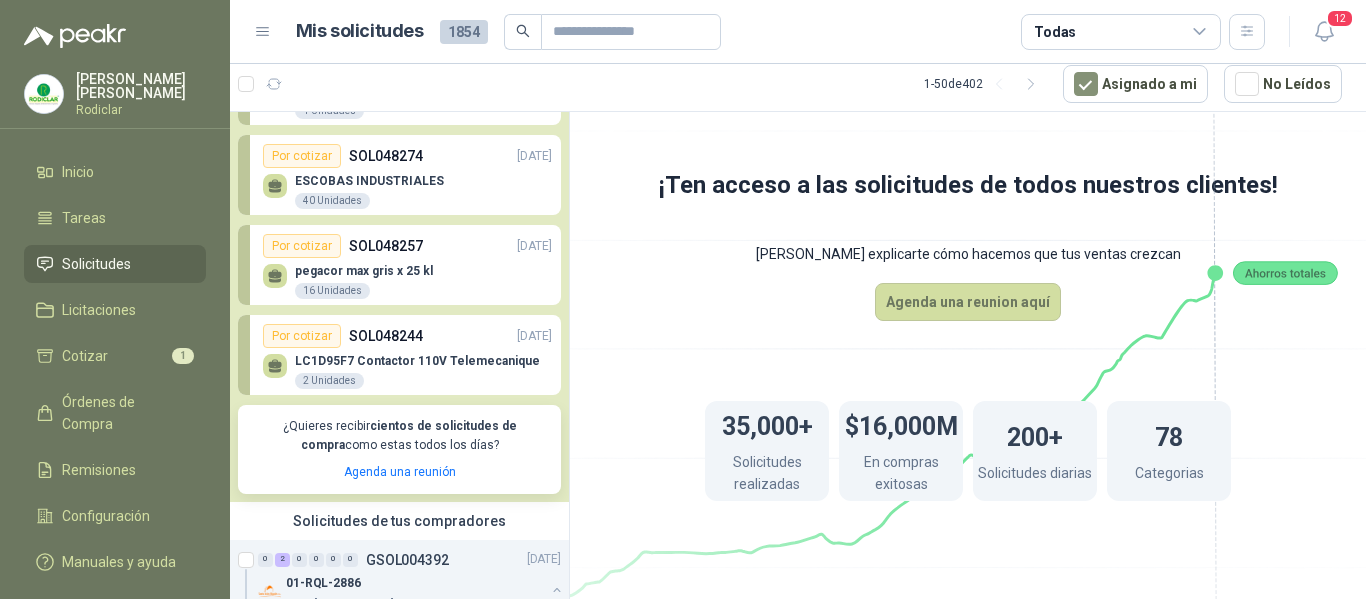 click on "pegacor max gris x 25 kl 16   Unidades" at bounding box center [407, 279] 